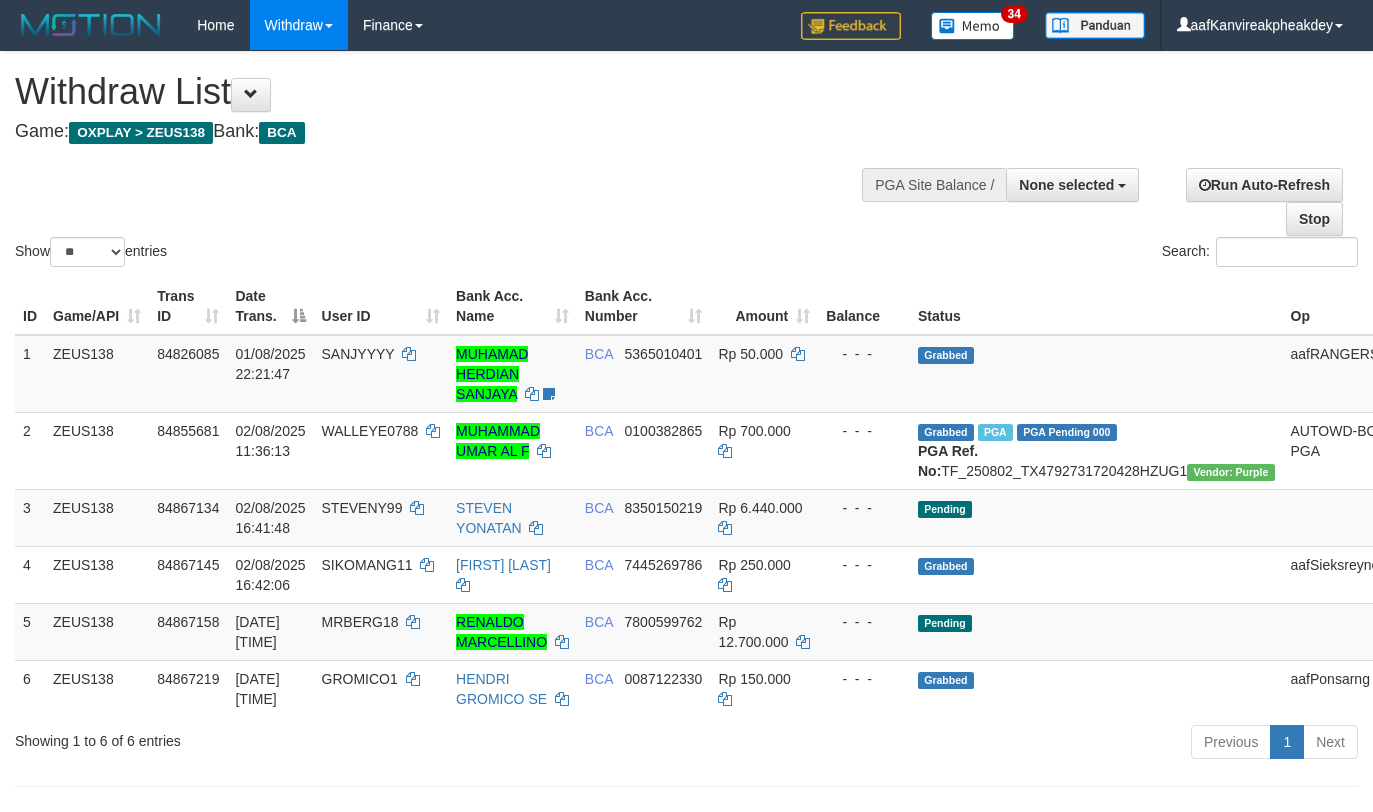 select 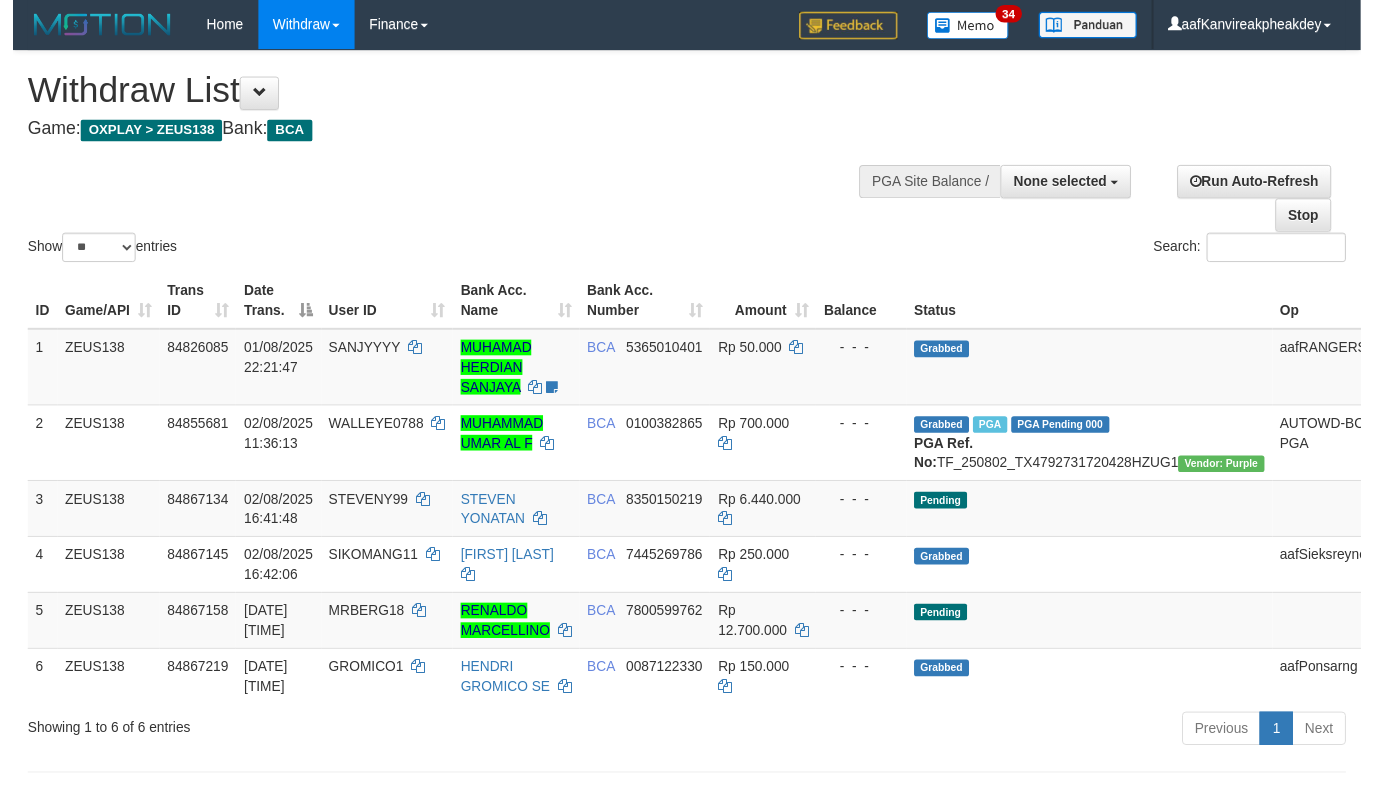 scroll, scrollTop: 142, scrollLeft: 0, axis: vertical 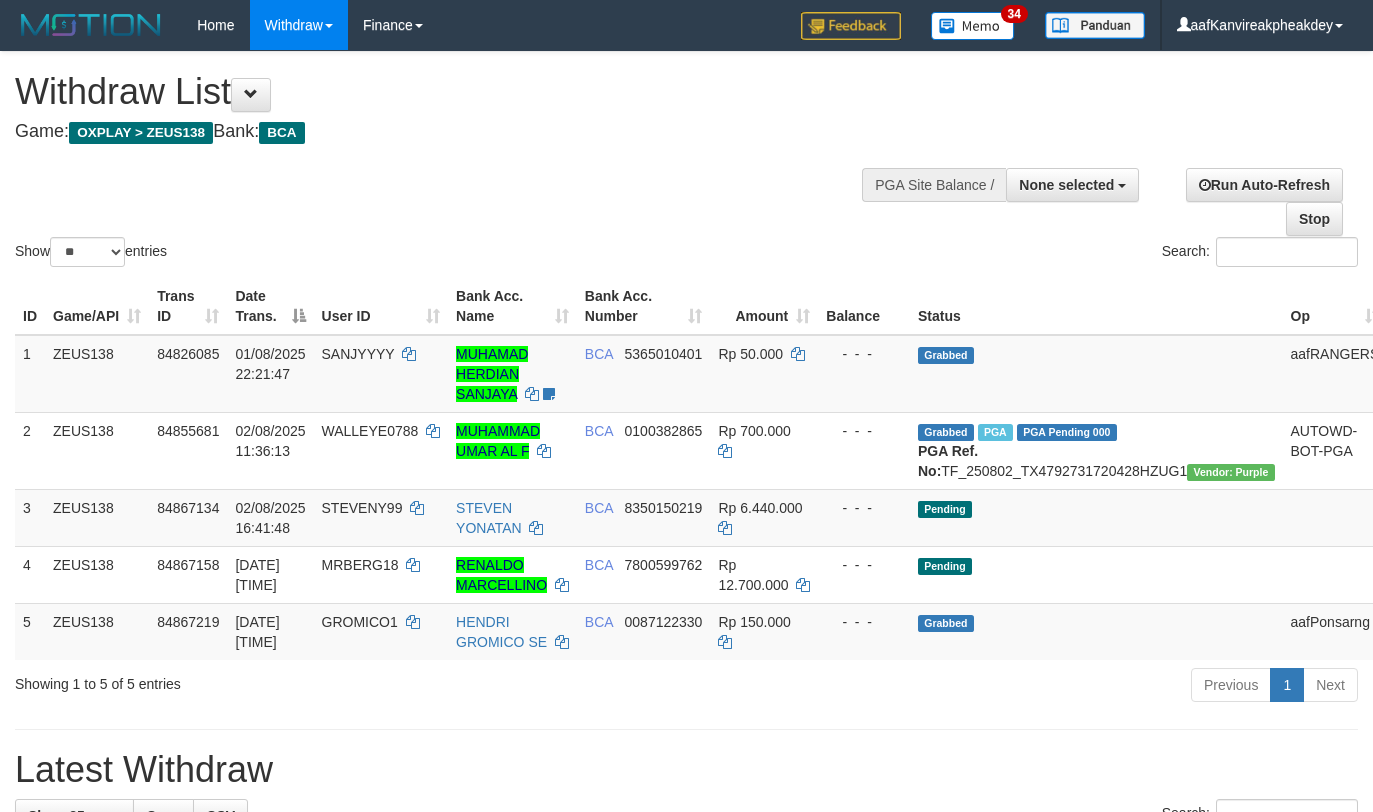 select 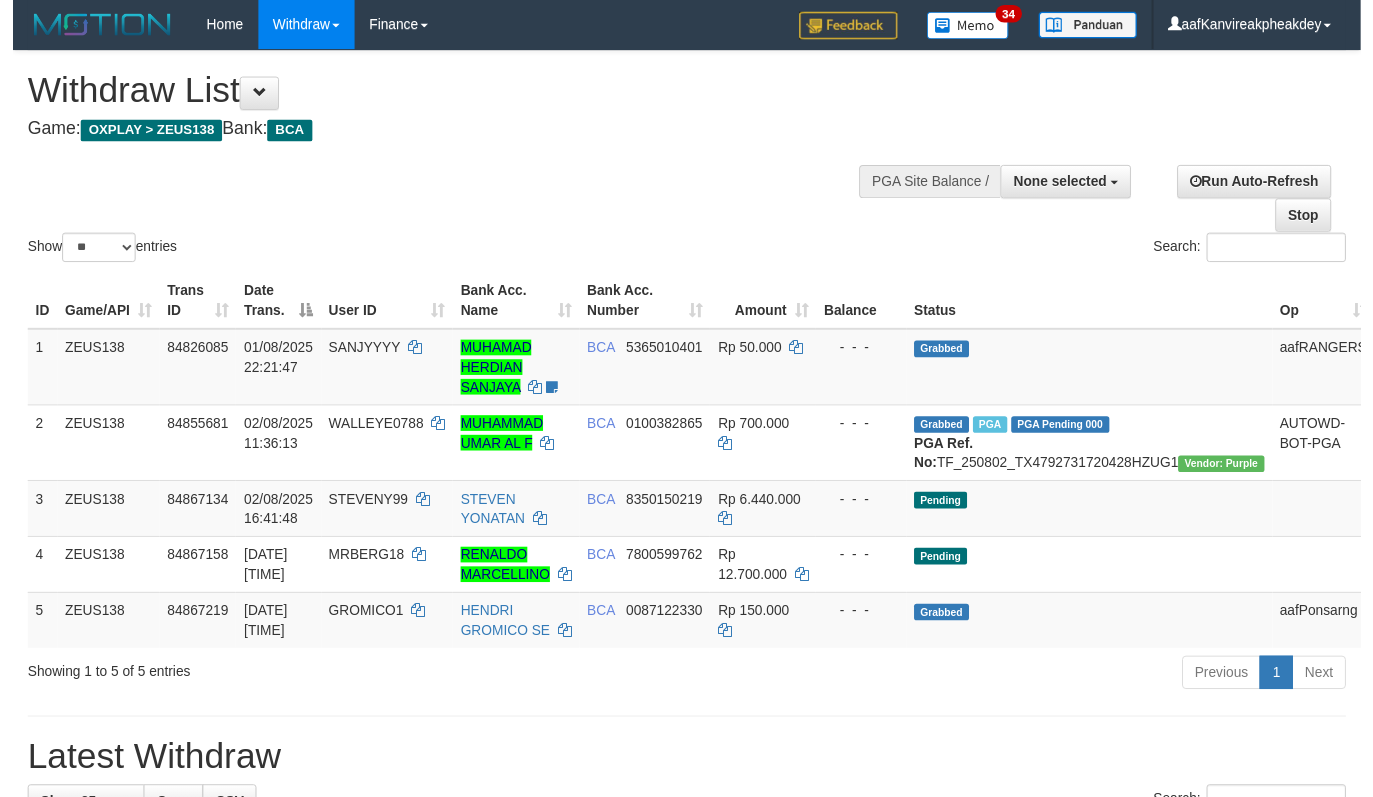 scroll, scrollTop: 142, scrollLeft: 0, axis: vertical 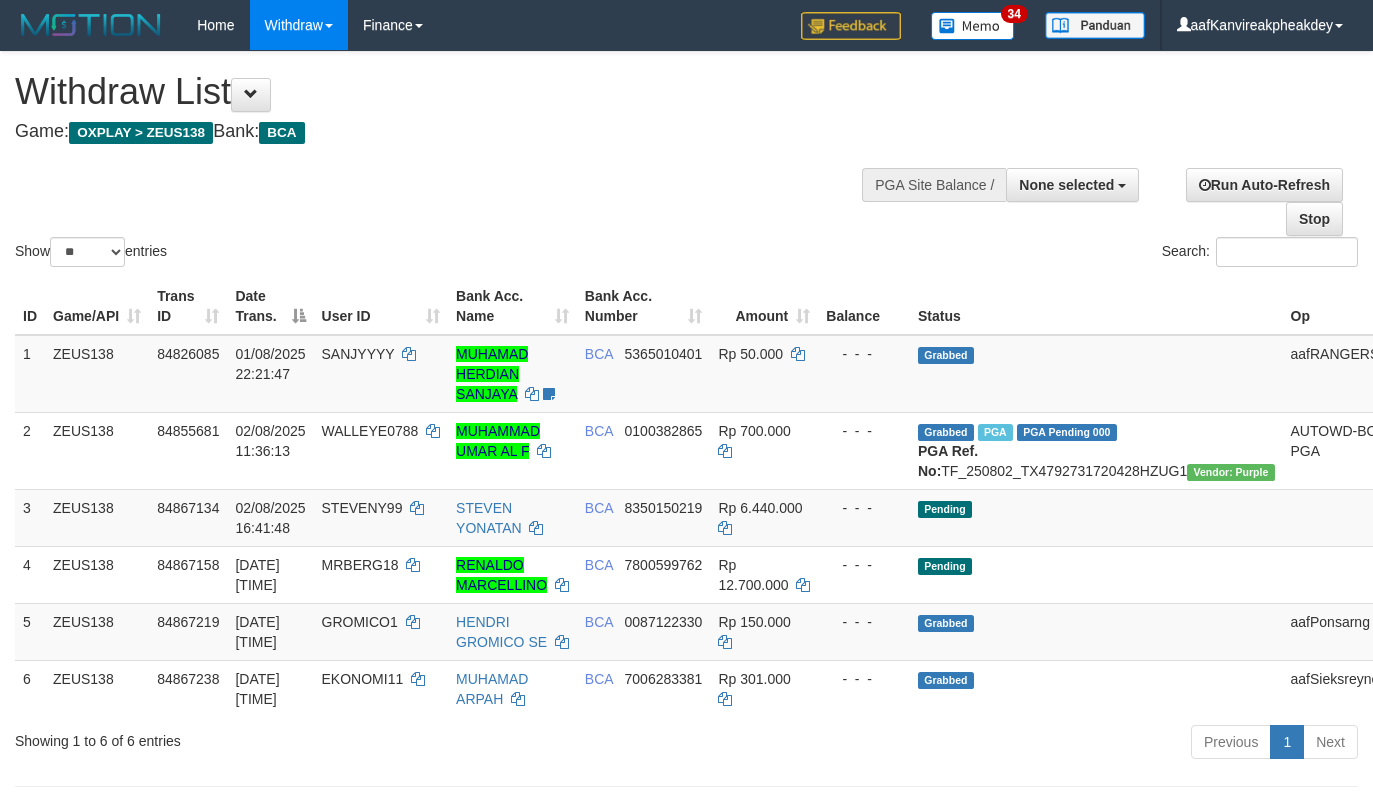 select 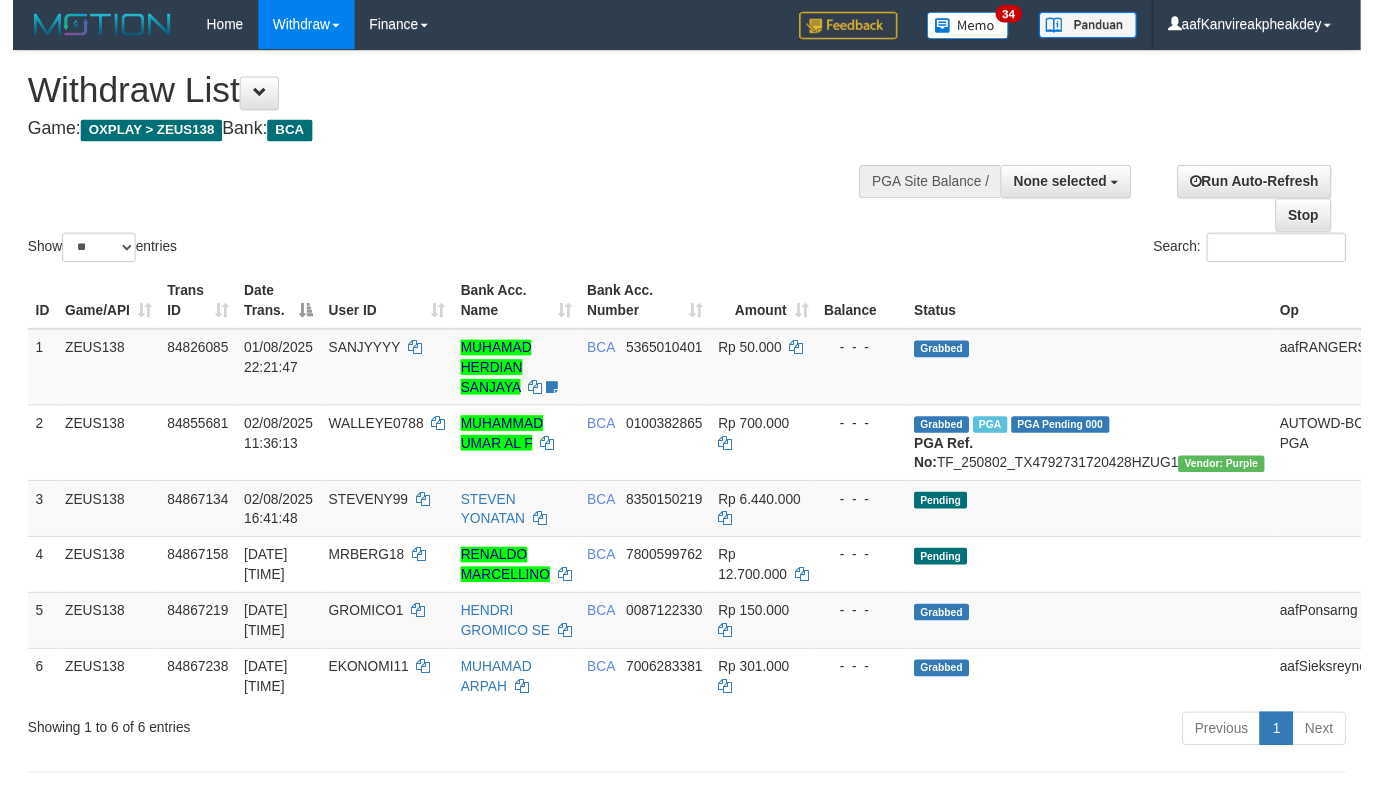 scroll, scrollTop: 142, scrollLeft: 0, axis: vertical 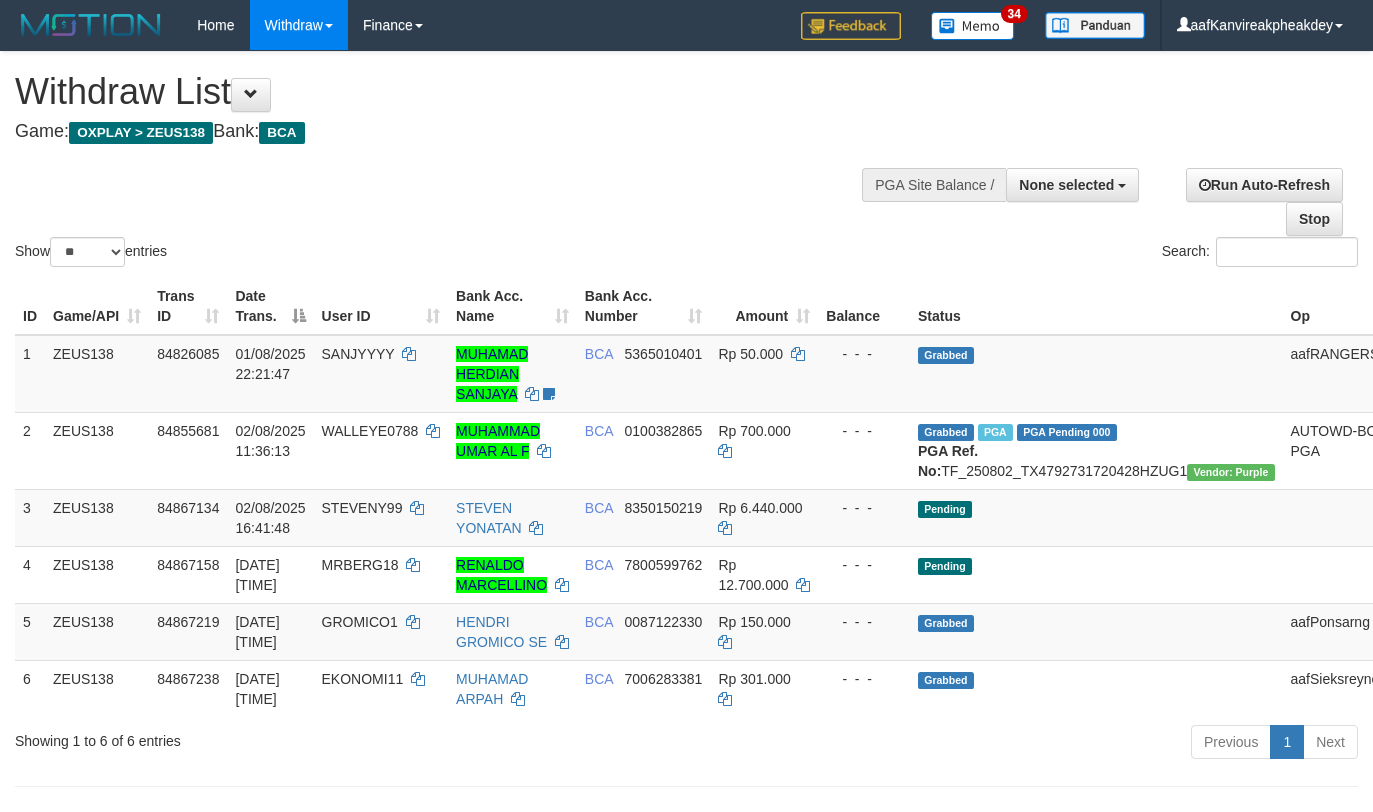 select 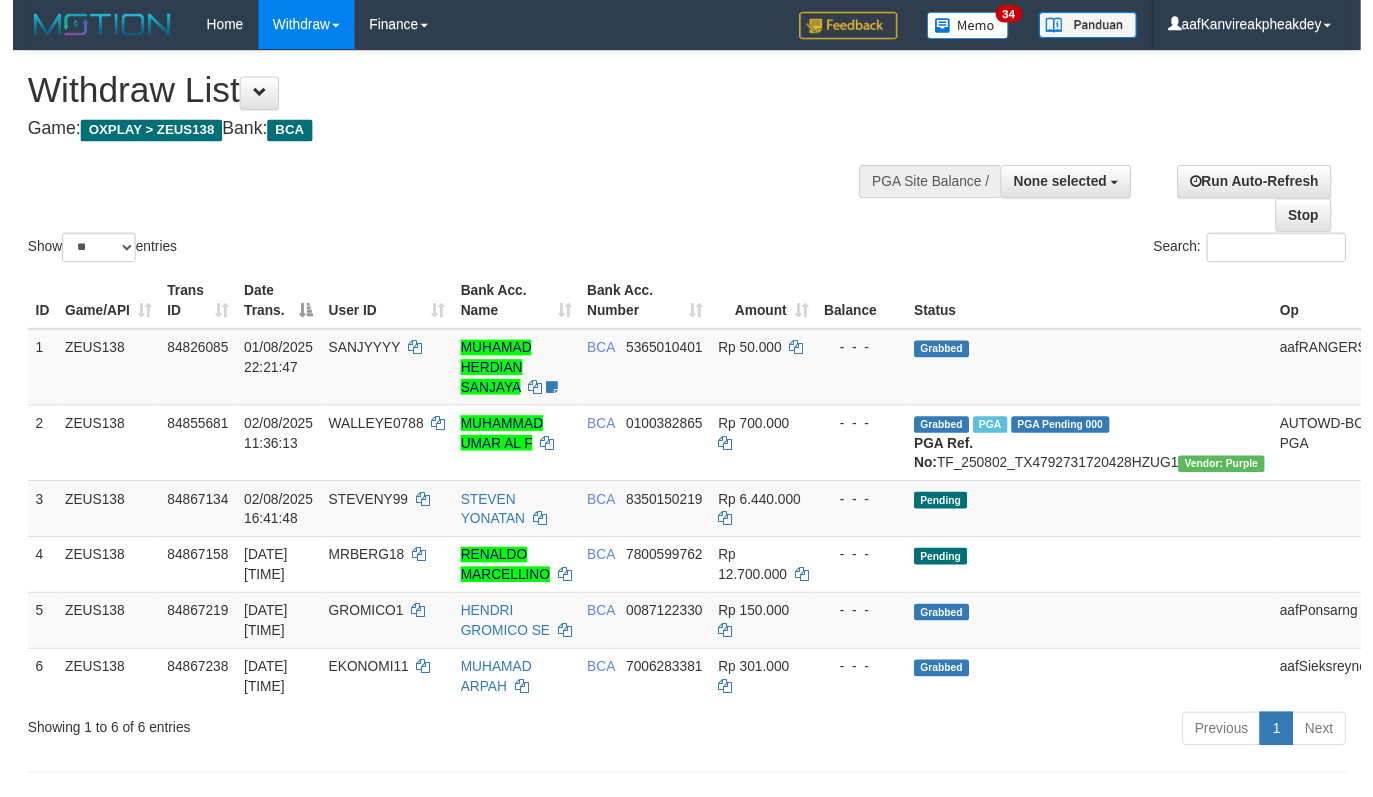 scroll, scrollTop: 142, scrollLeft: 0, axis: vertical 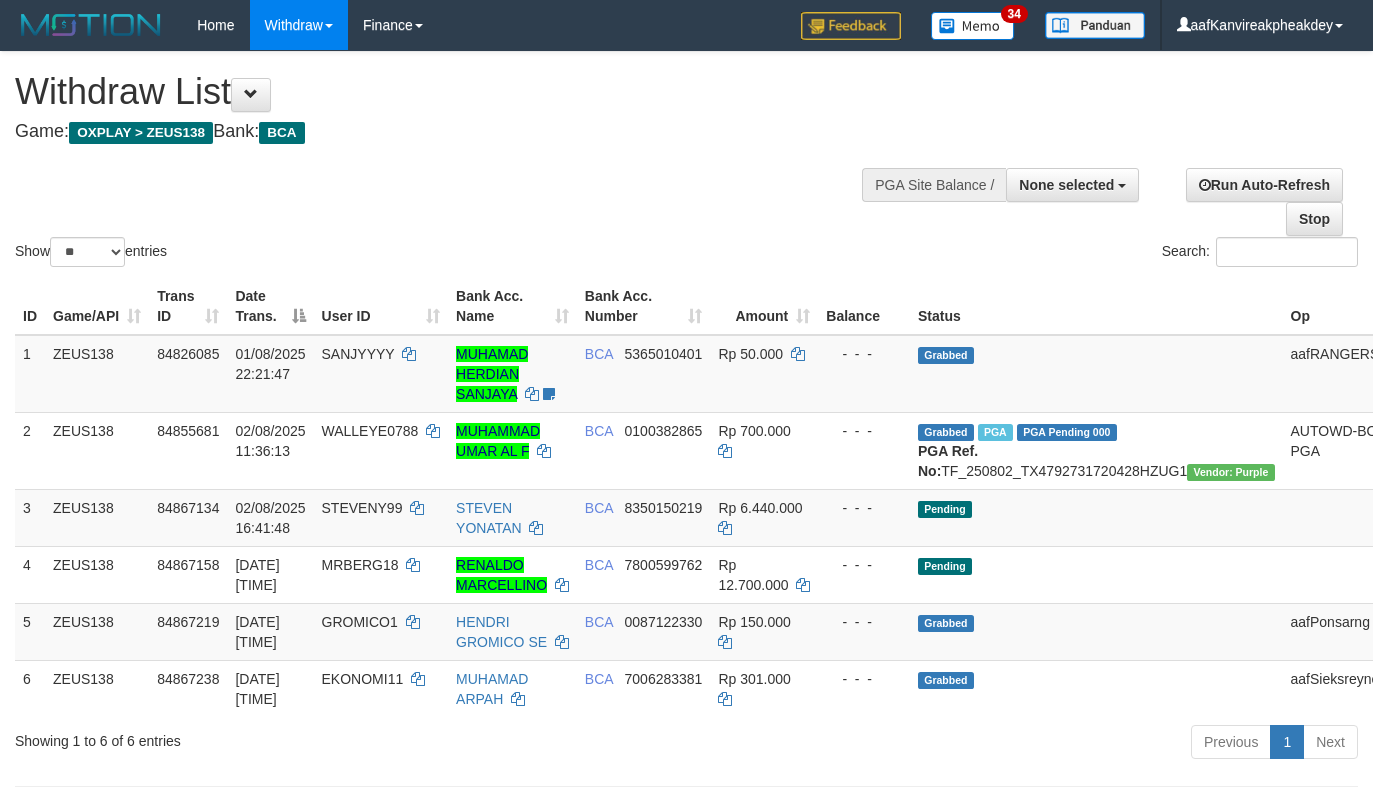 select 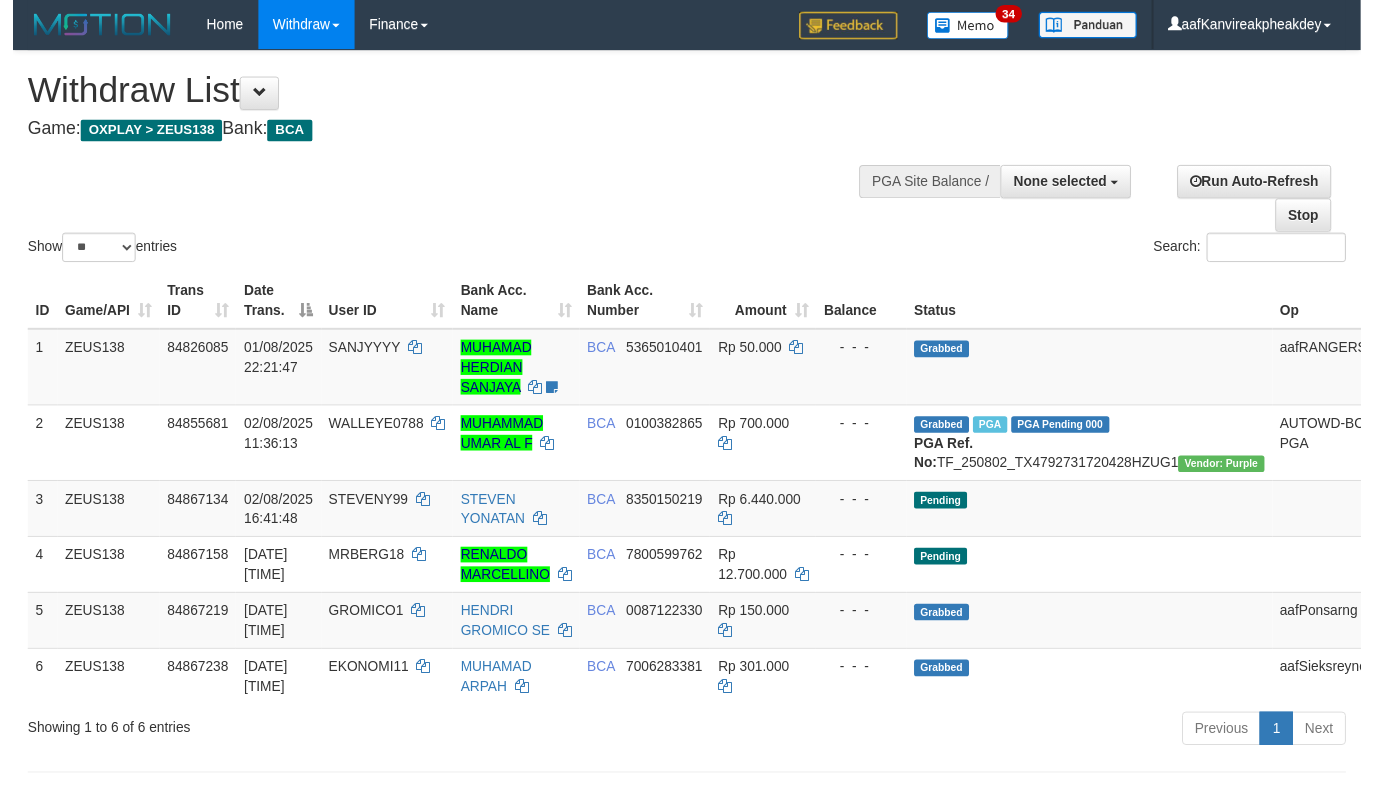 scroll, scrollTop: 142, scrollLeft: 0, axis: vertical 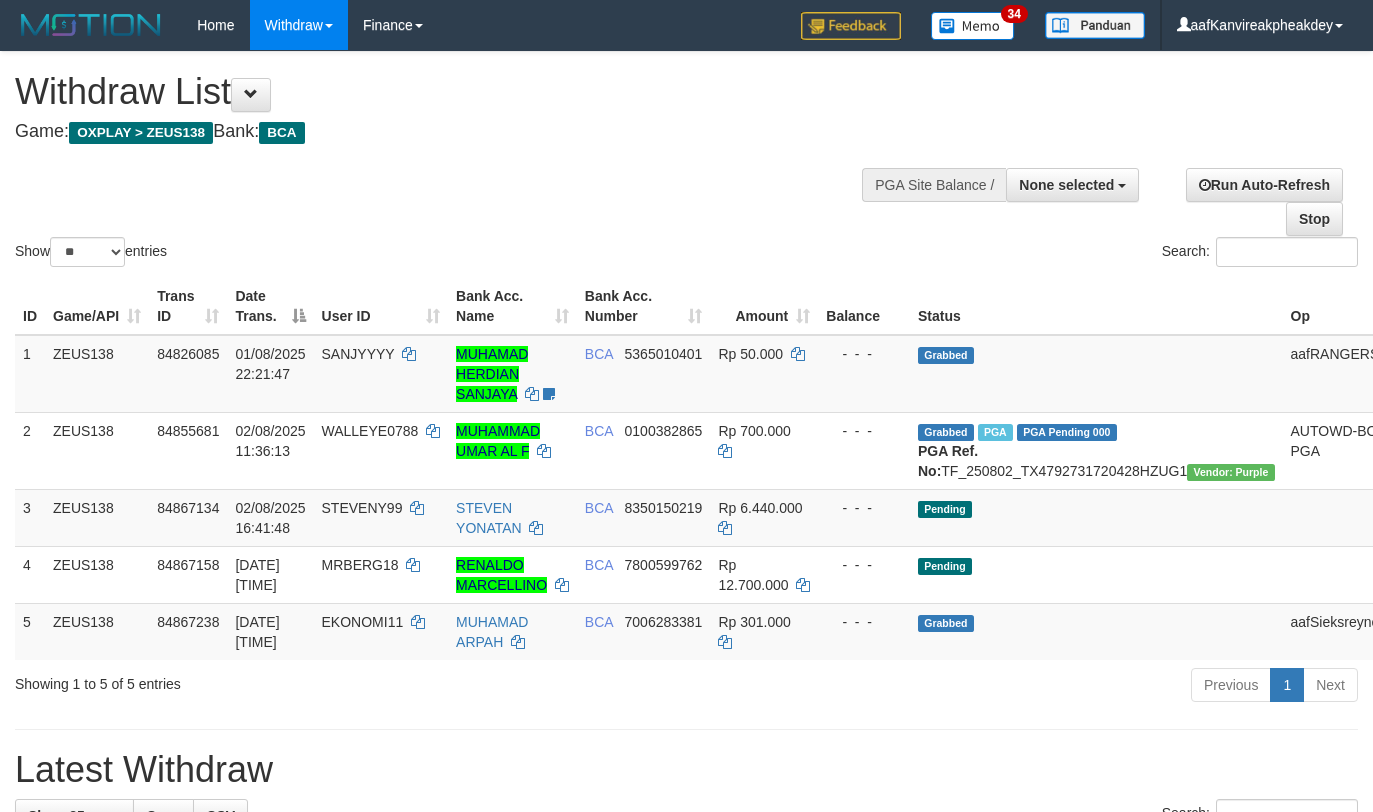 select 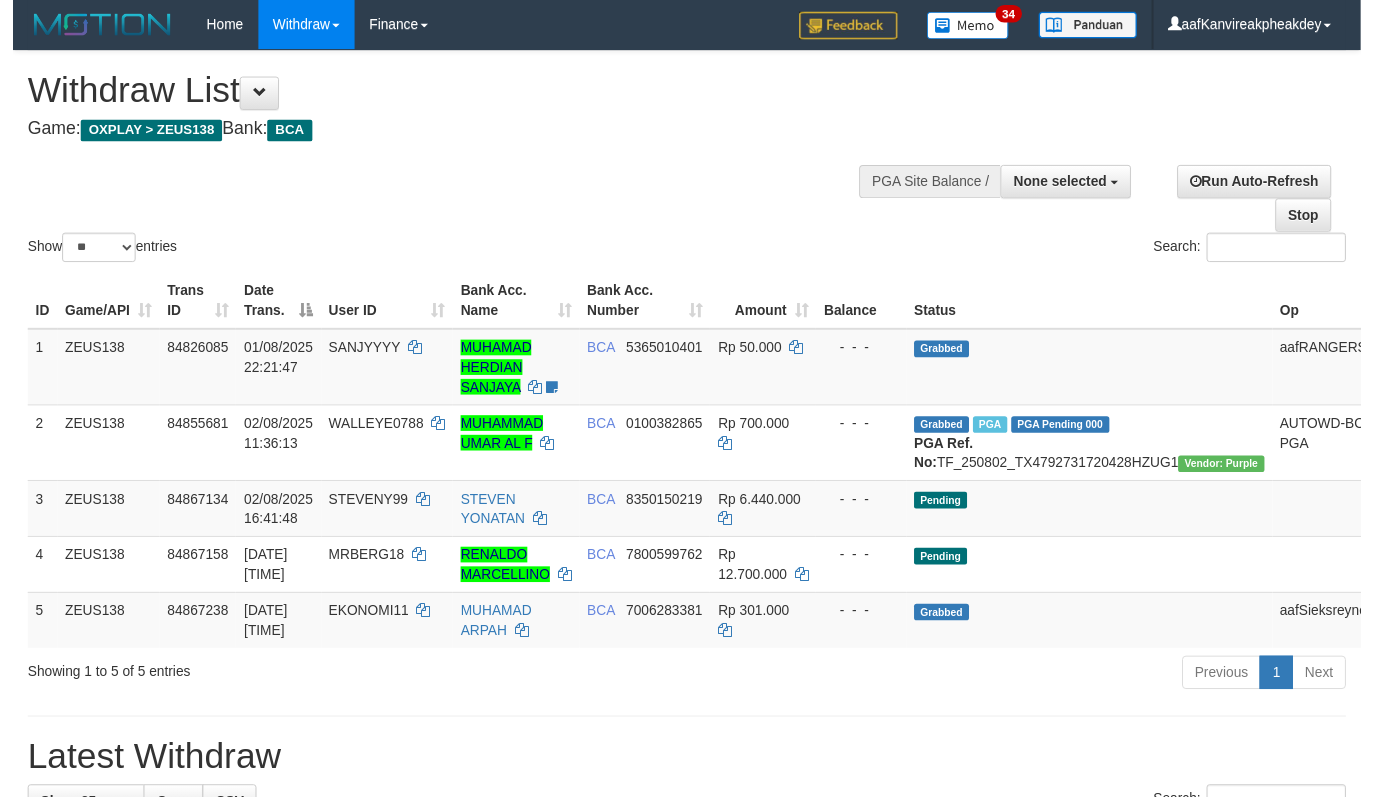 scroll, scrollTop: 142, scrollLeft: 0, axis: vertical 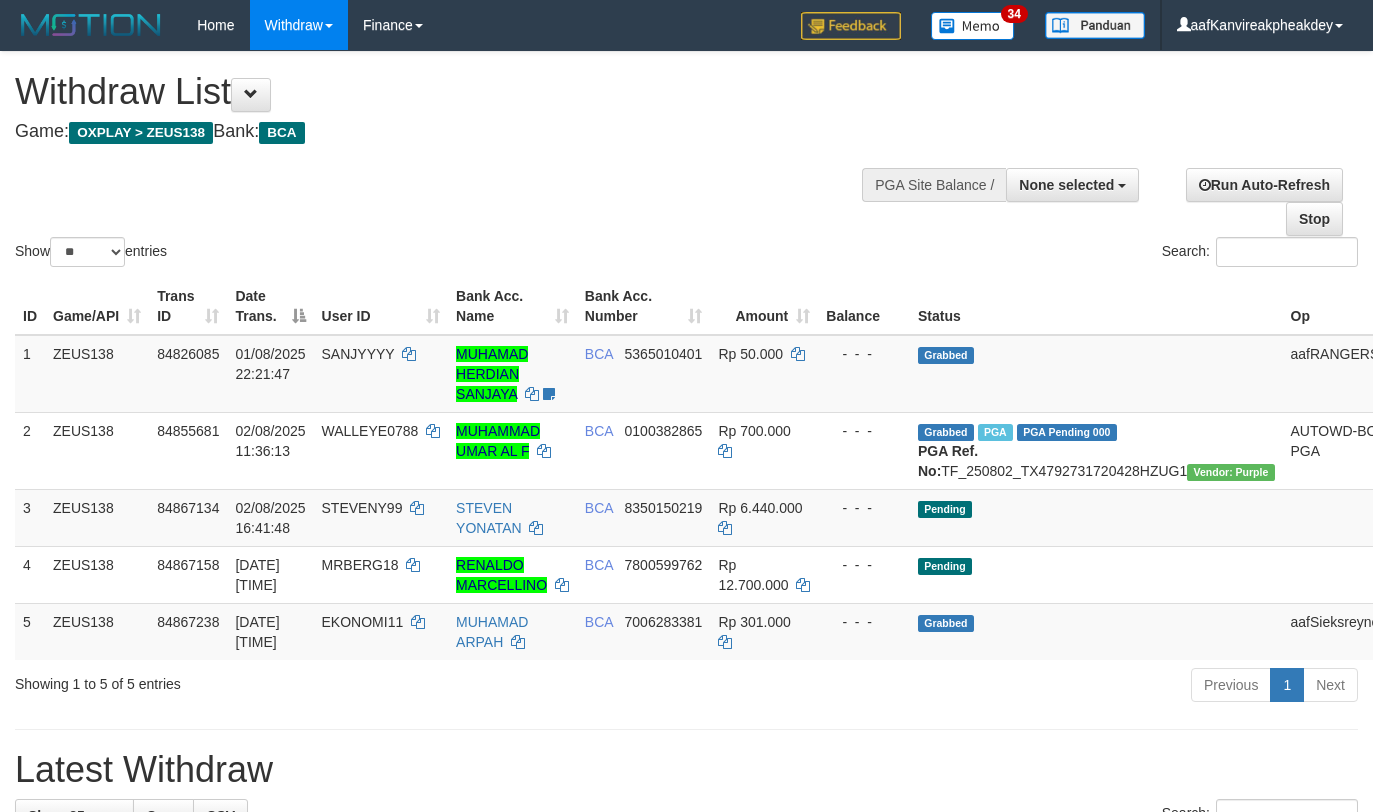 select 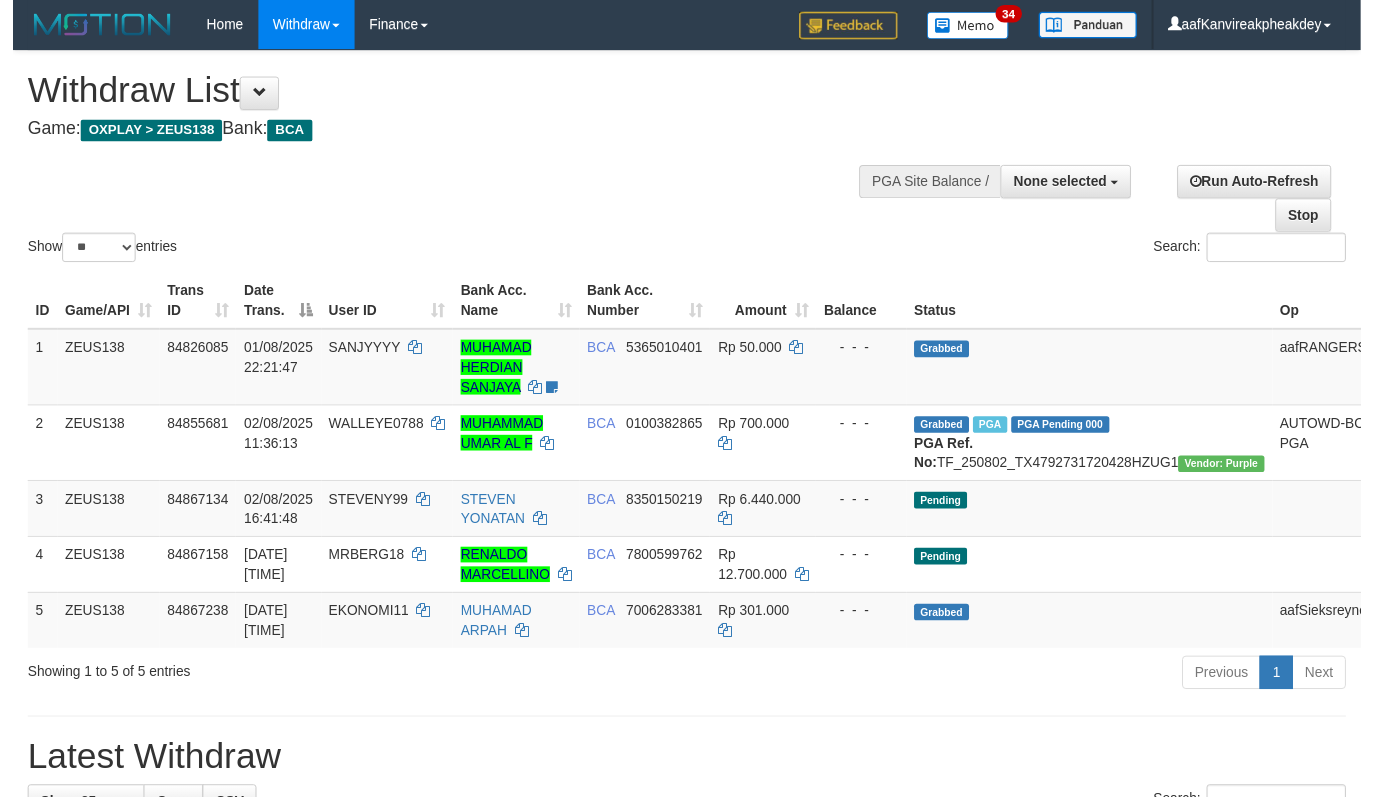 scroll, scrollTop: 142, scrollLeft: 0, axis: vertical 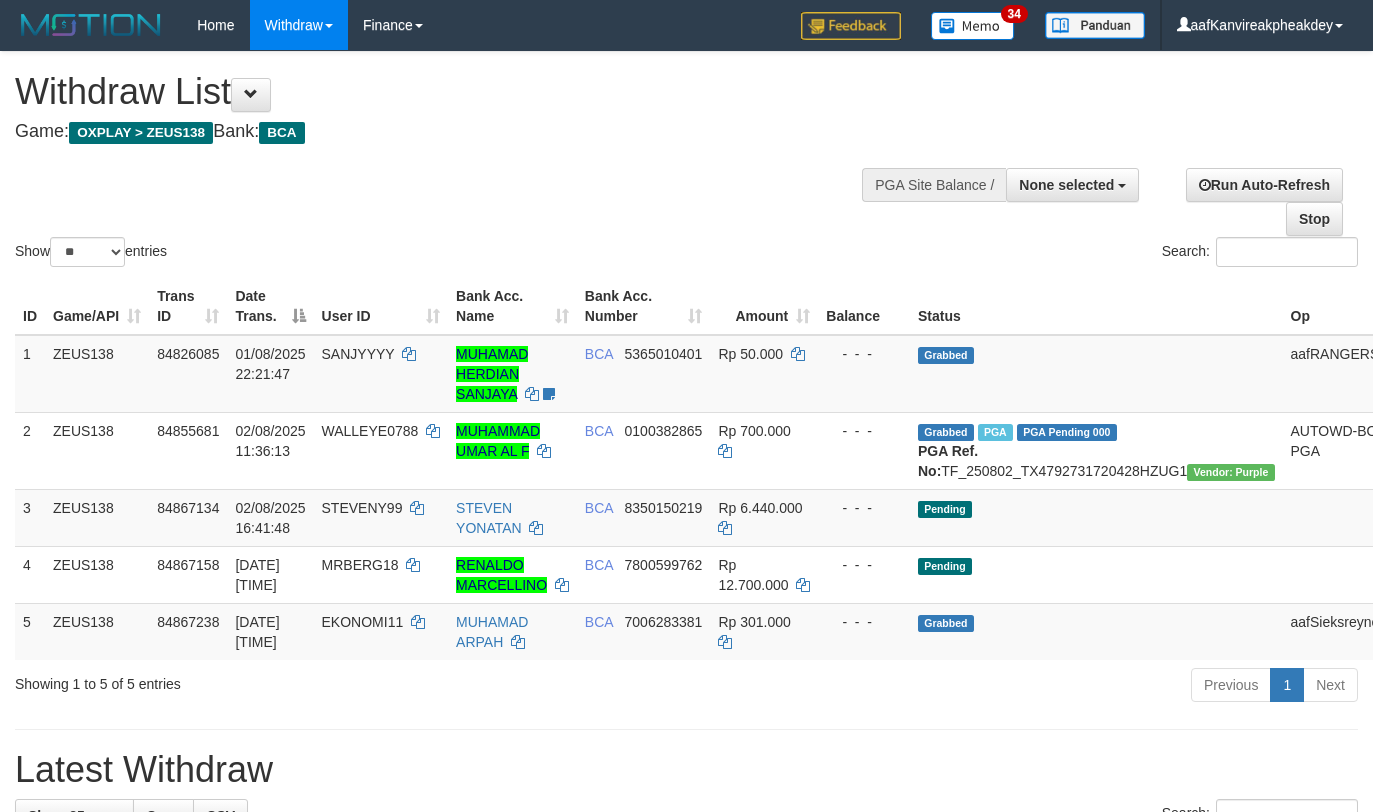 select 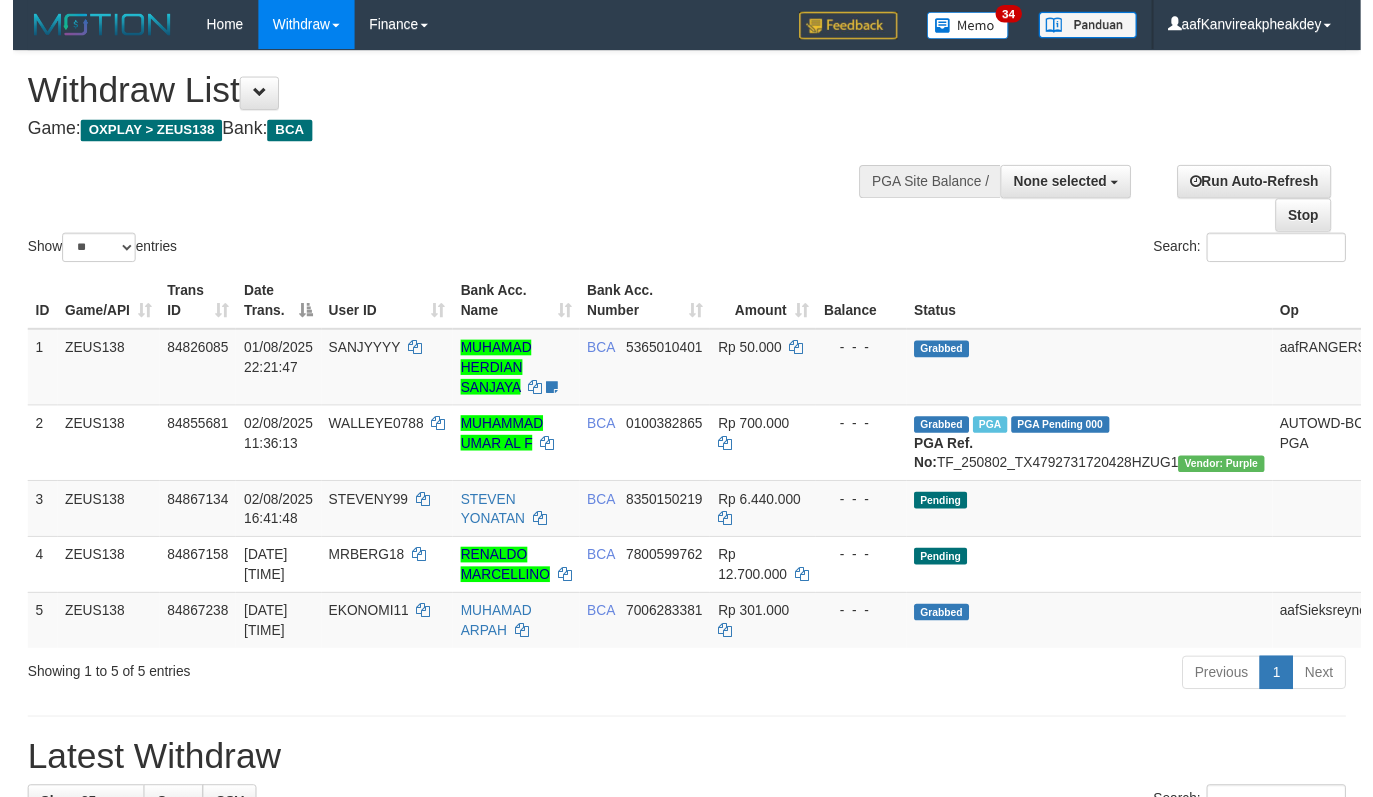 scroll, scrollTop: 142, scrollLeft: 0, axis: vertical 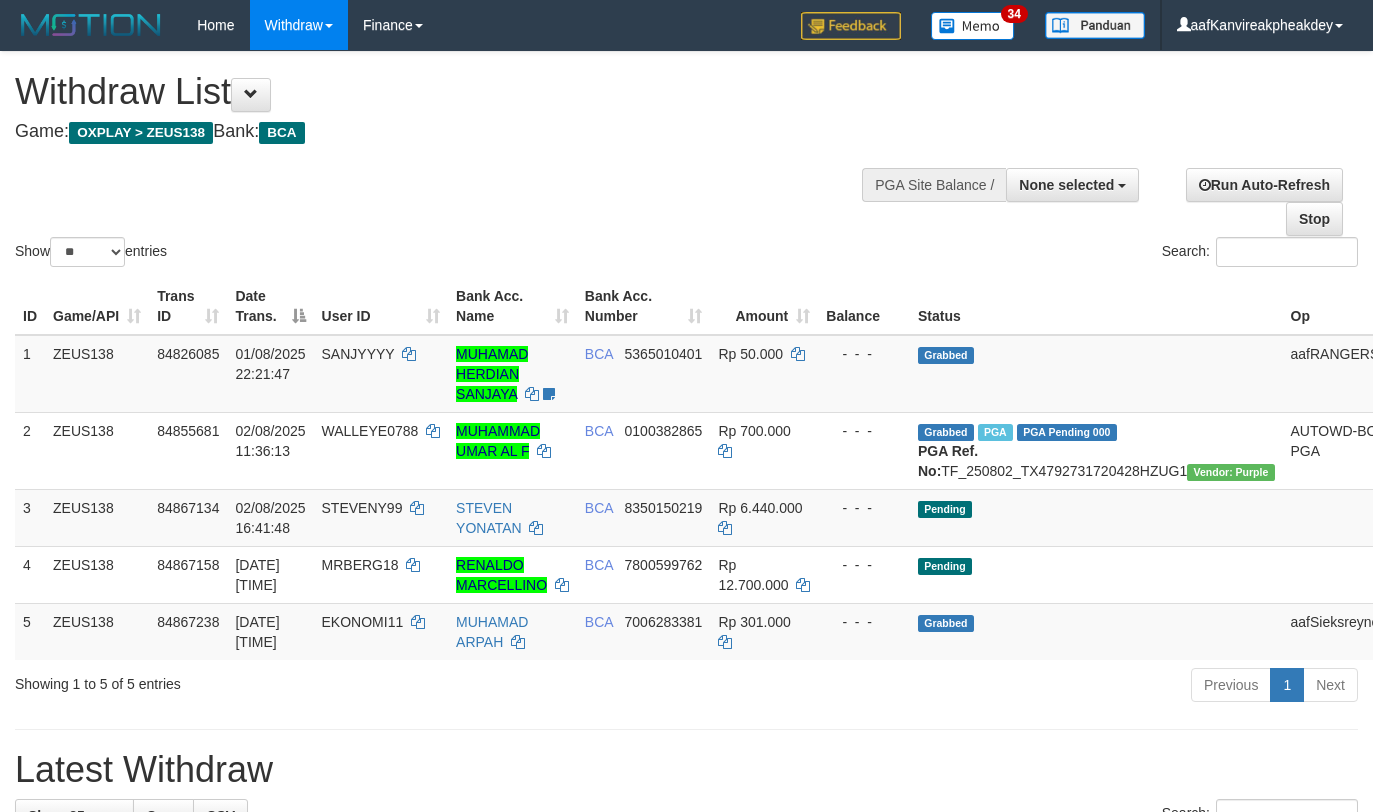 select 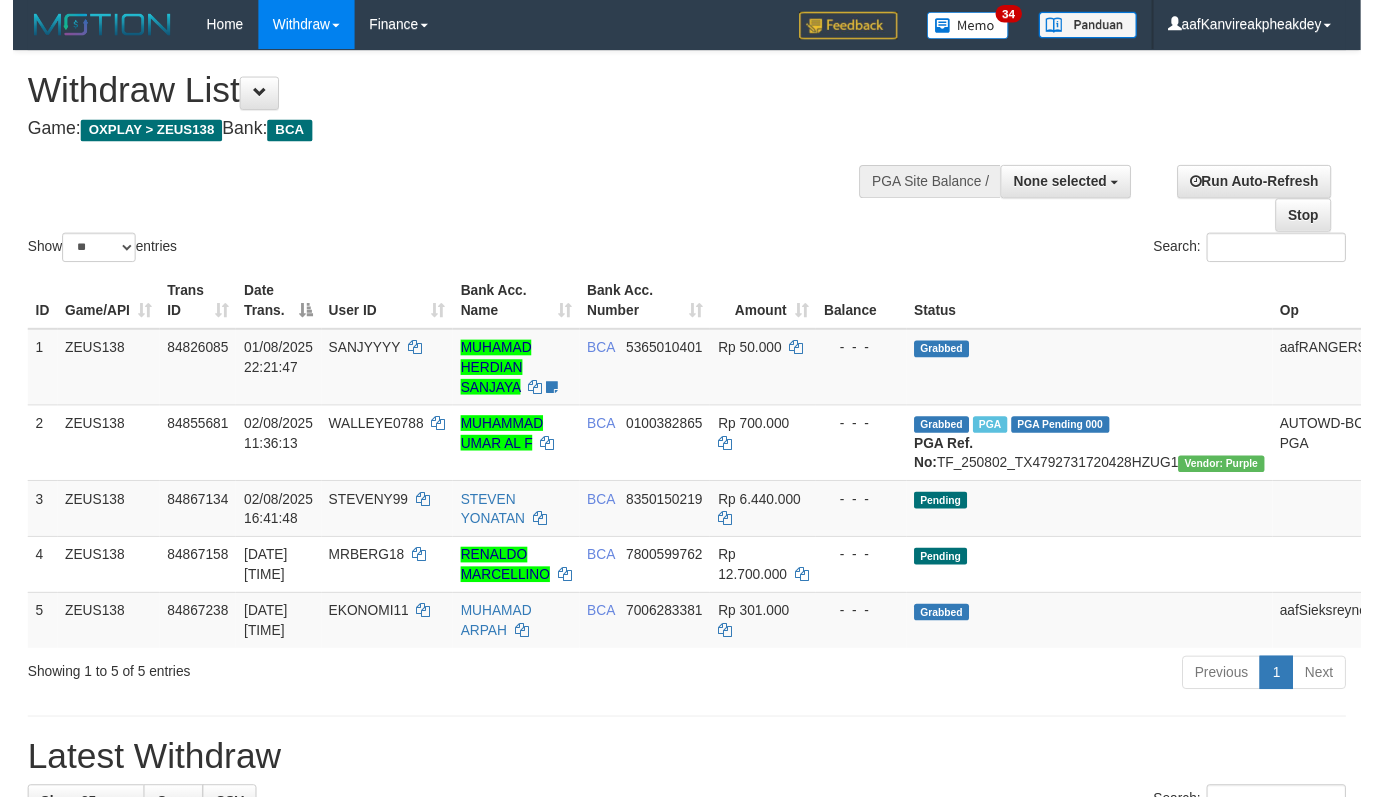 scroll, scrollTop: 142, scrollLeft: 0, axis: vertical 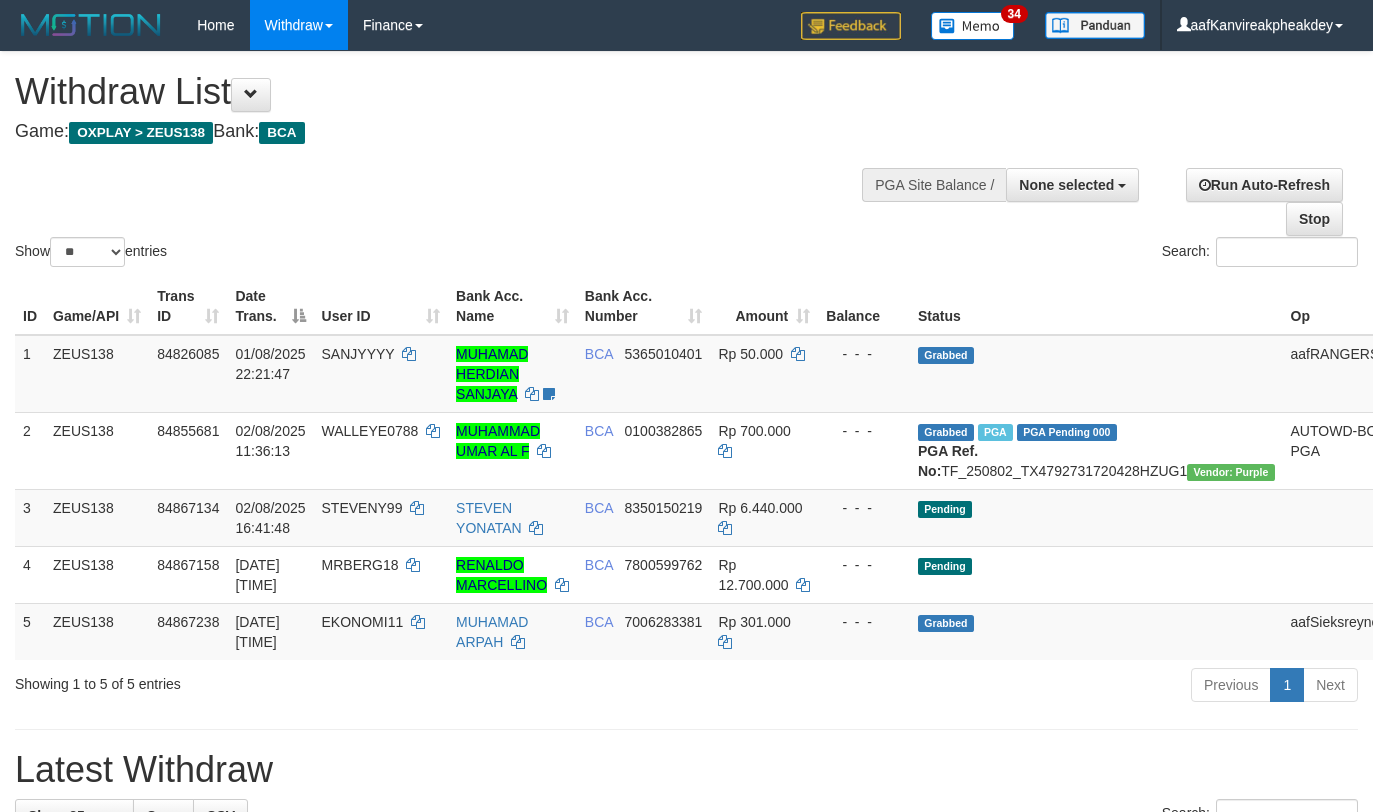 select 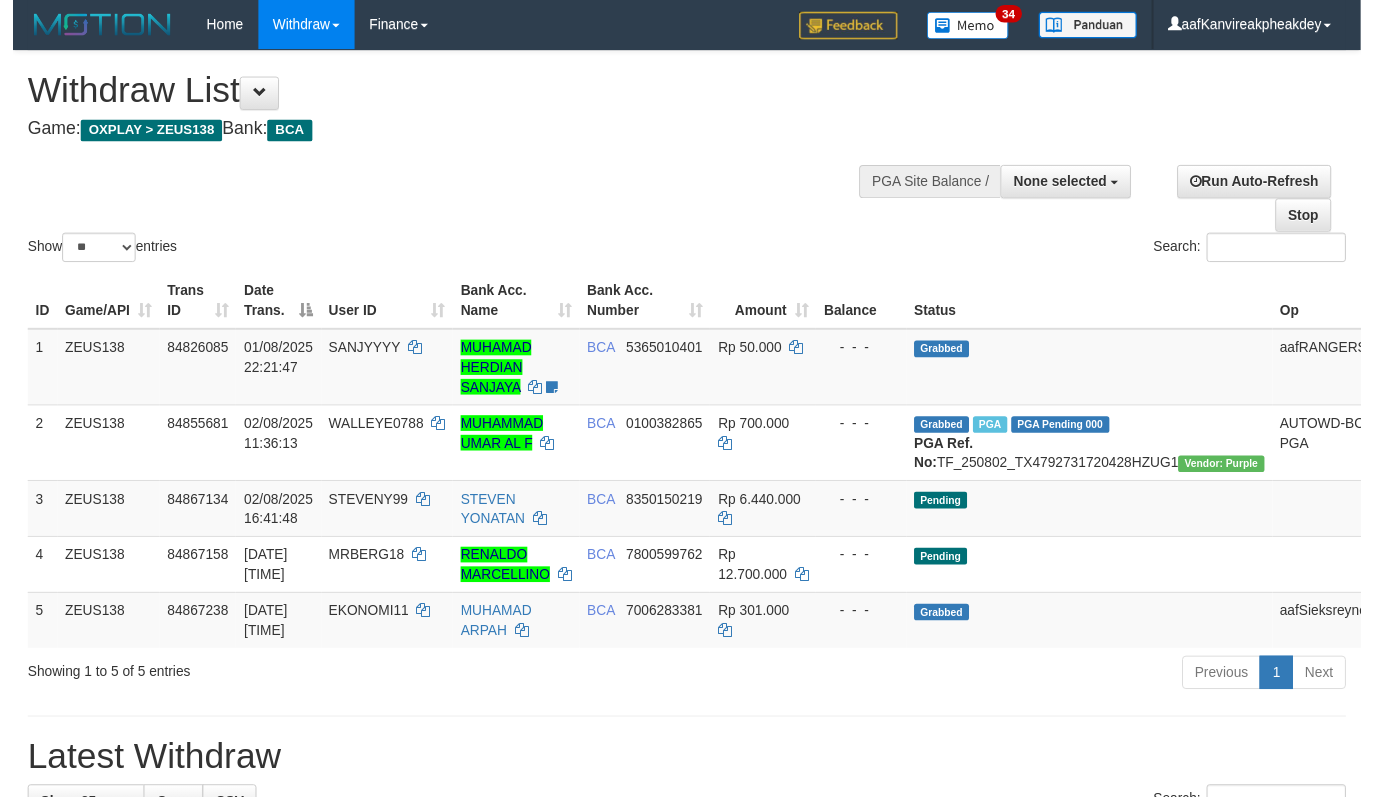scroll, scrollTop: 142, scrollLeft: 0, axis: vertical 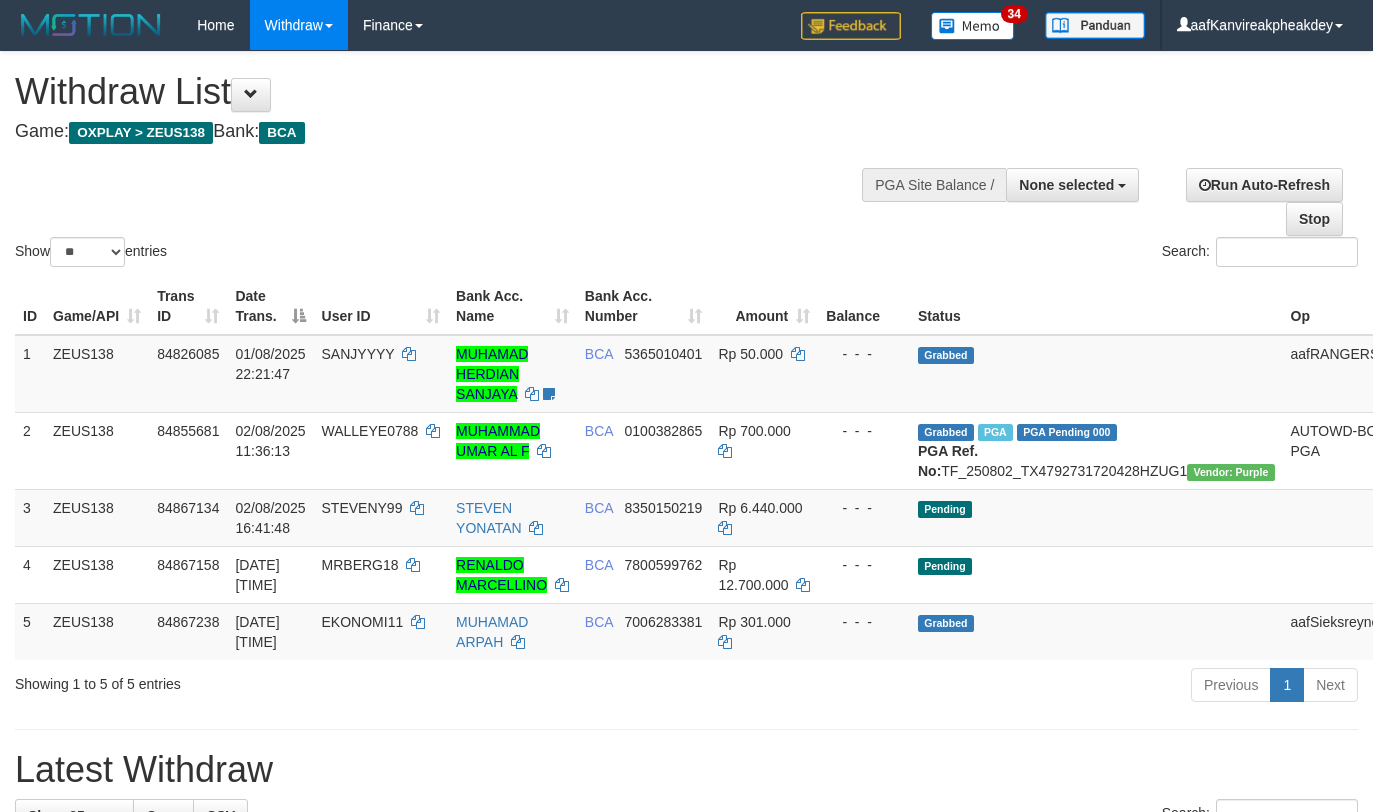 select 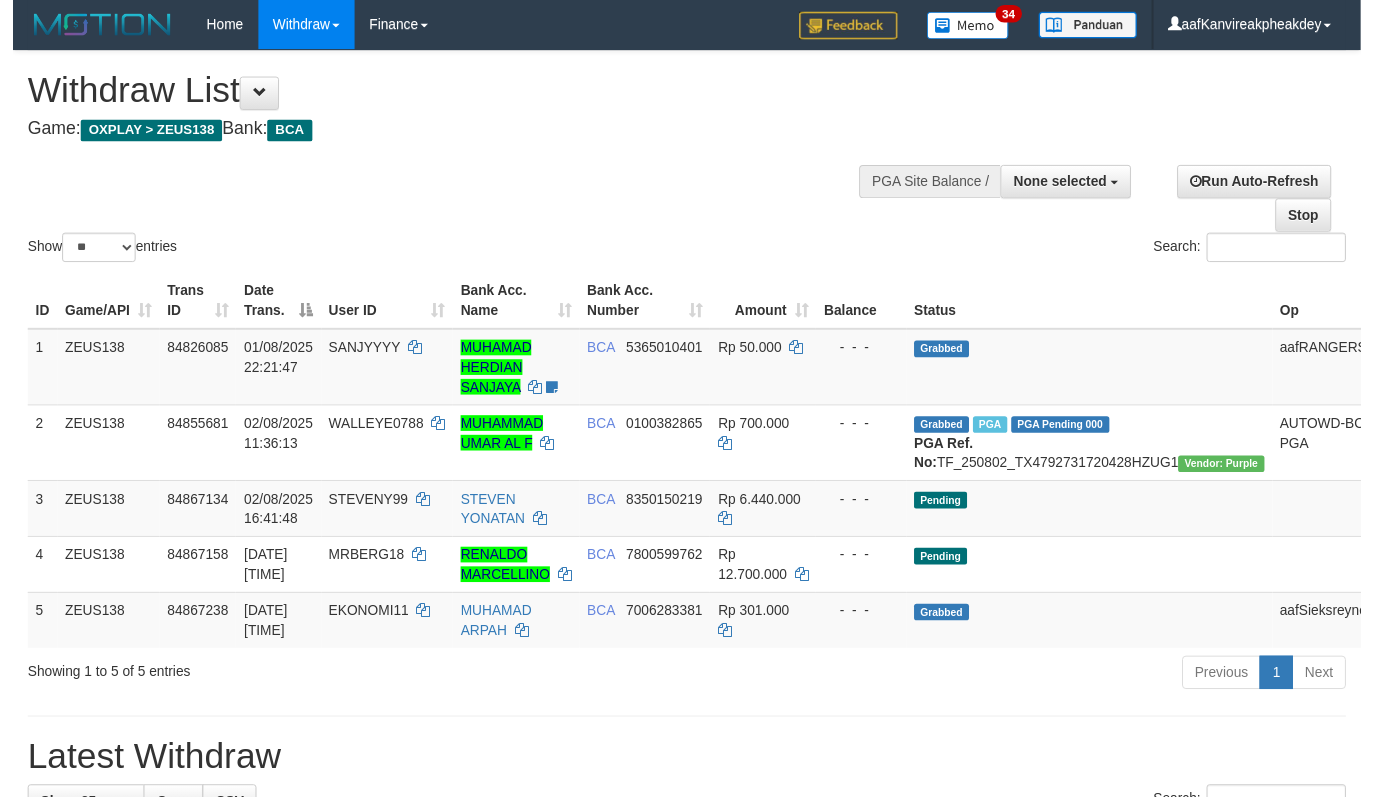 scroll, scrollTop: 142, scrollLeft: 0, axis: vertical 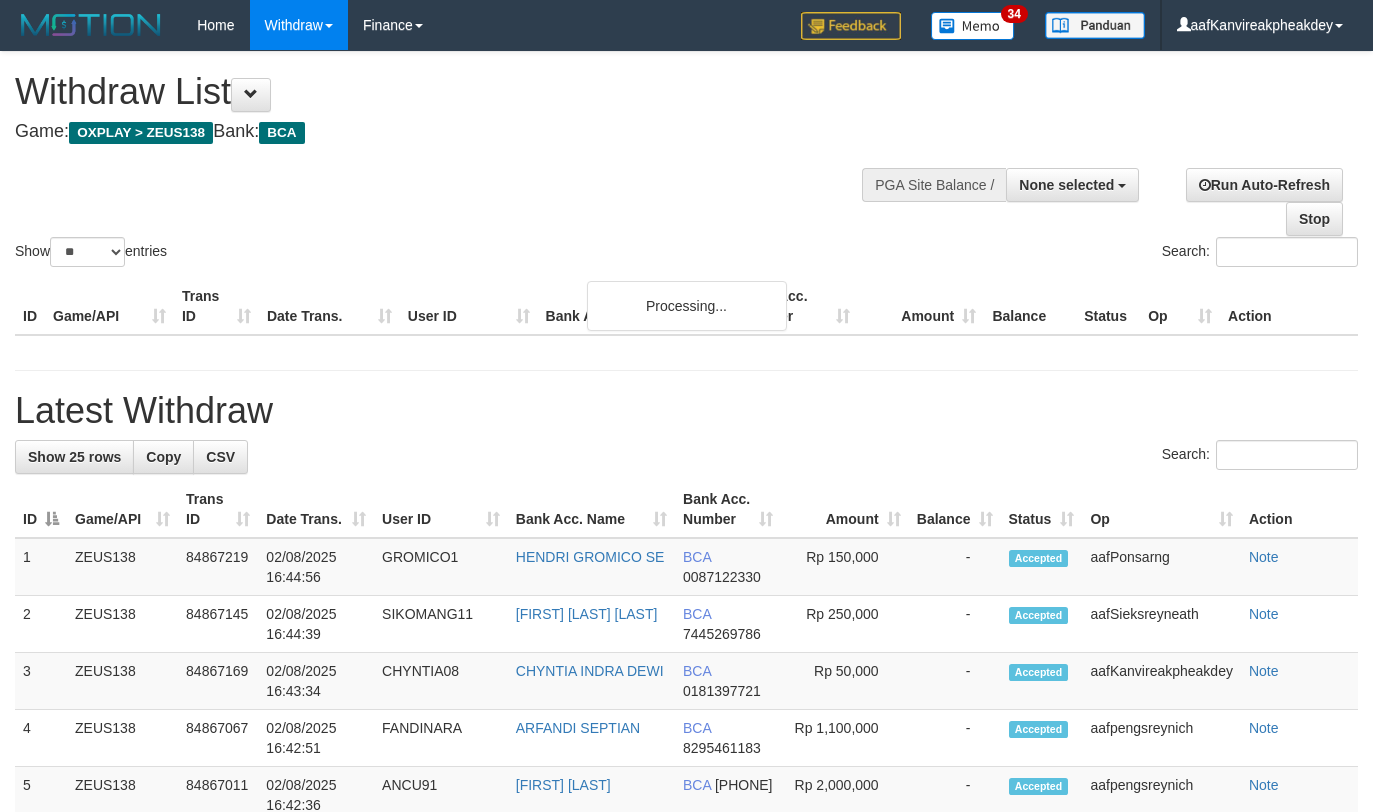 select 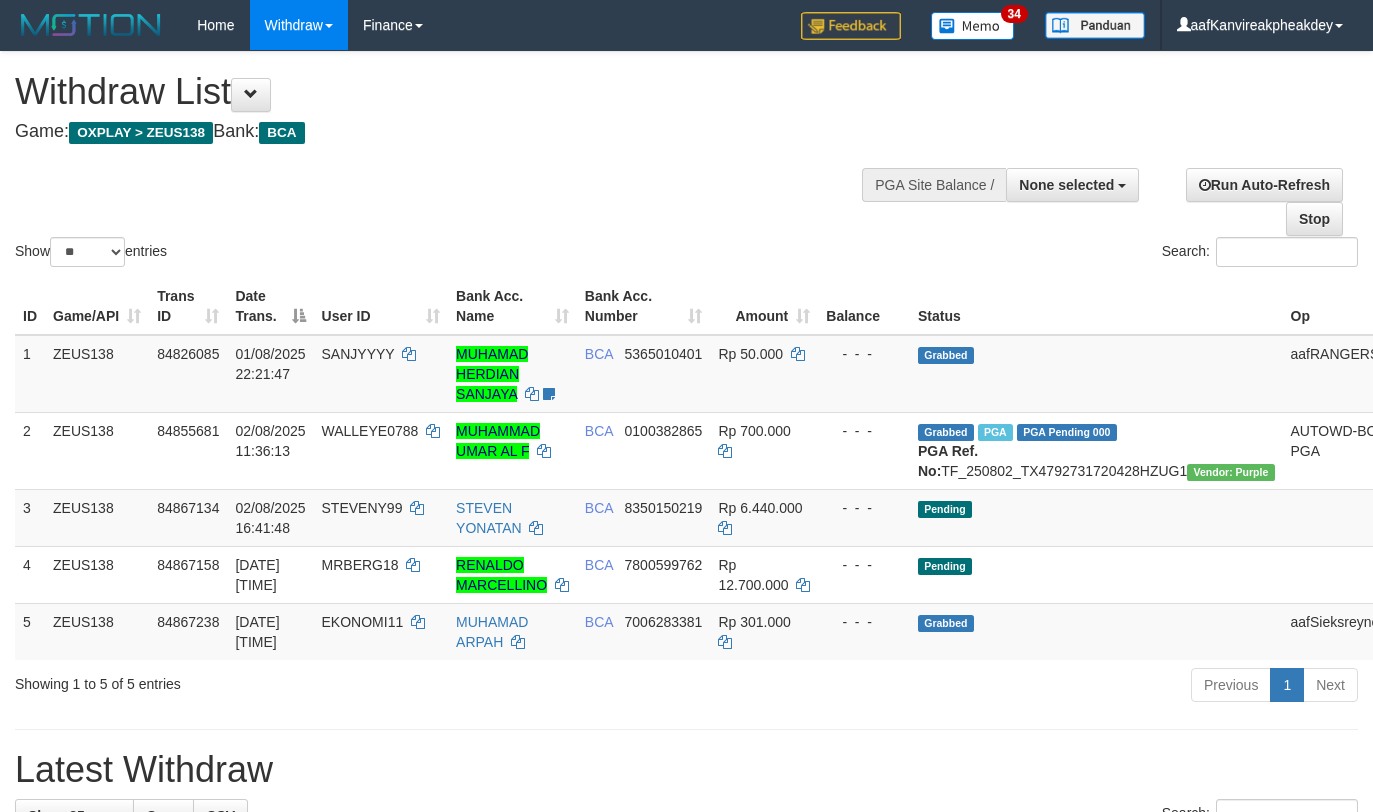select 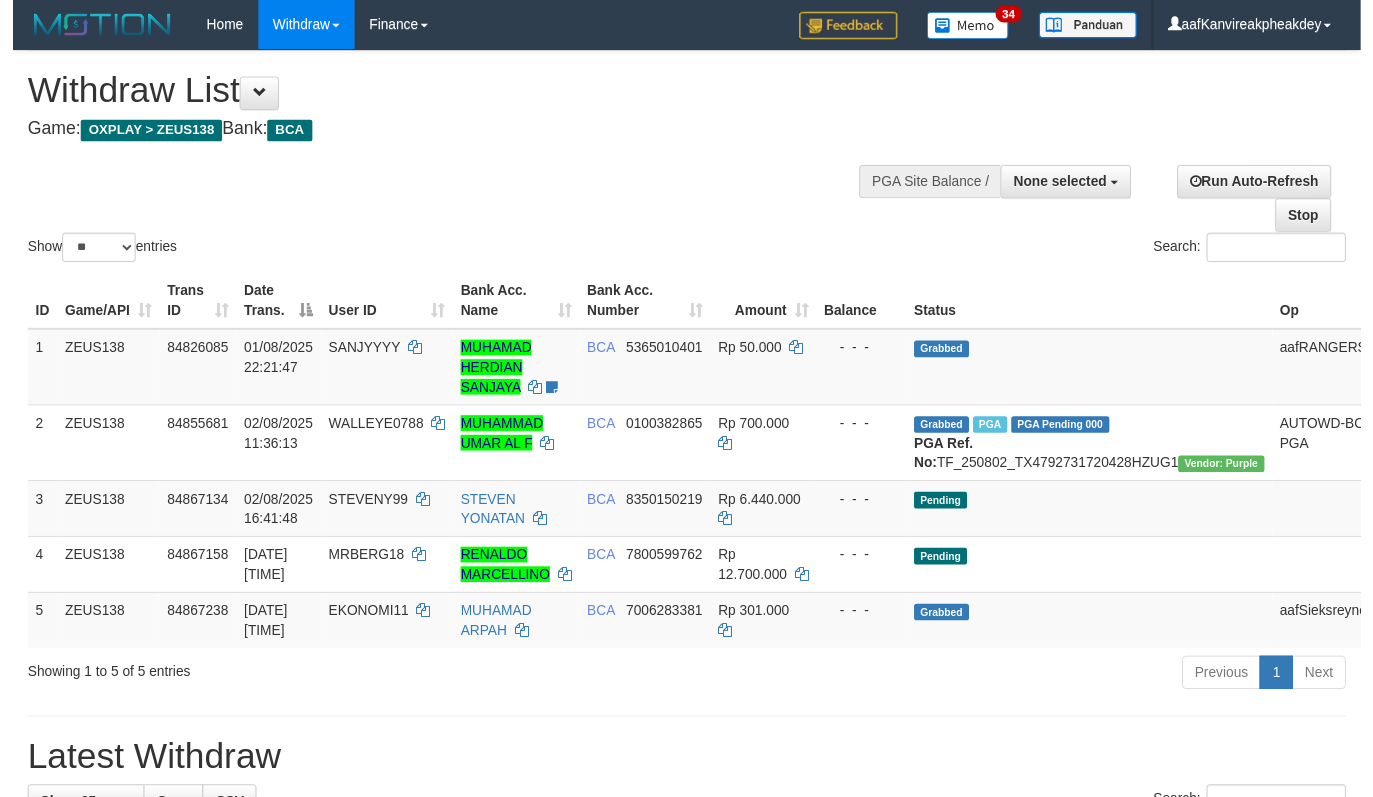 scroll, scrollTop: 142, scrollLeft: 0, axis: vertical 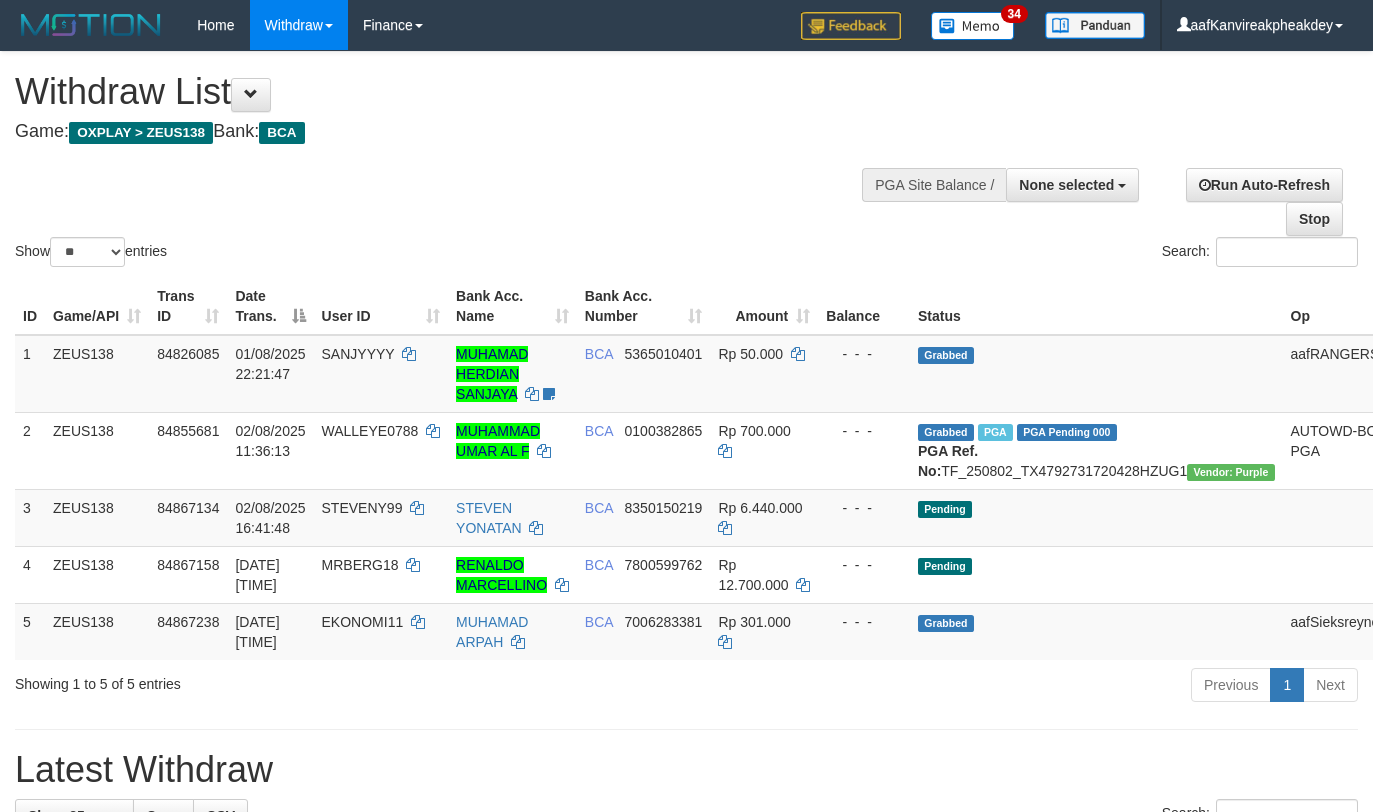 select 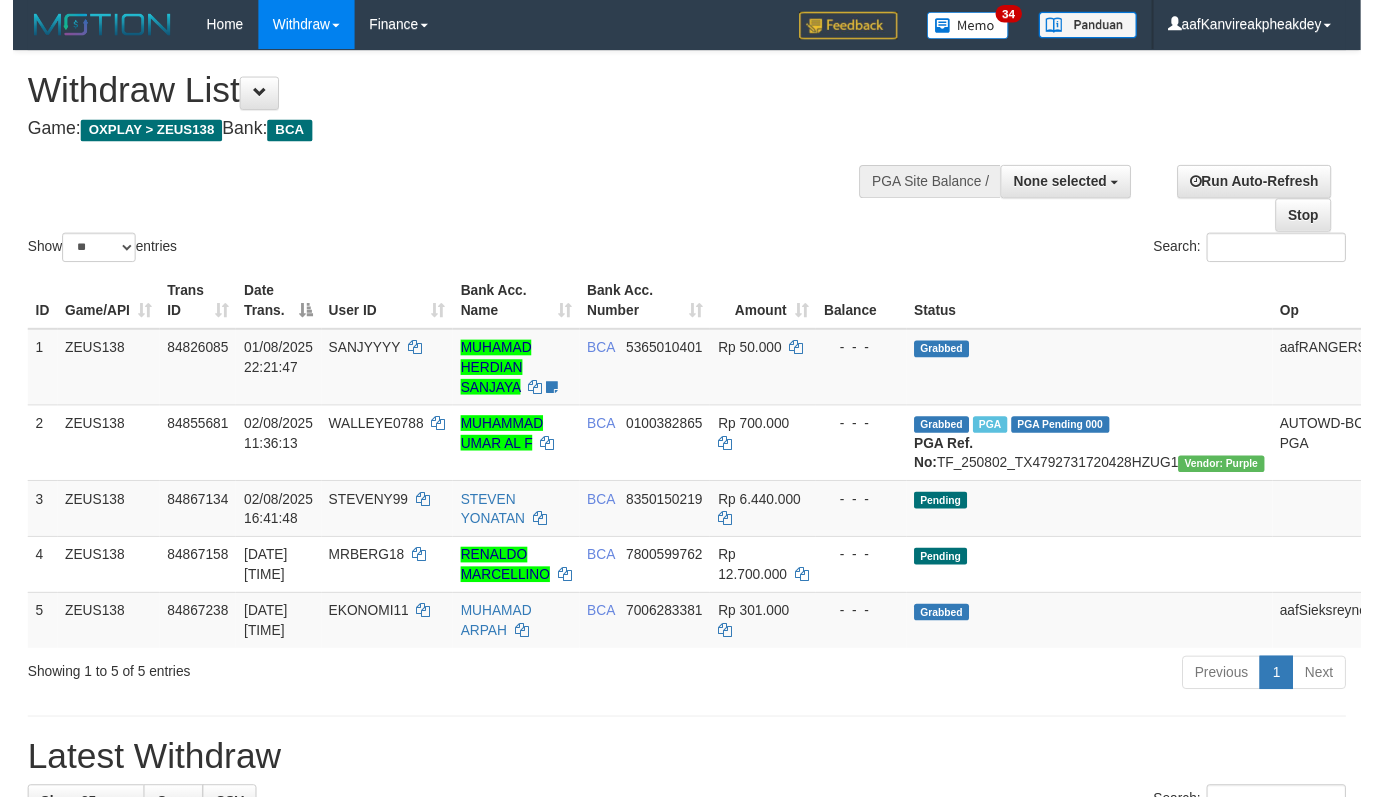 scroll, scrollTop: 142, scrollLeft: 0, axis: vertical 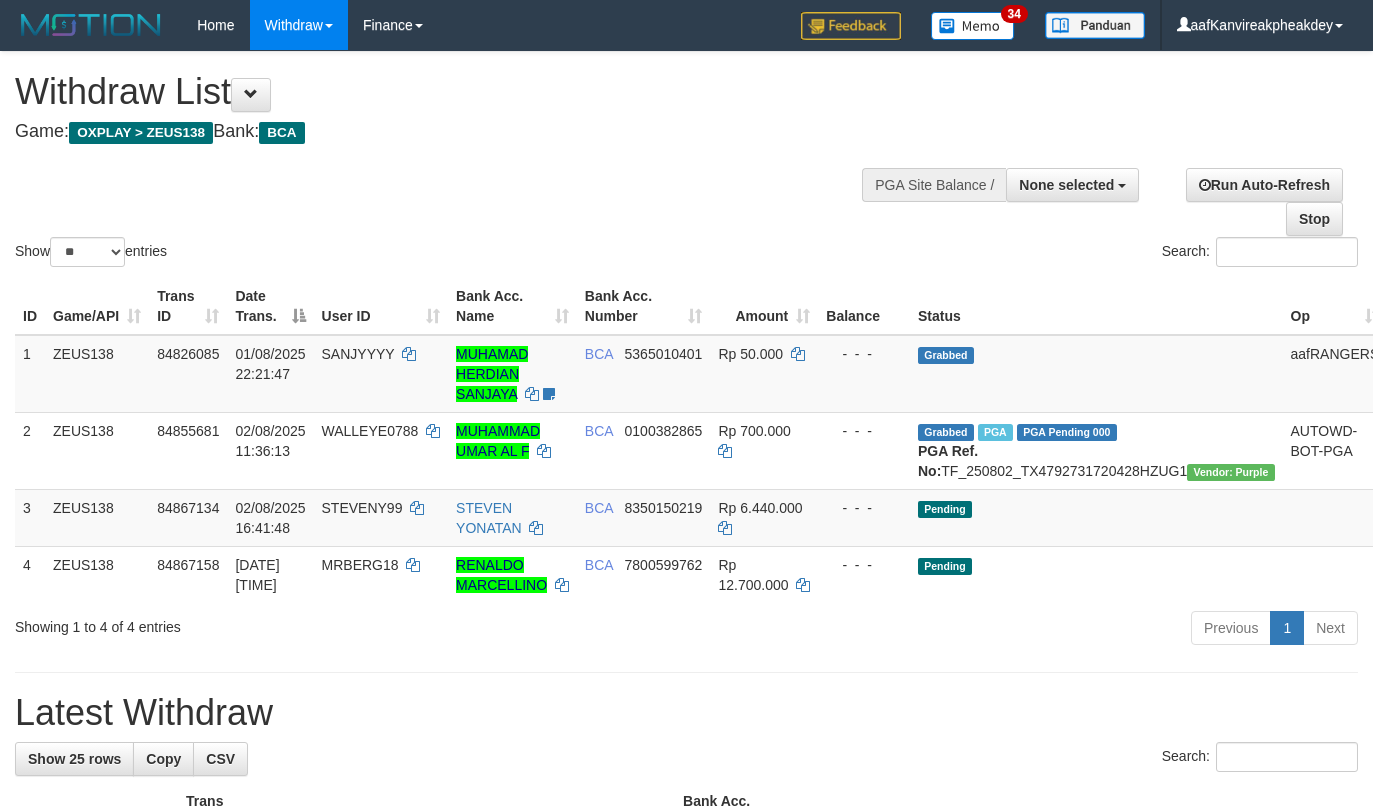 select 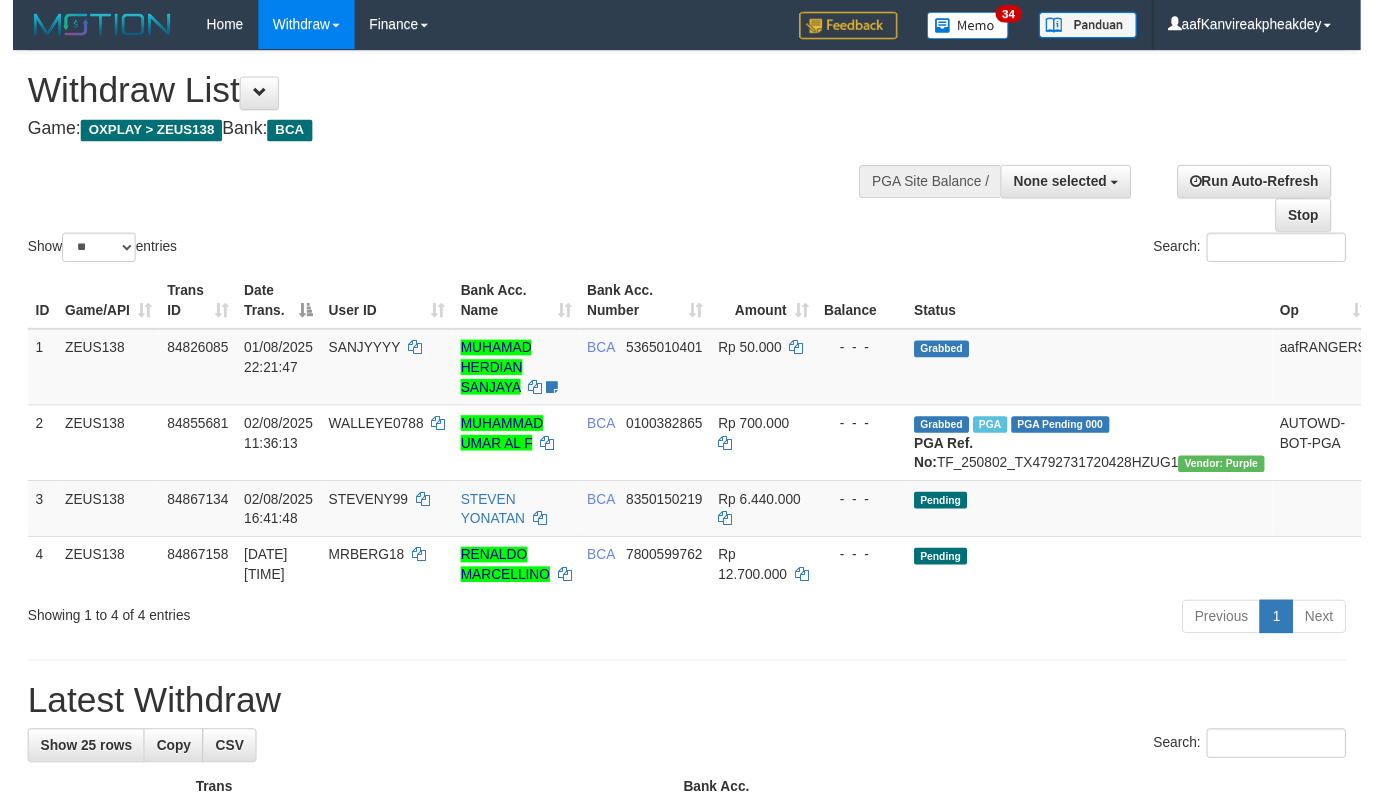 scroll, scrollTop: 142, scrollLeft: 0, axis: vertical 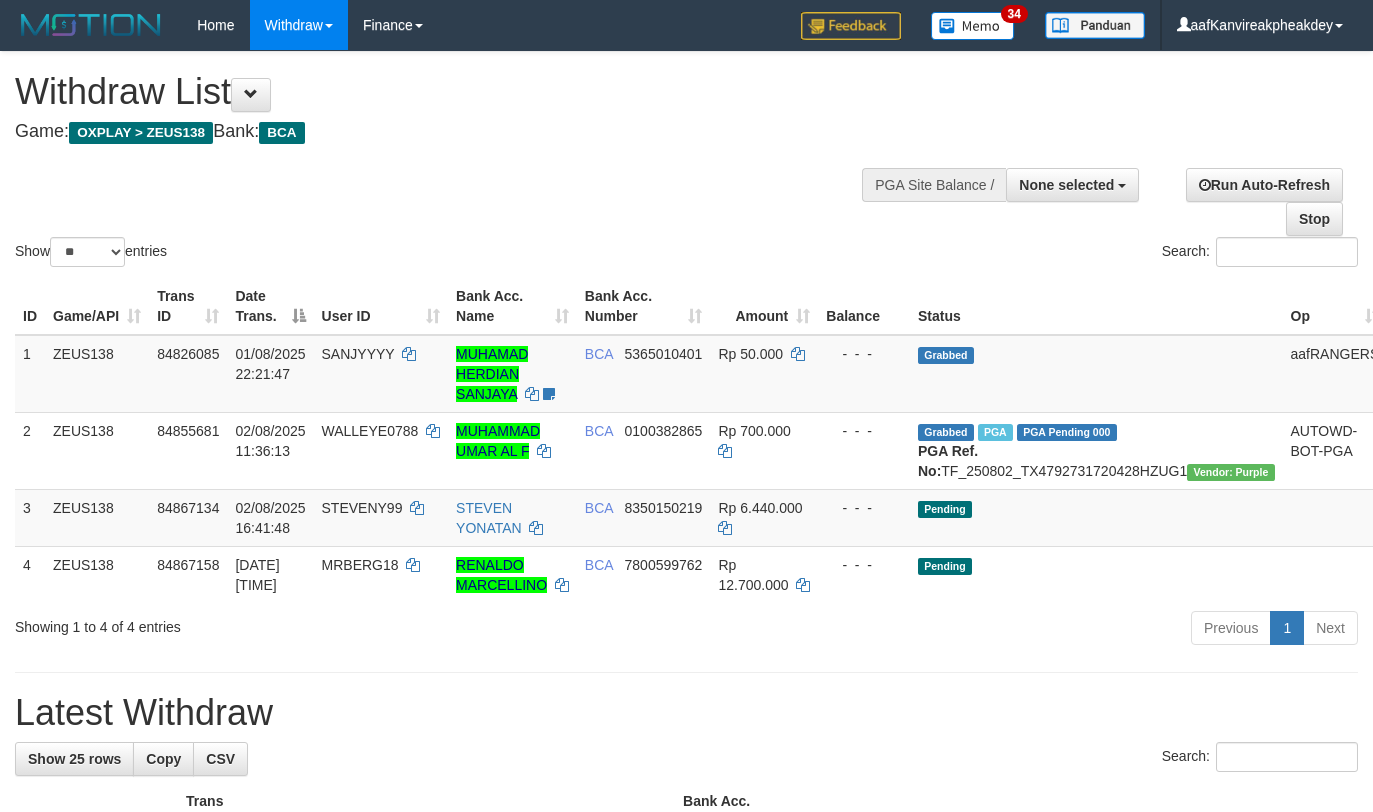 select 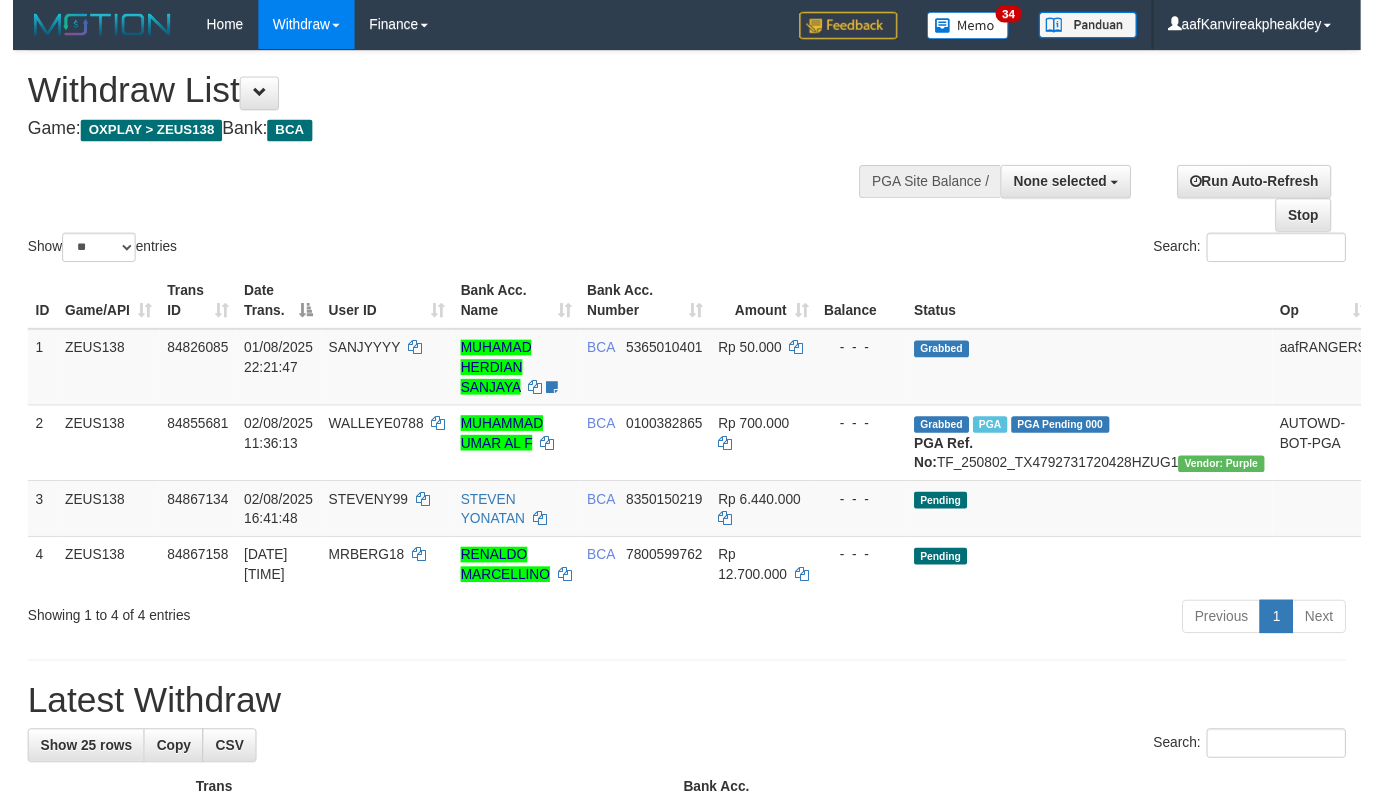 scroll, scrollTop: 142, scrollLeft: 0, axis: vertical 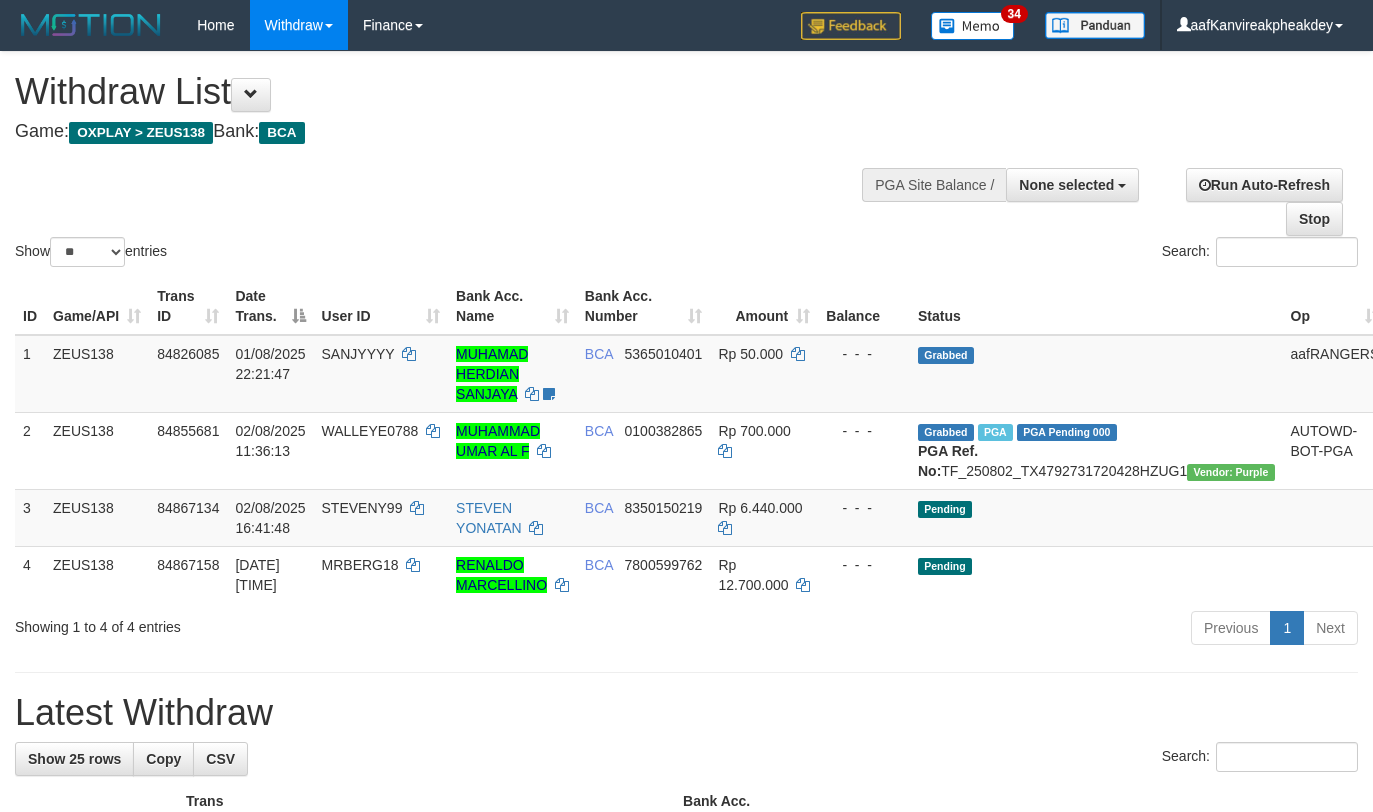 select 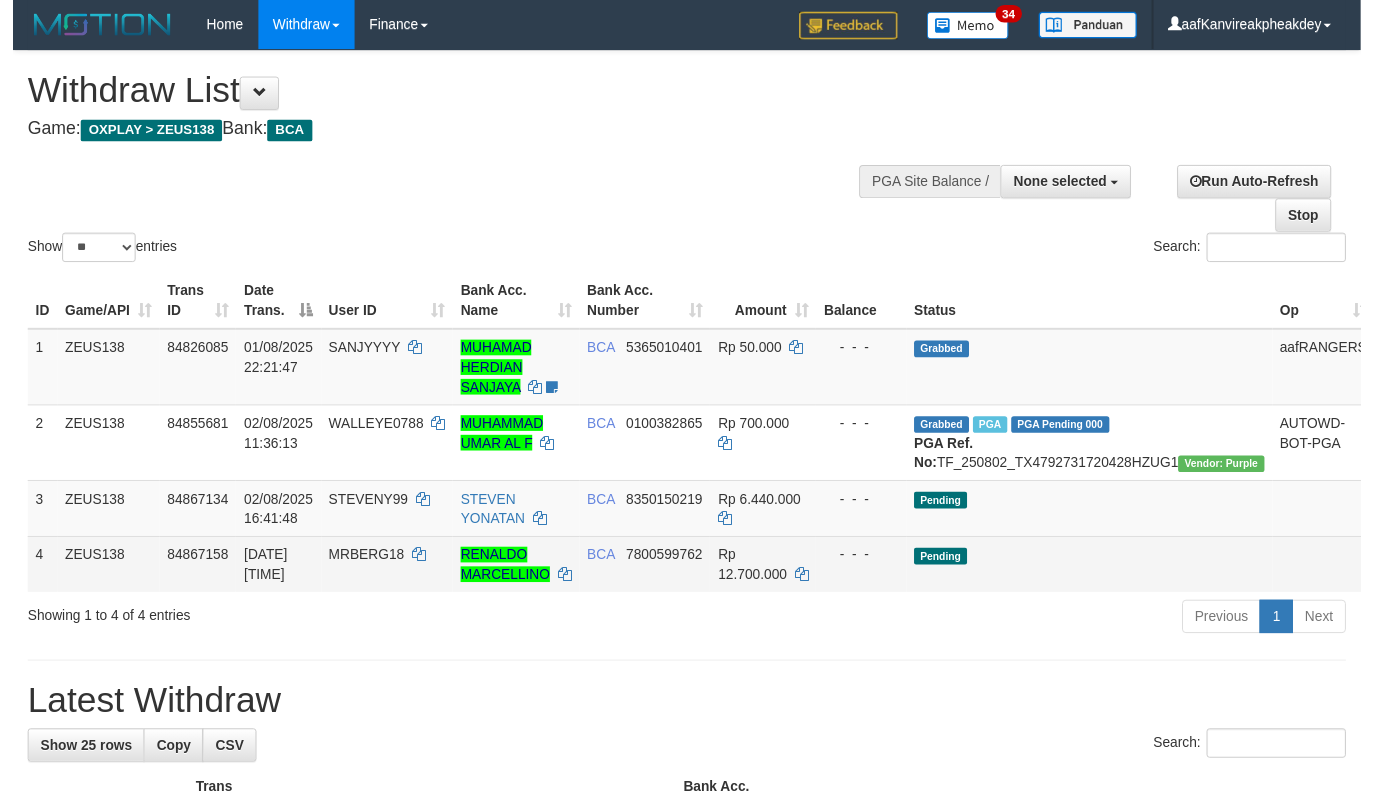 scroll, scrollTop: 142, scrollLeft: 0, axis: vertical 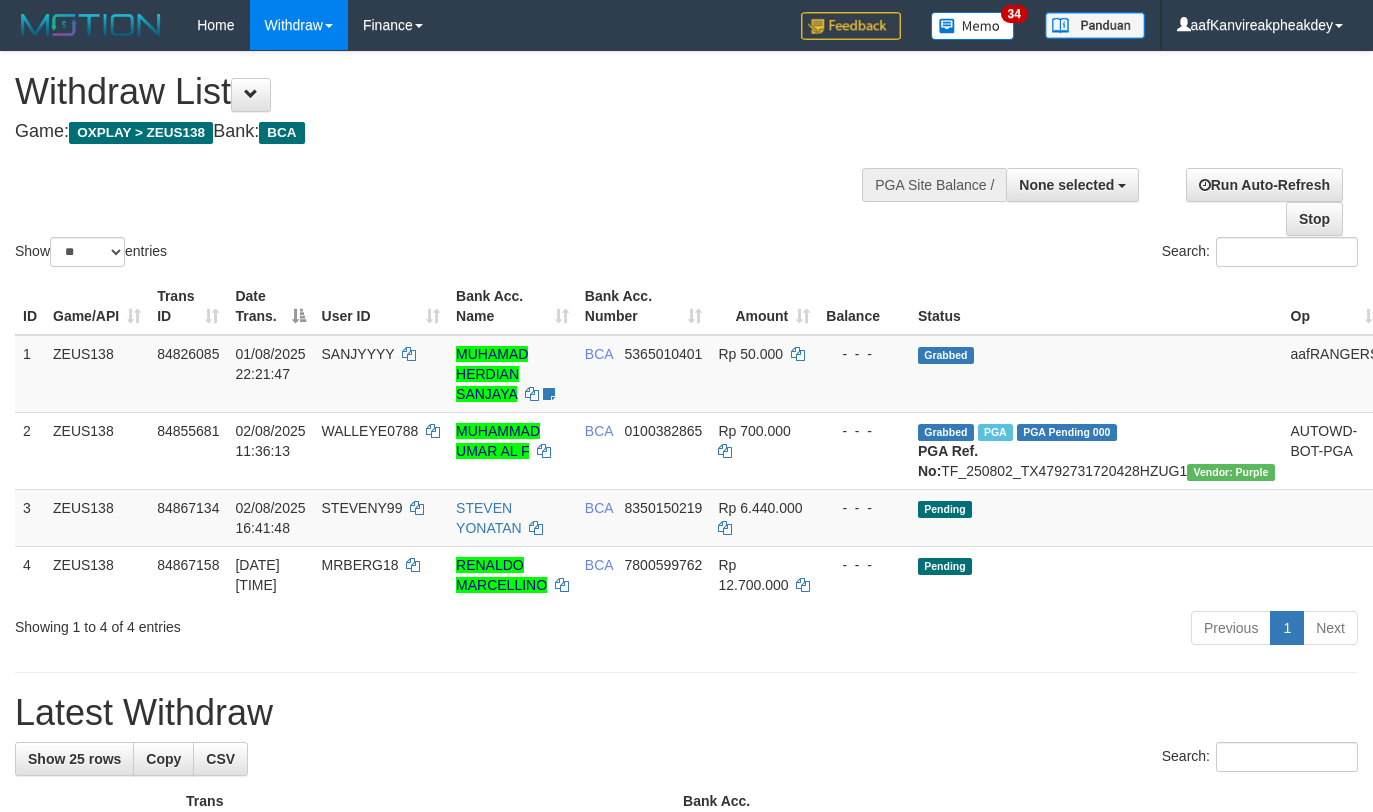 select 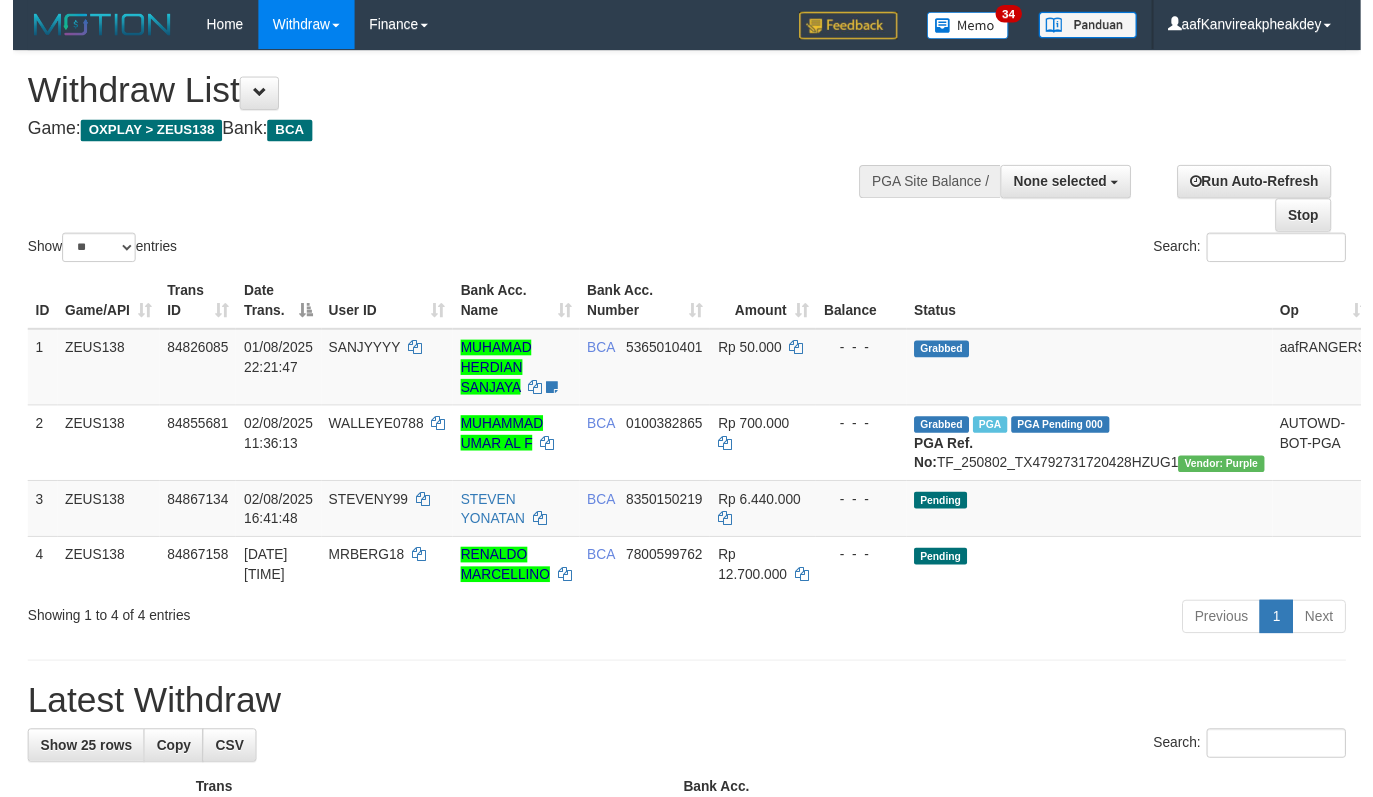 scroll, scrollTop: 142, scrollLeft: 0, axis: vertical 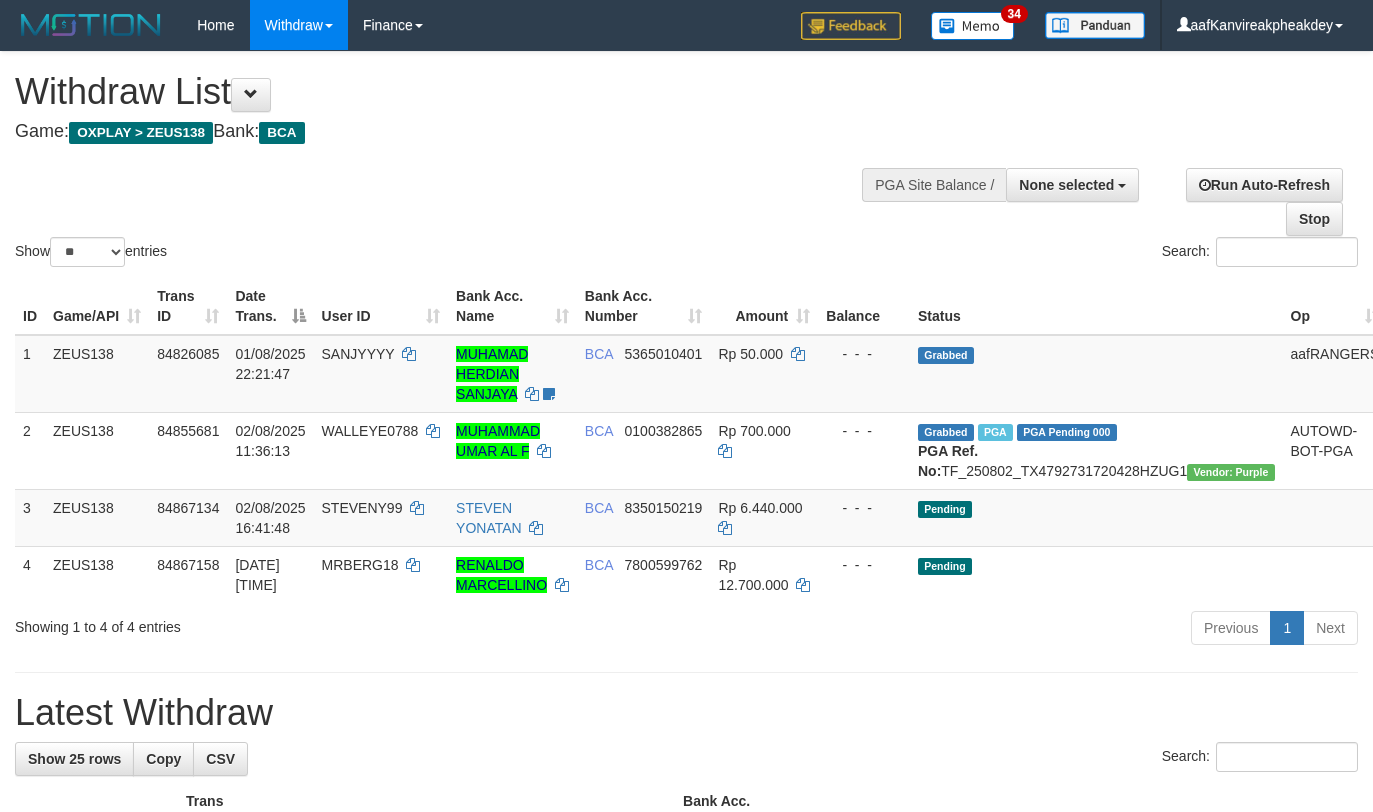 select 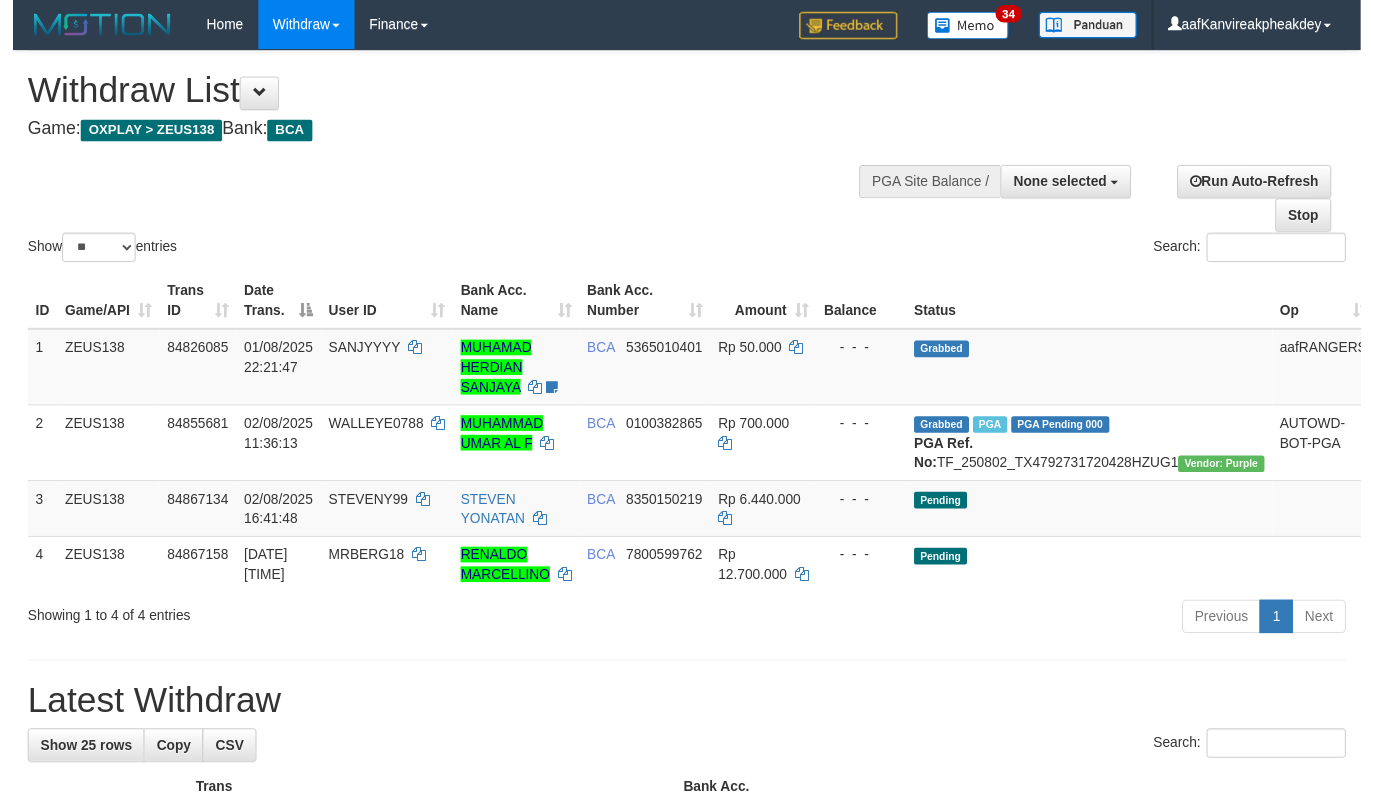 scroll, scrollTop: 142, scrollLeft: 0, axis: vertical 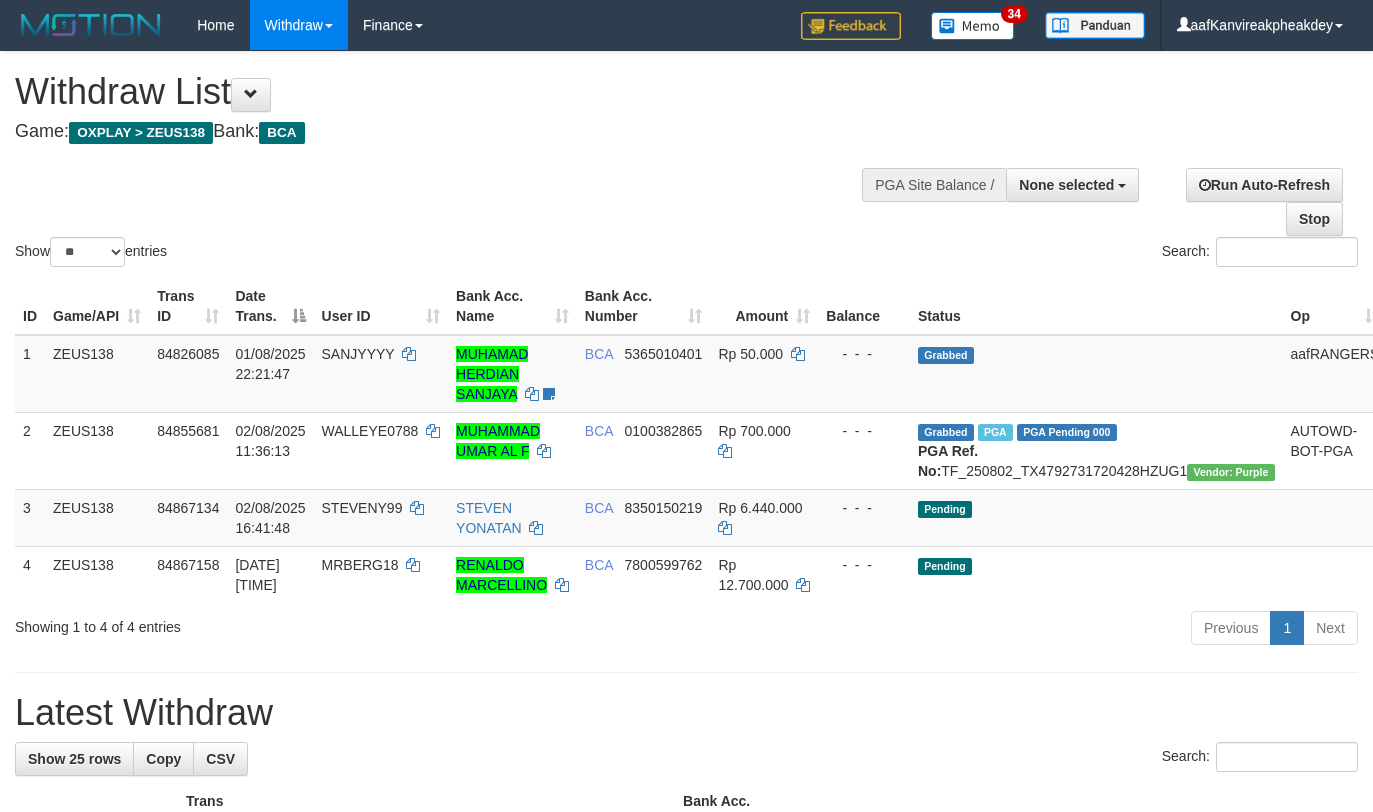 select 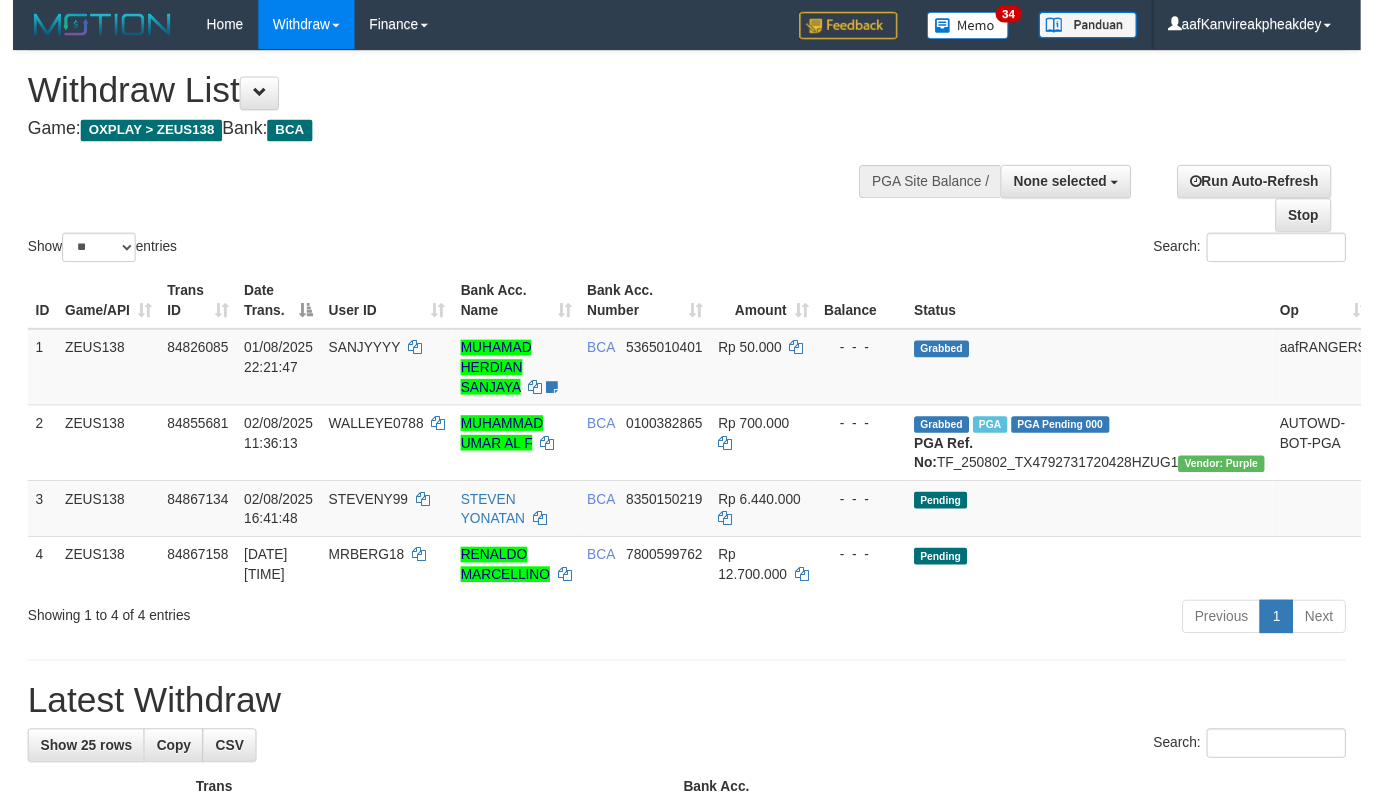scroll, scrollTop: 142, scrollLeft: 0, axis: vertical 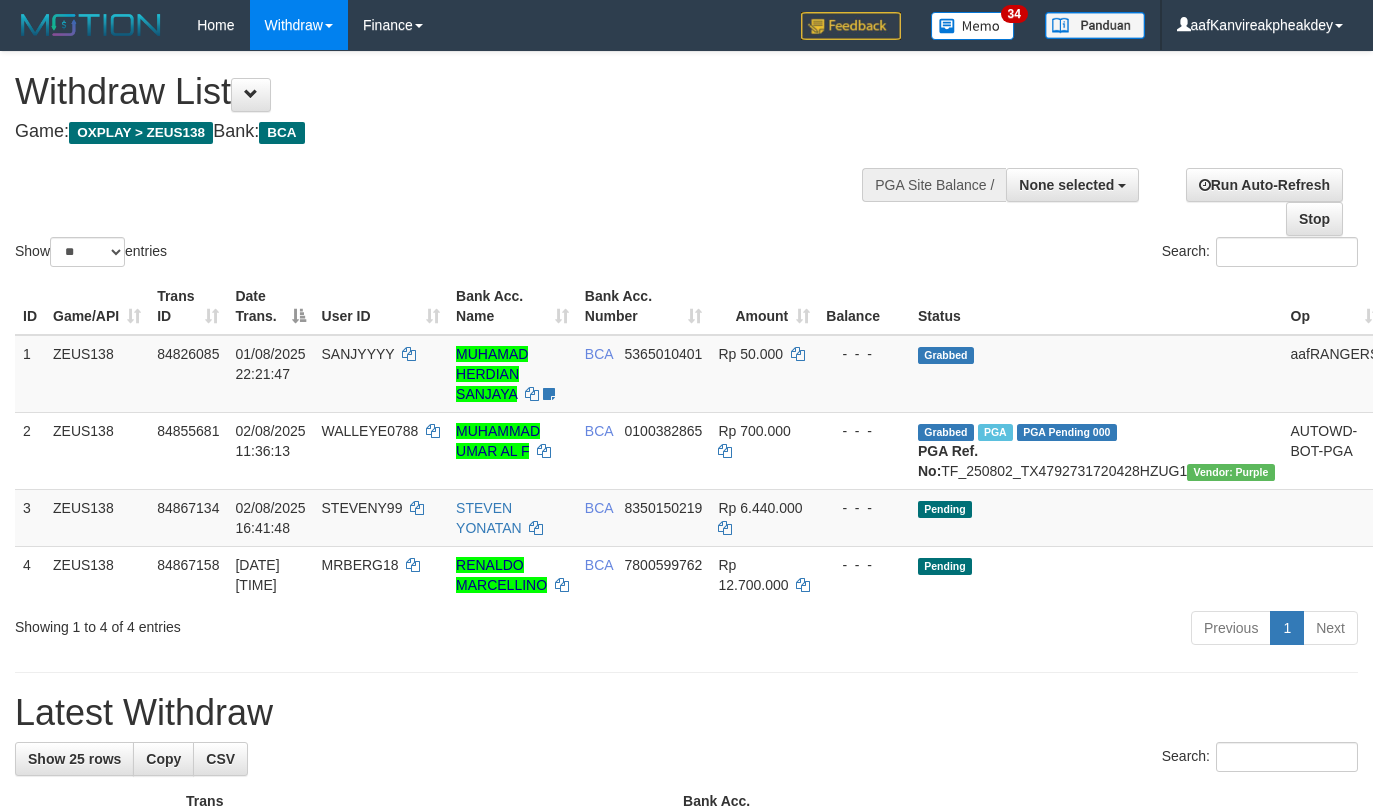 select 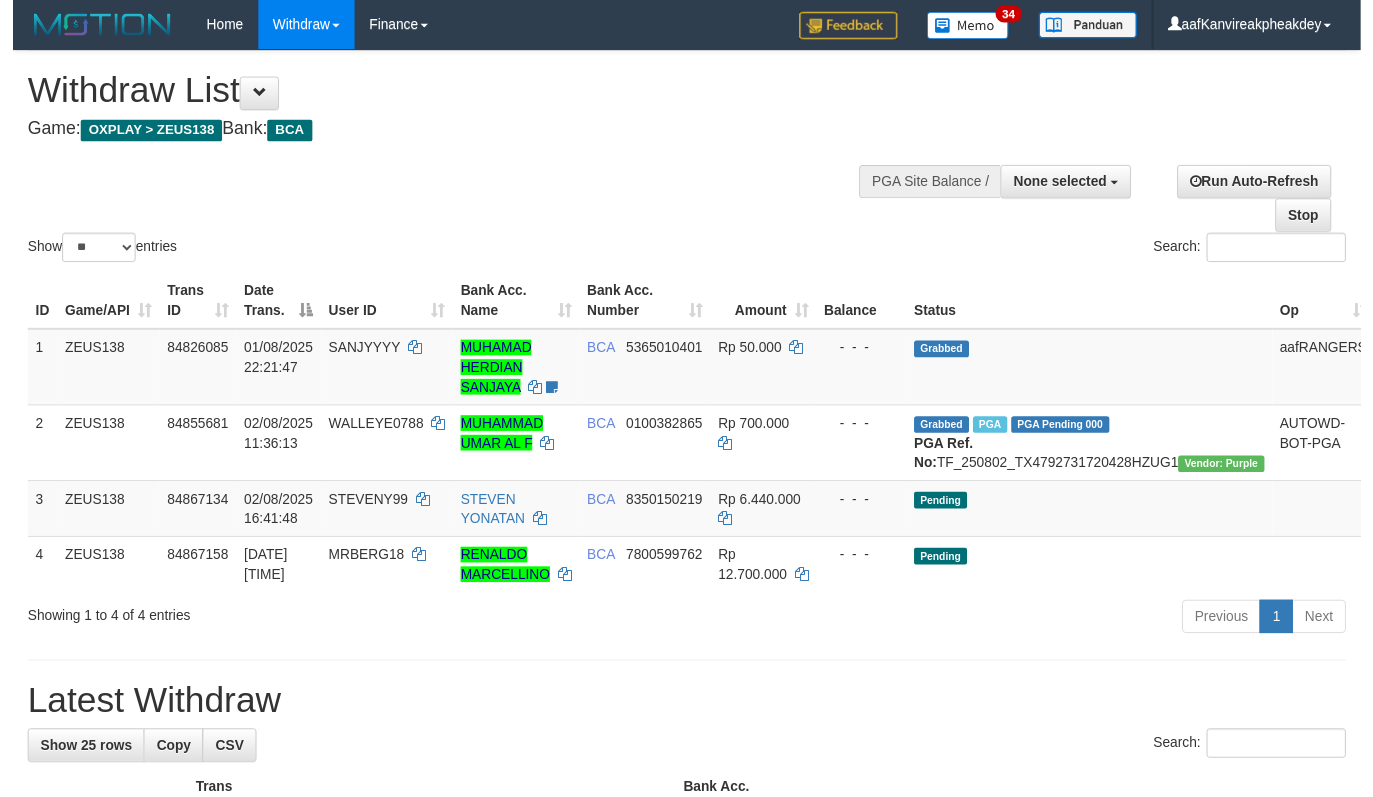 scroll, scrollTop: 142, scrollLeft: 0, axis: vertical 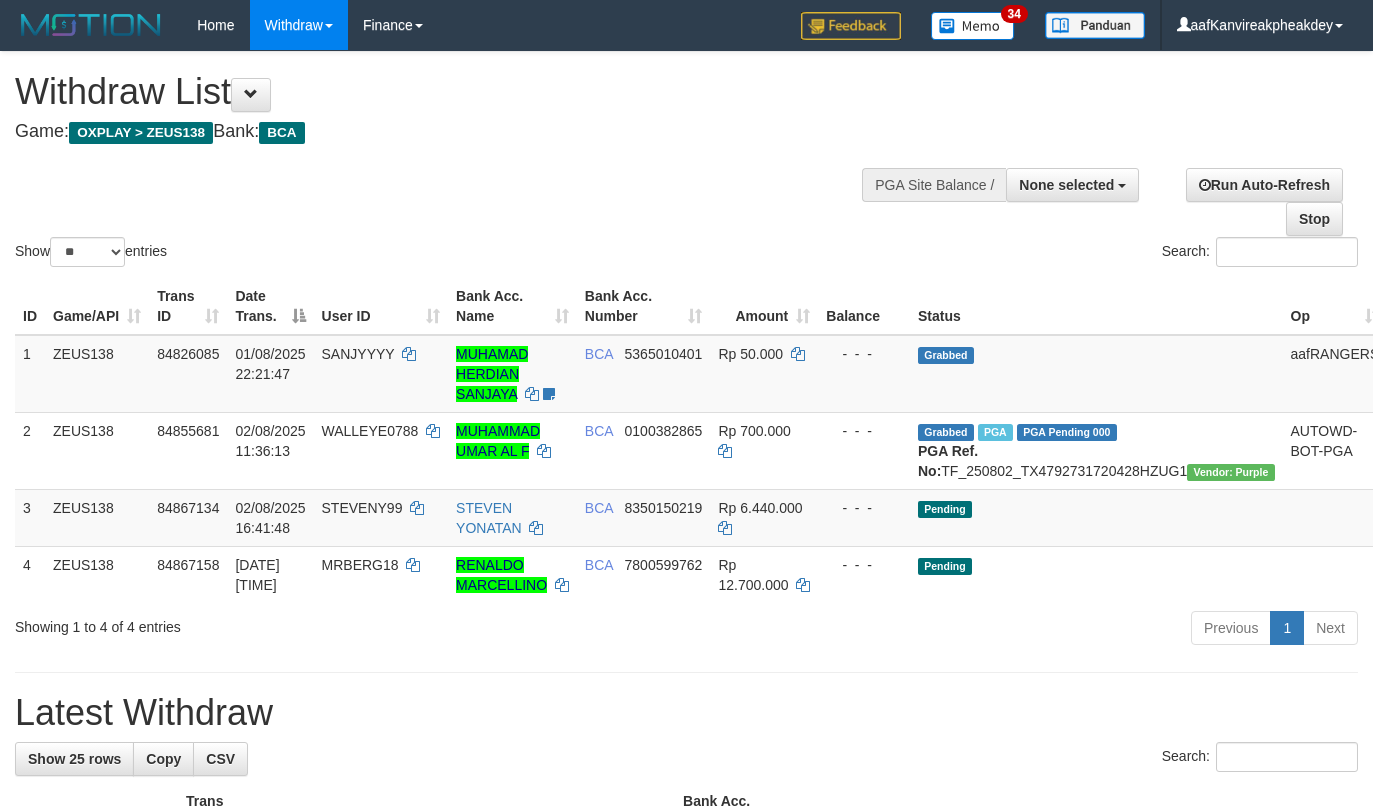 select 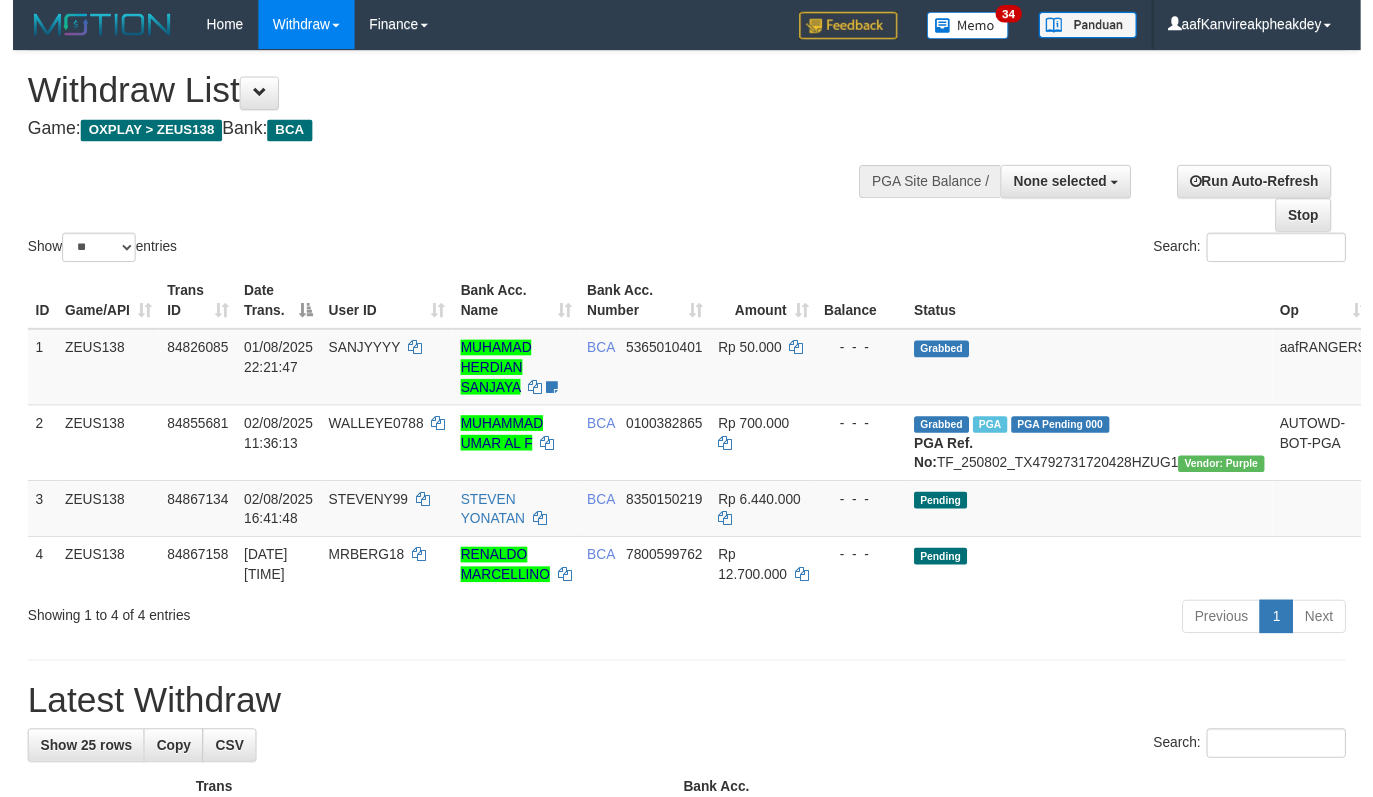 scroll, scrollTop: 142, scrollLeft: 0, axis: vertical 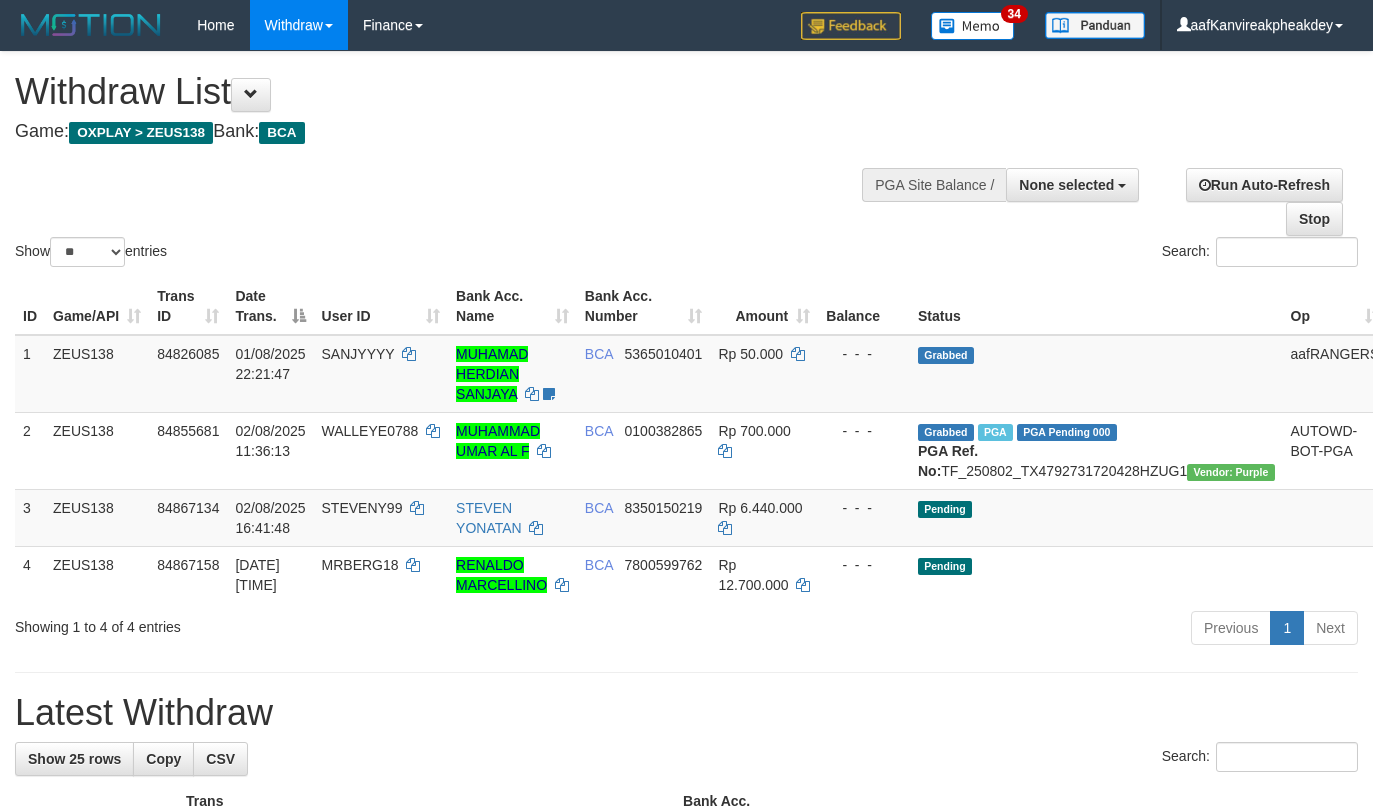 select 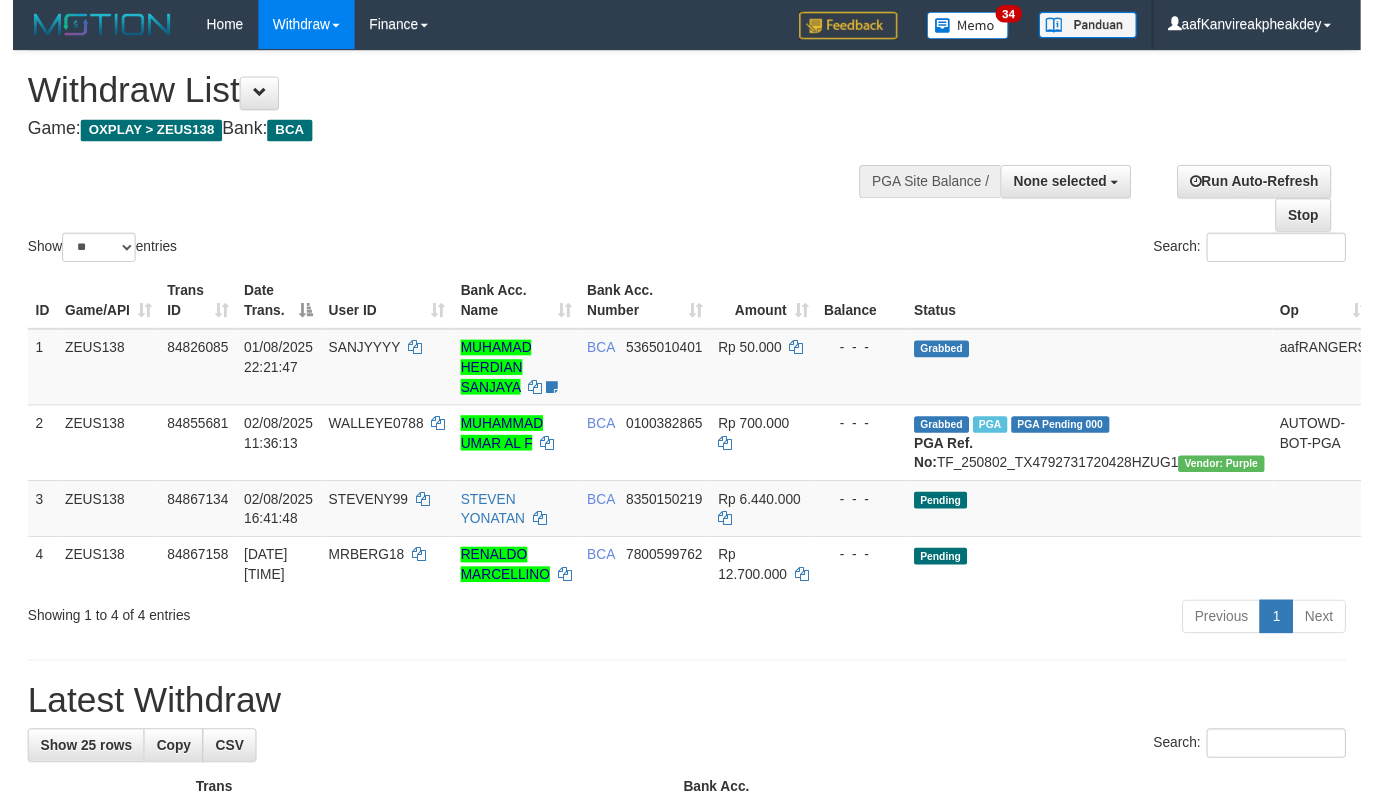 scroll, scrollTop: 142, scrollLeft: 0, axis: vertical 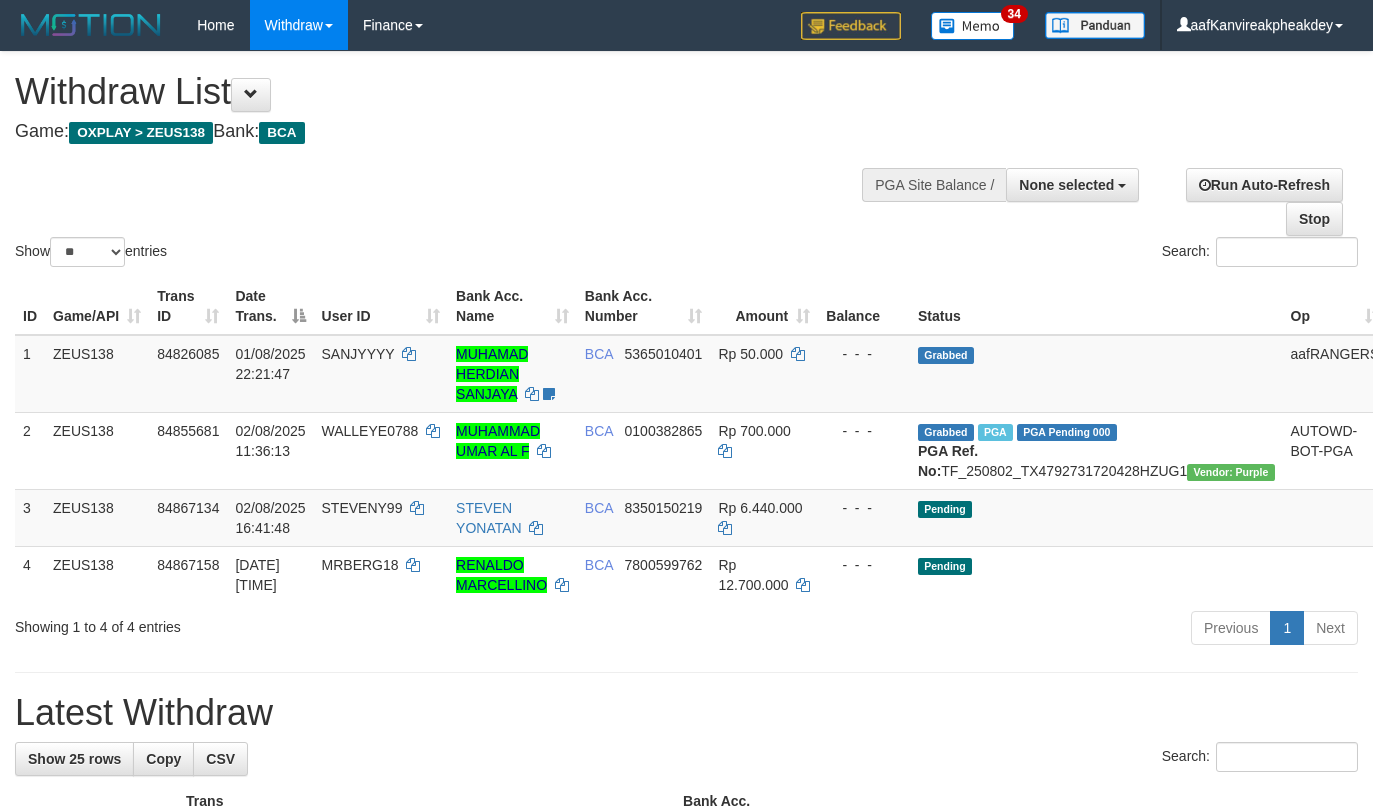 select 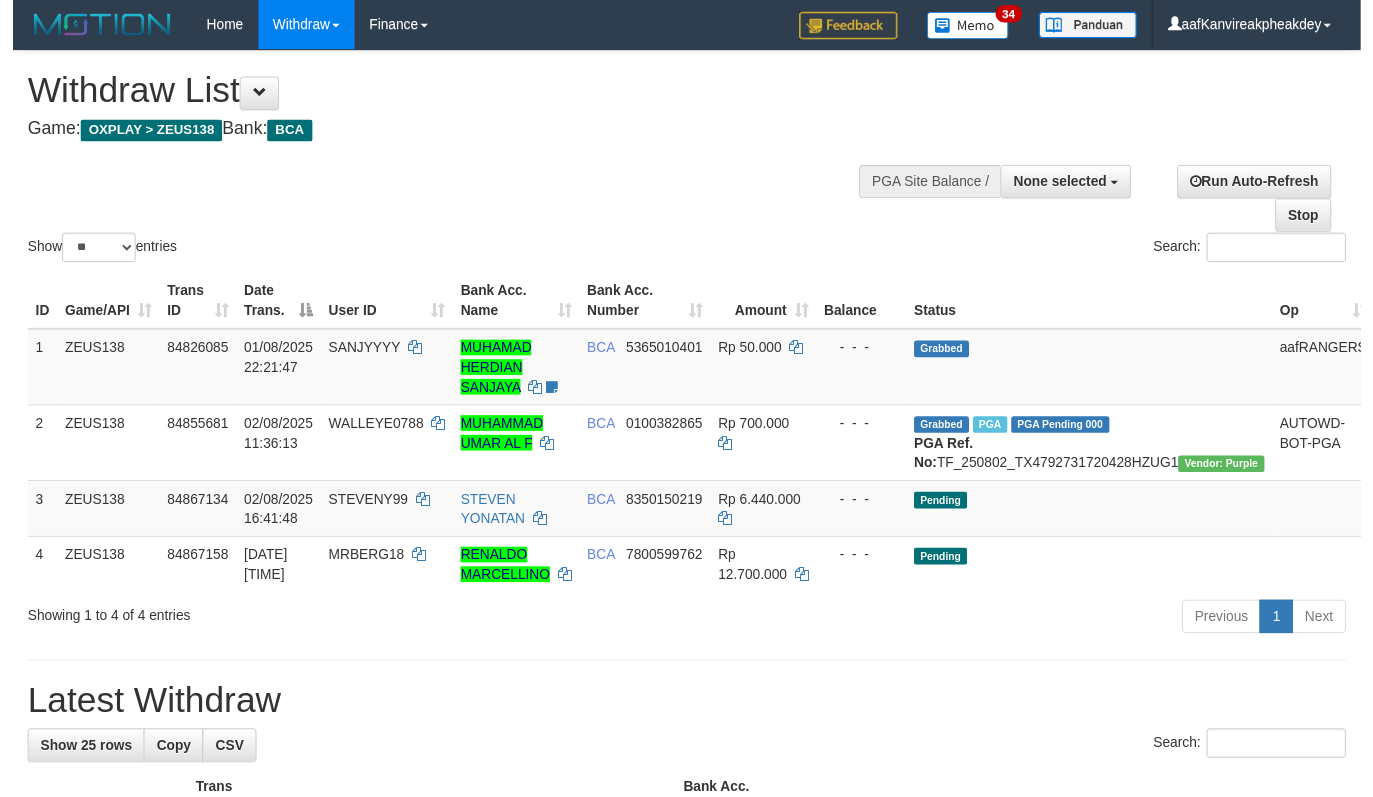 scroll, scrollTop: 142, scrollLeft: 0, axis: vertical 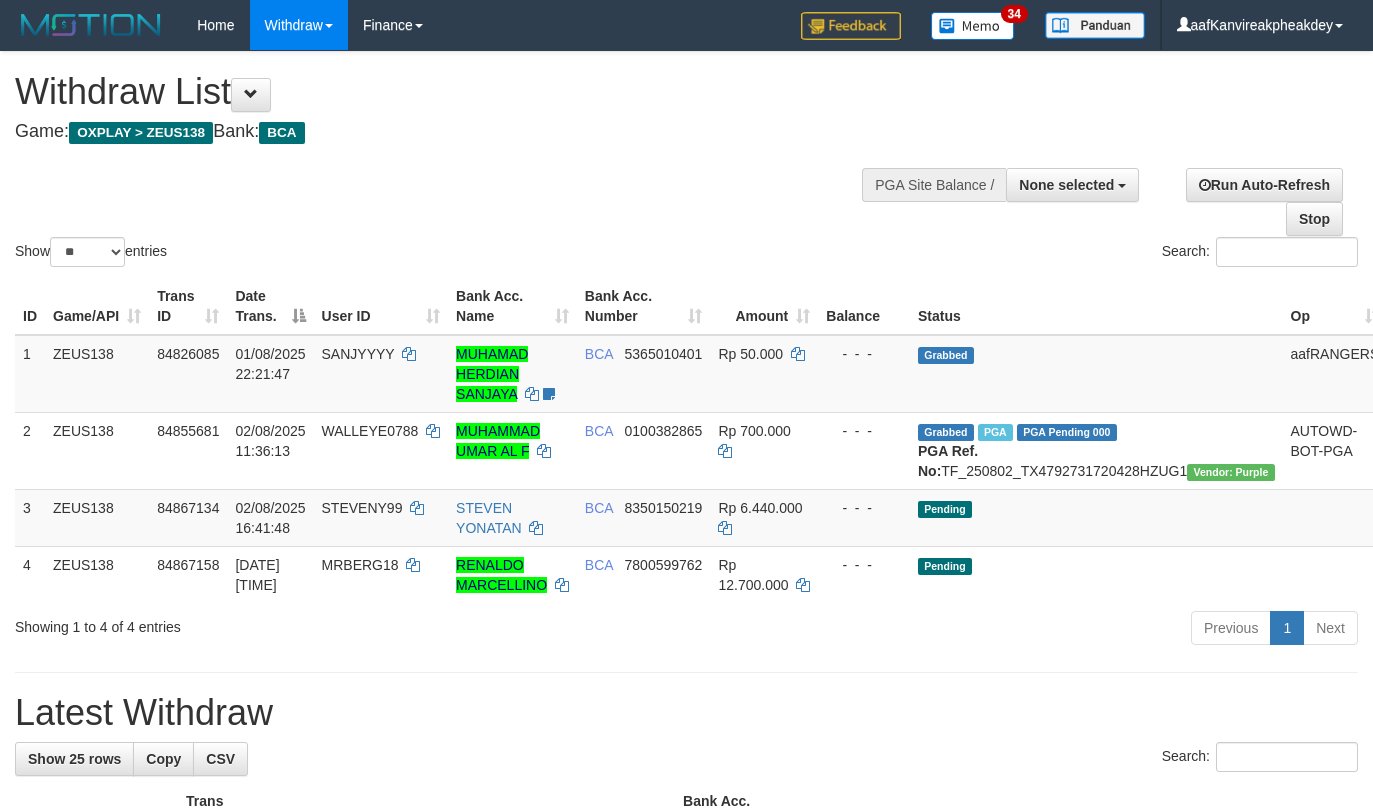 select 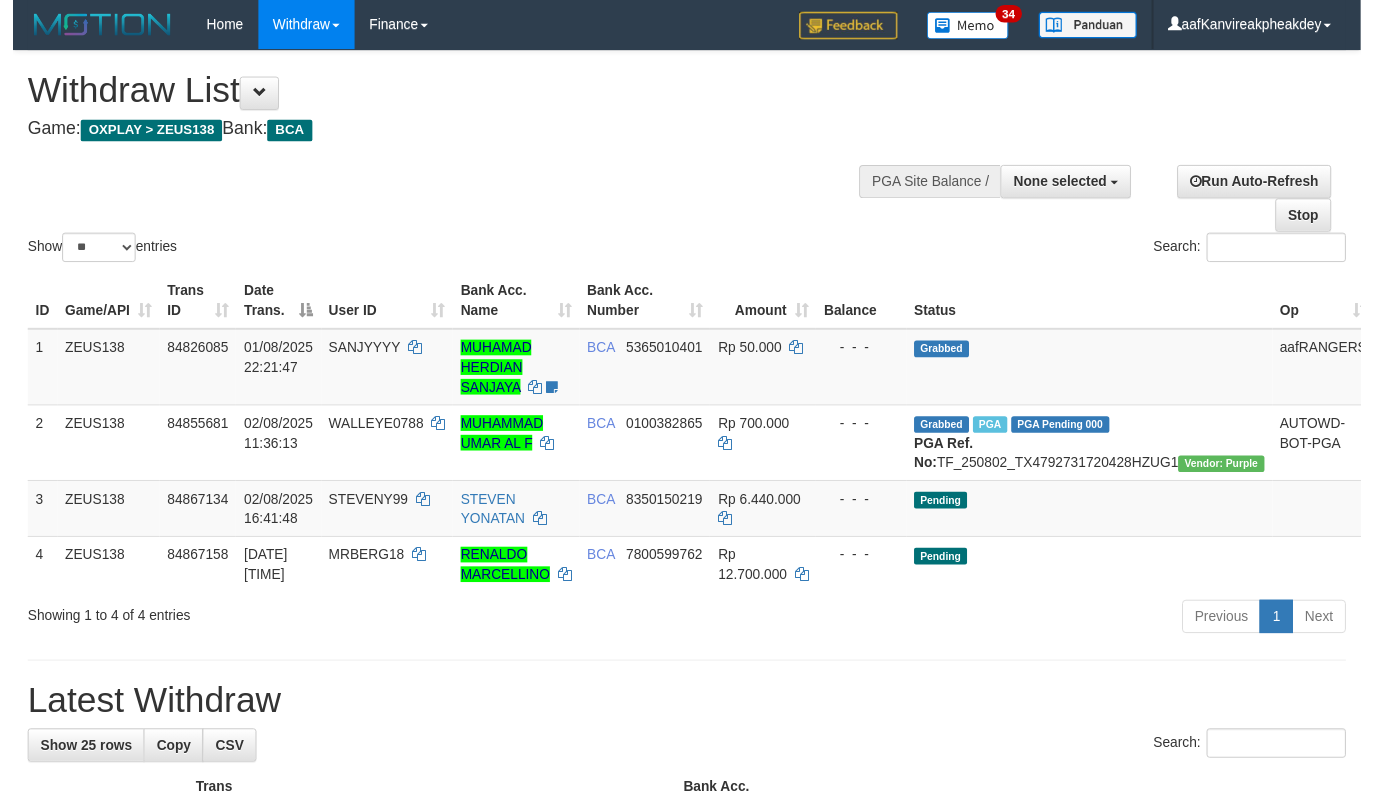 scroll, scrollTop: 142, scrollLeft: 0, axis: vertical 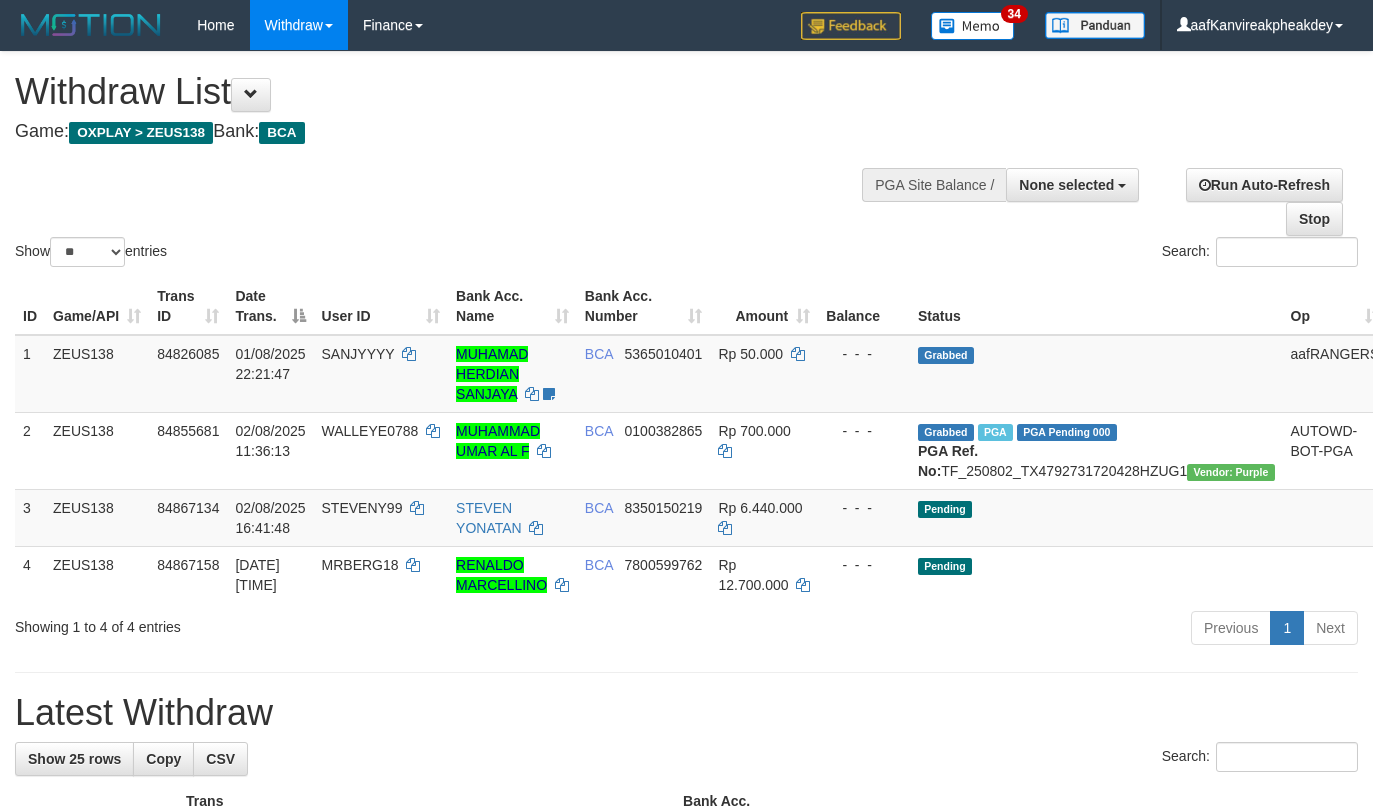 select 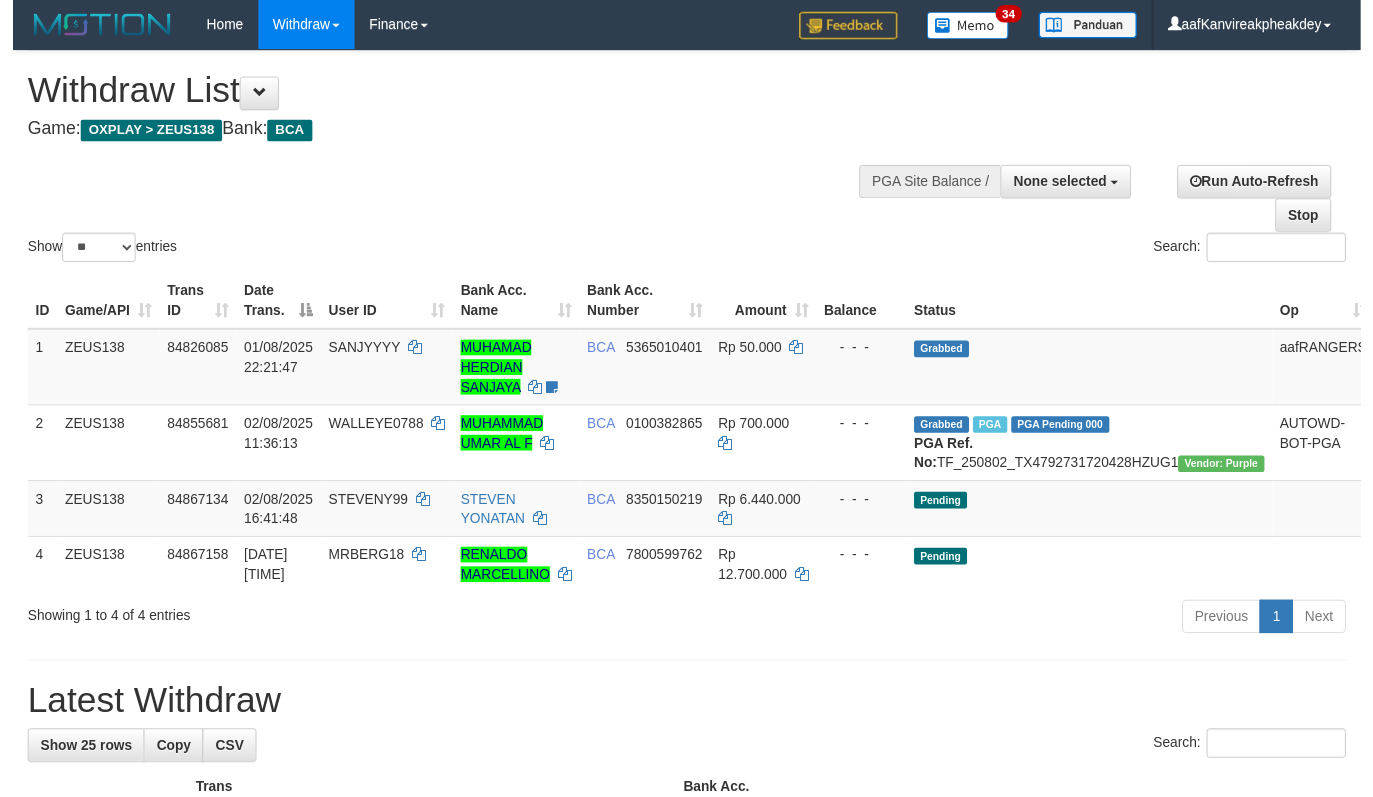scroll, scrollTop: 142, scrollLeft: 0, axis: vertical 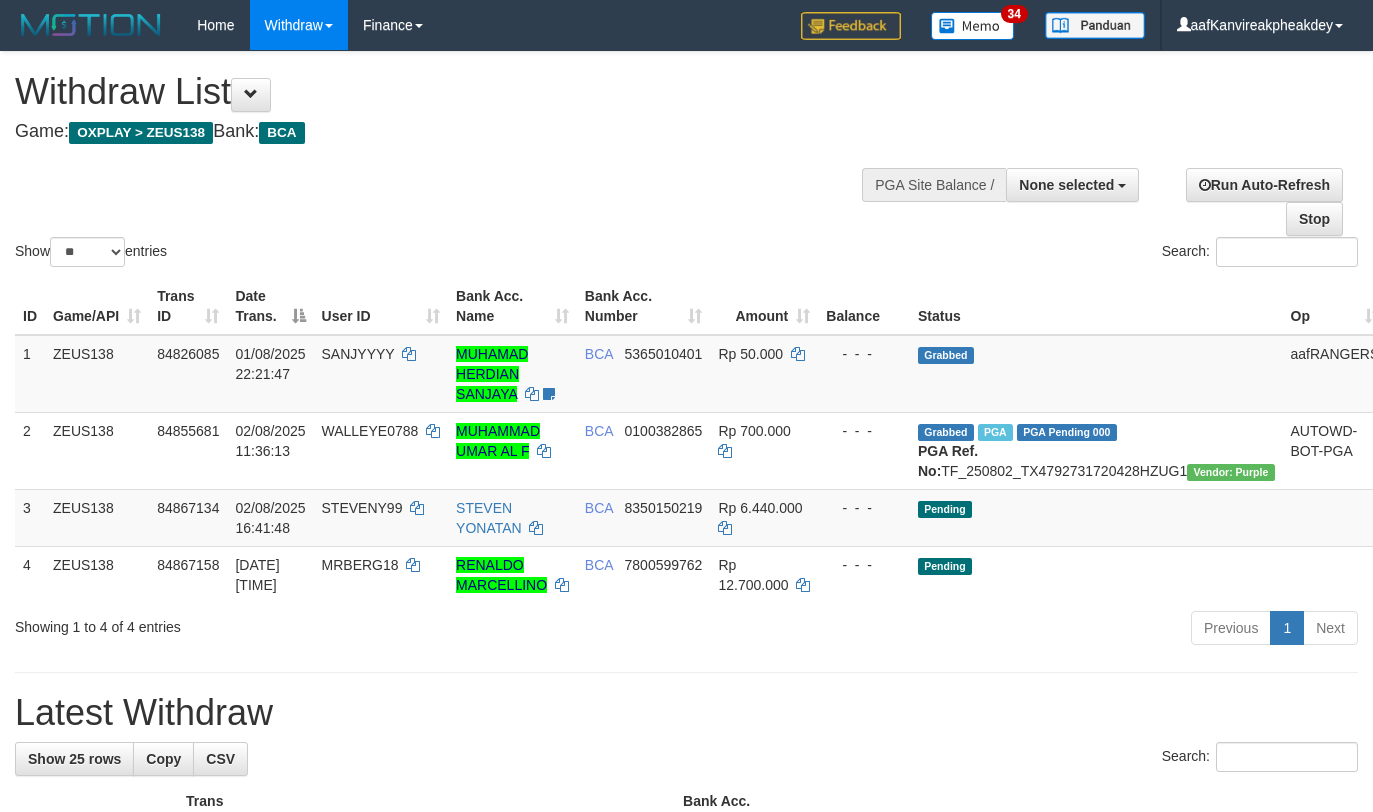 select 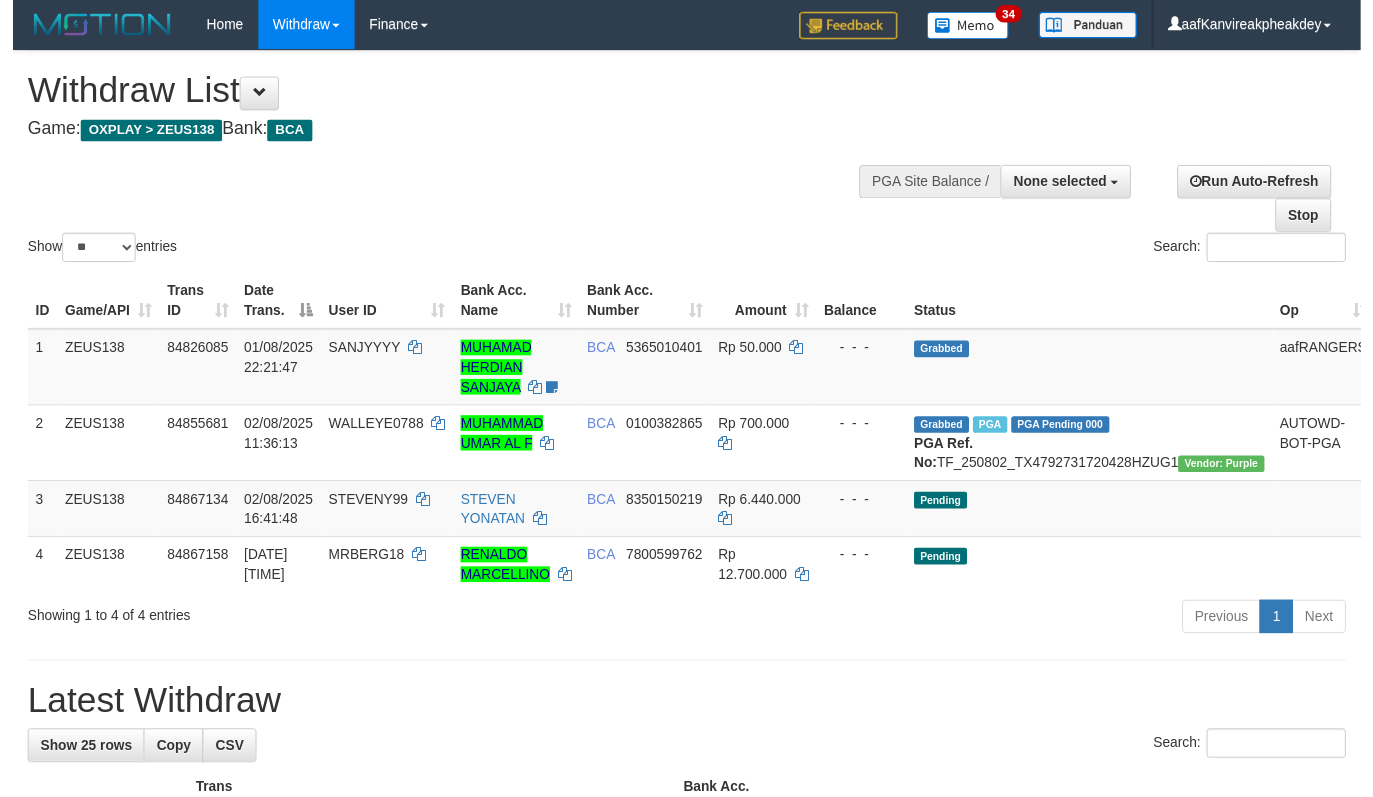 scroll, scrollTop: 142, scrollLeft: 0, axis: vertical 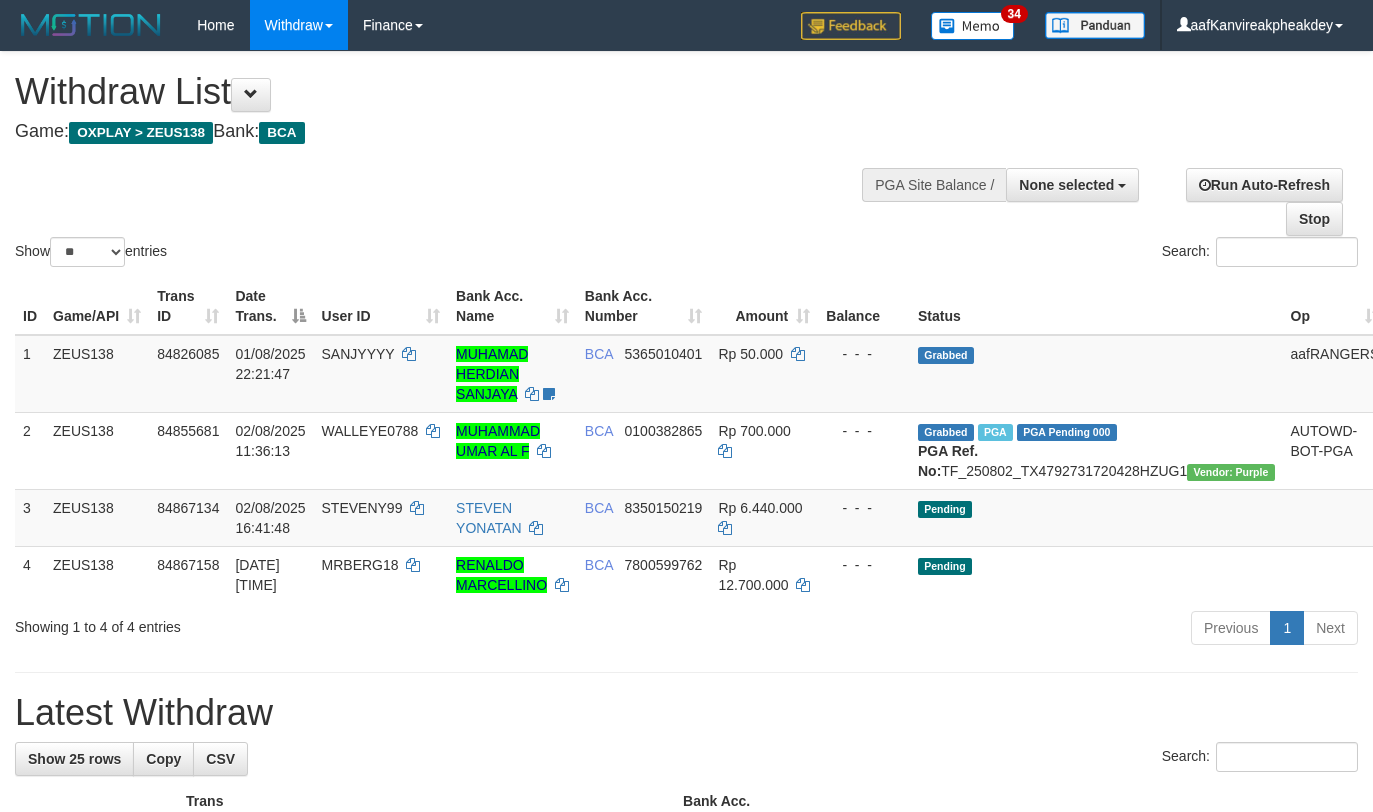 select 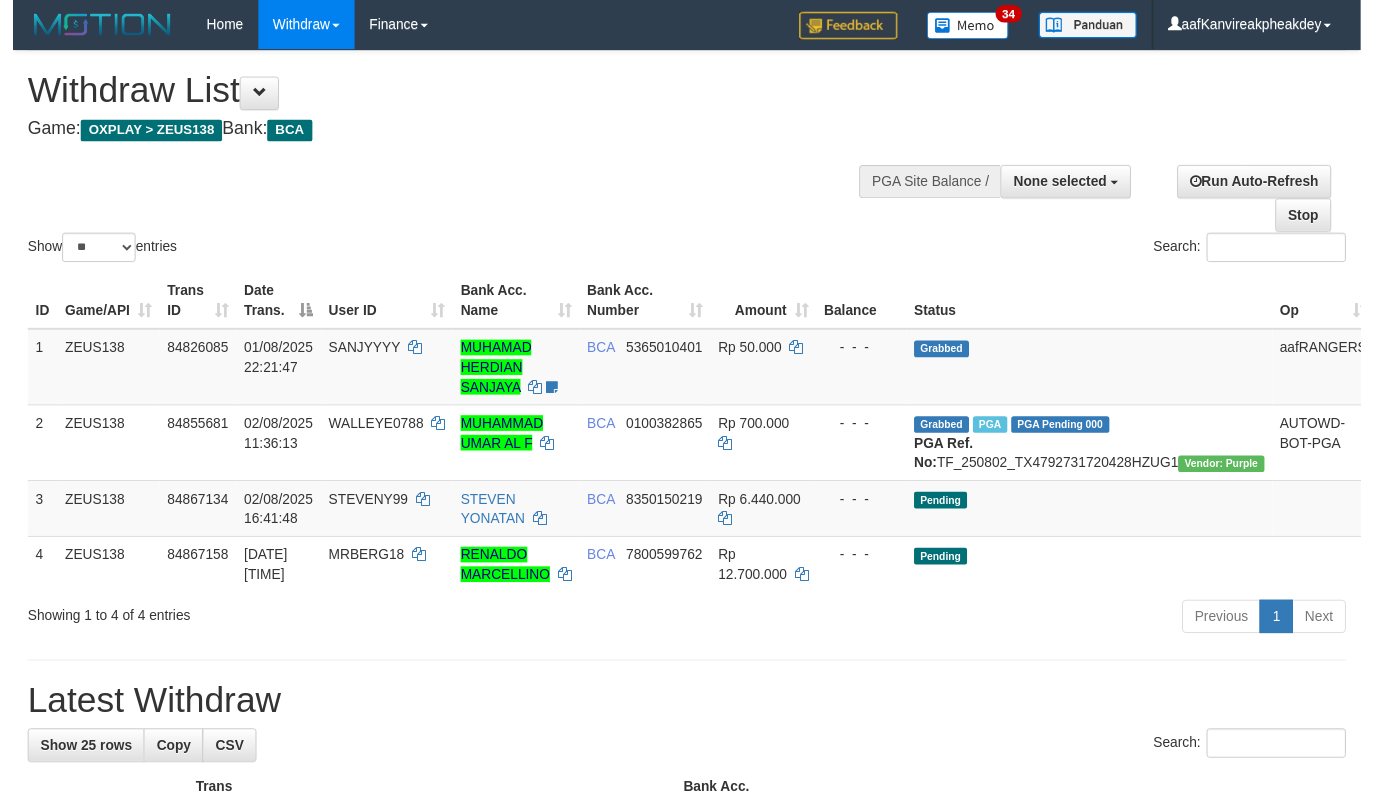 scroll, scrollTop: 142, scrollLeft: 0, axis: vertical 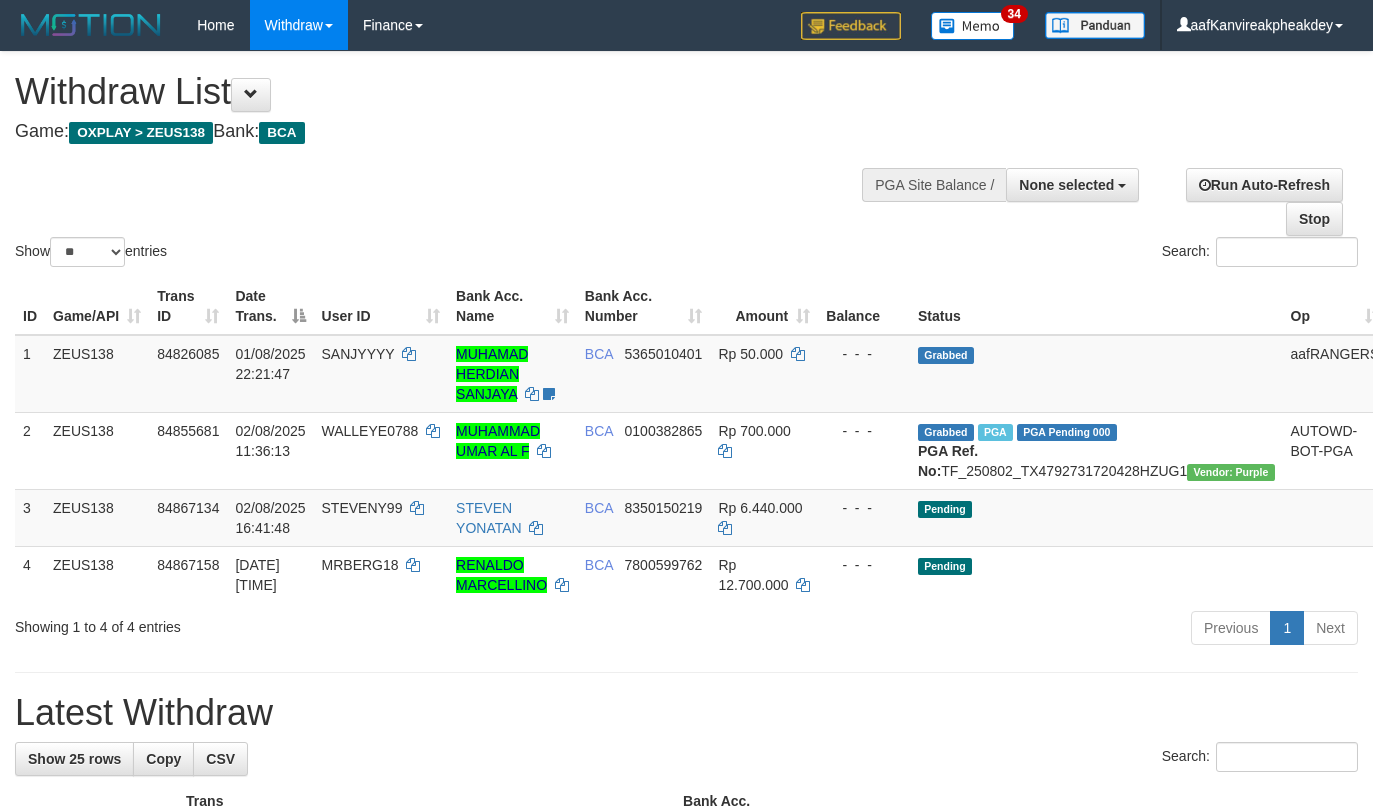 select 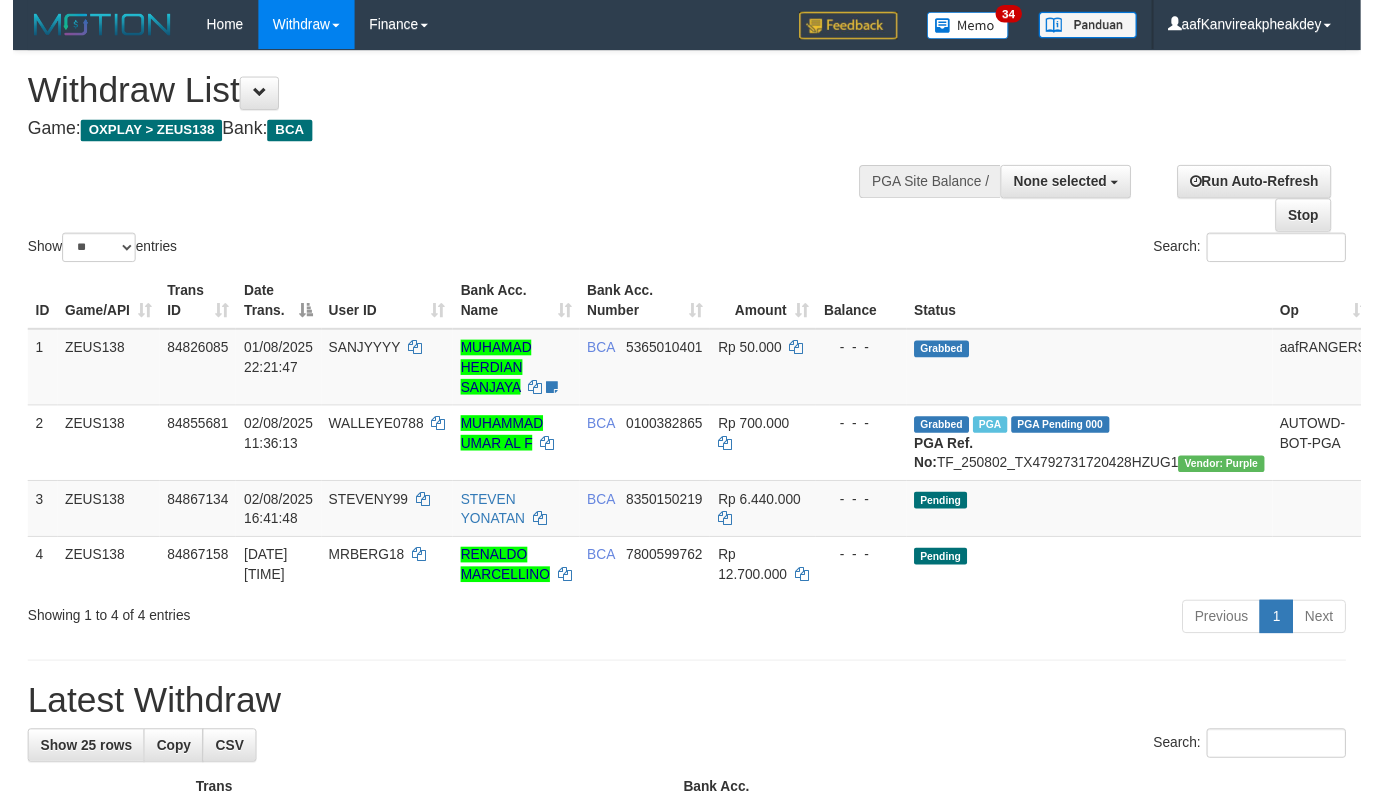 scroll, scrollTop: 142, scrollLeft: 0, axis: vertical 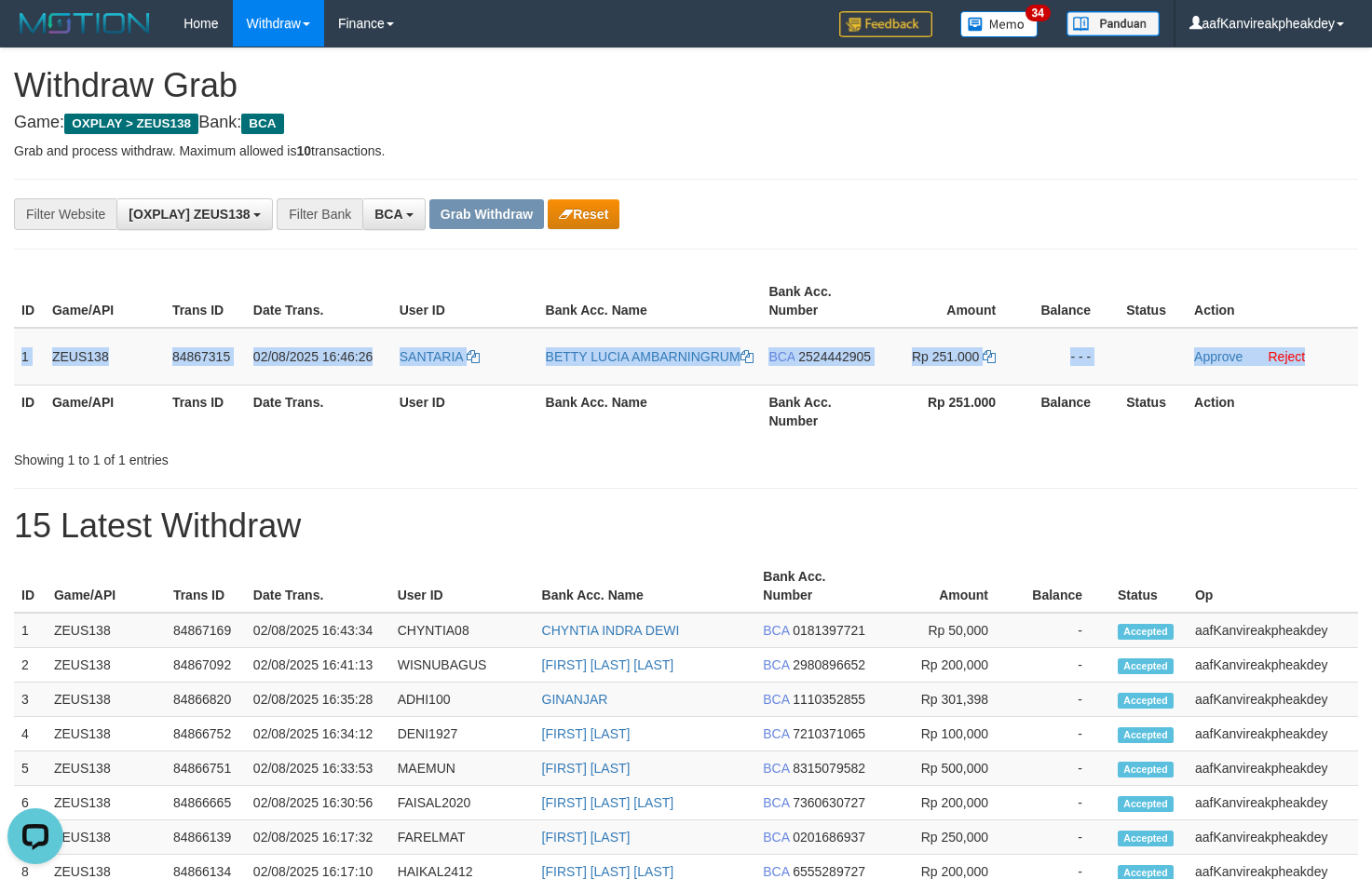 drag, startPoint x: 19, startPoint y: 359, endPoint x: 1382, endPoint y: 358, distance: 1363.0004 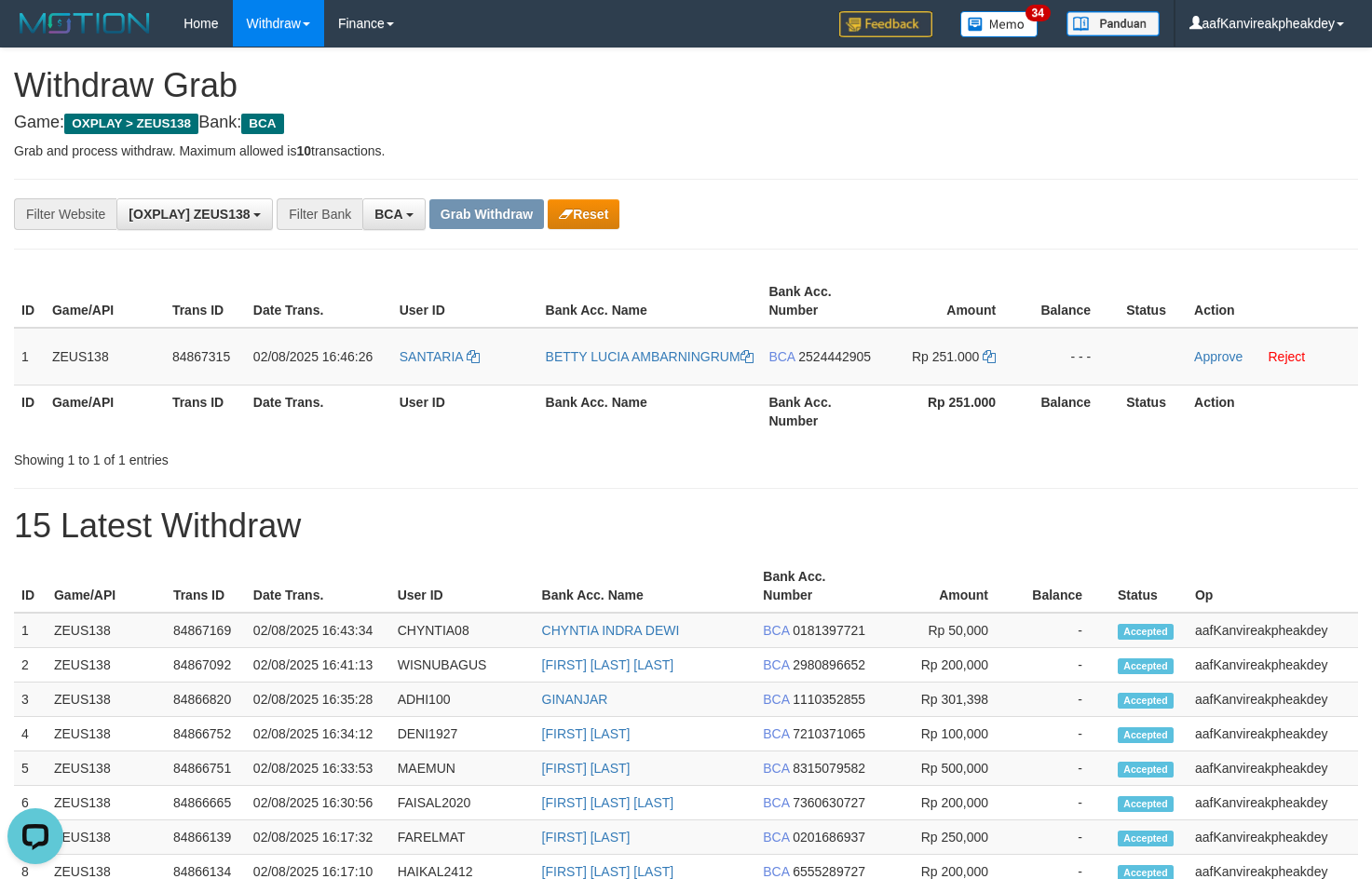 drag, startPoint x: 1004, startPoint y: 223, endPoint x: 1307, endPoint y: 216, distance: 303.08085 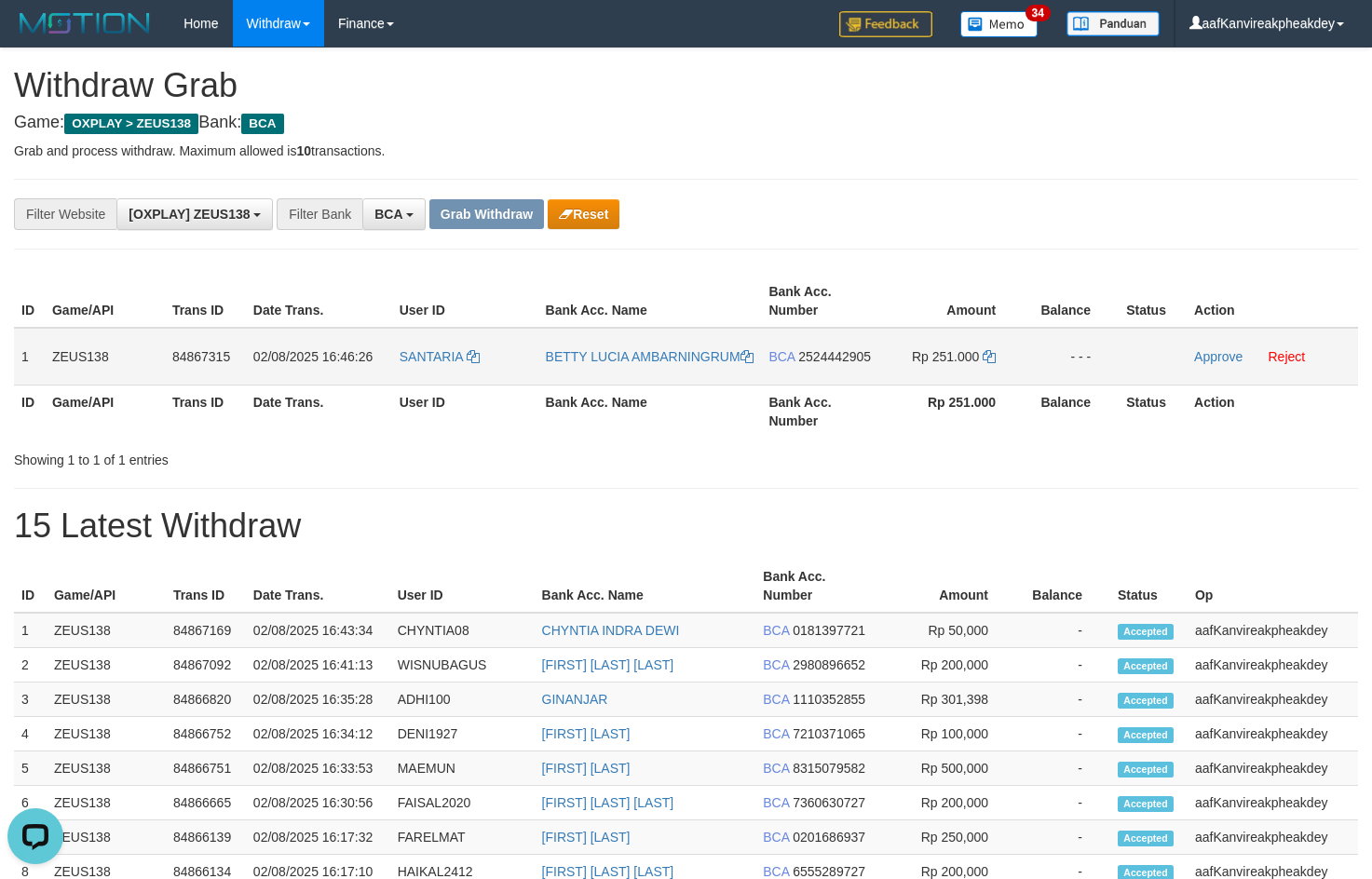 click on "2524442905" at bounding box center [835, 357] 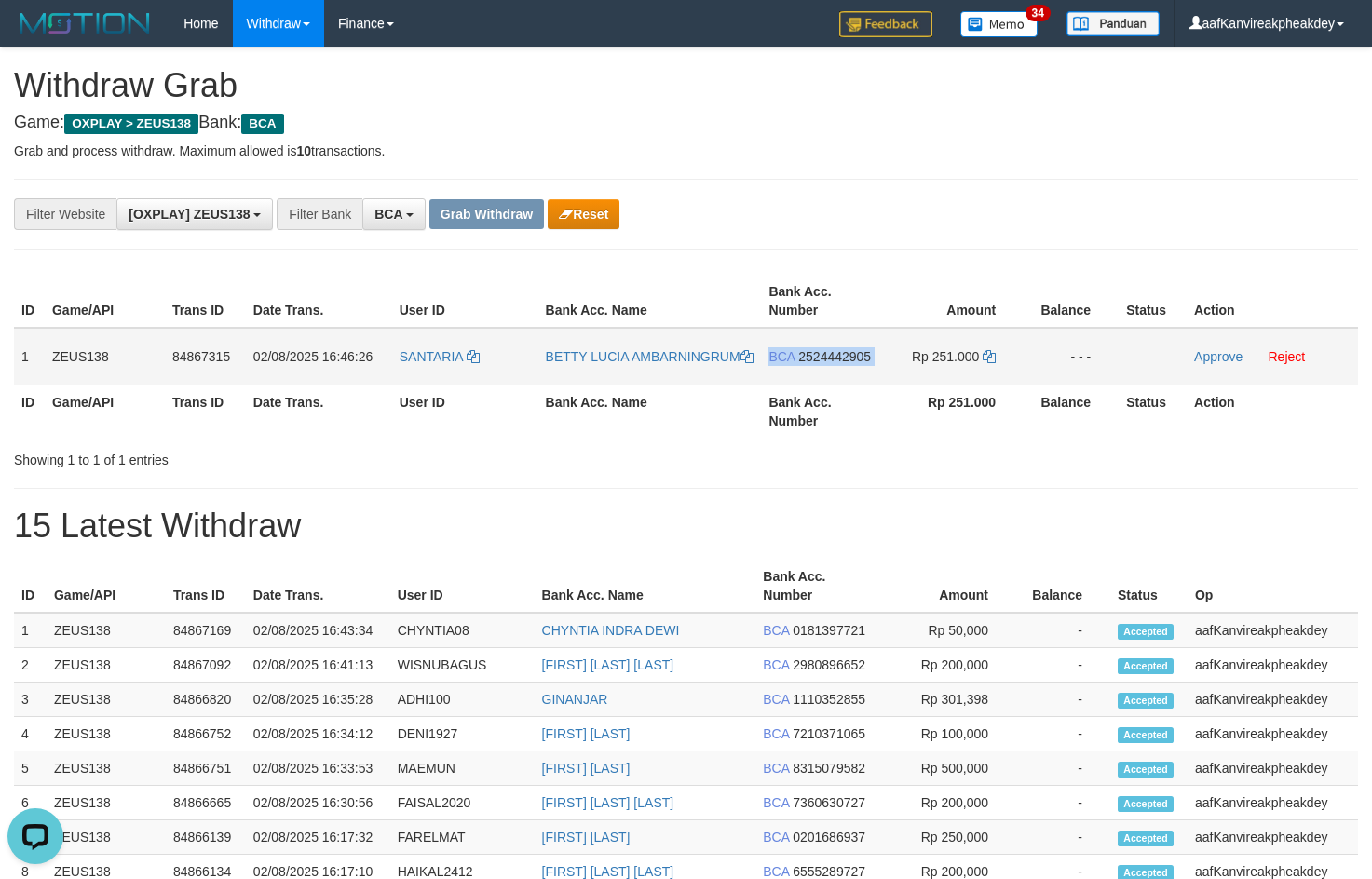drag, startPoint x: 826, startPoint y: 358, endPoint x: 837, endPoint y: 354, distance: 11.7047 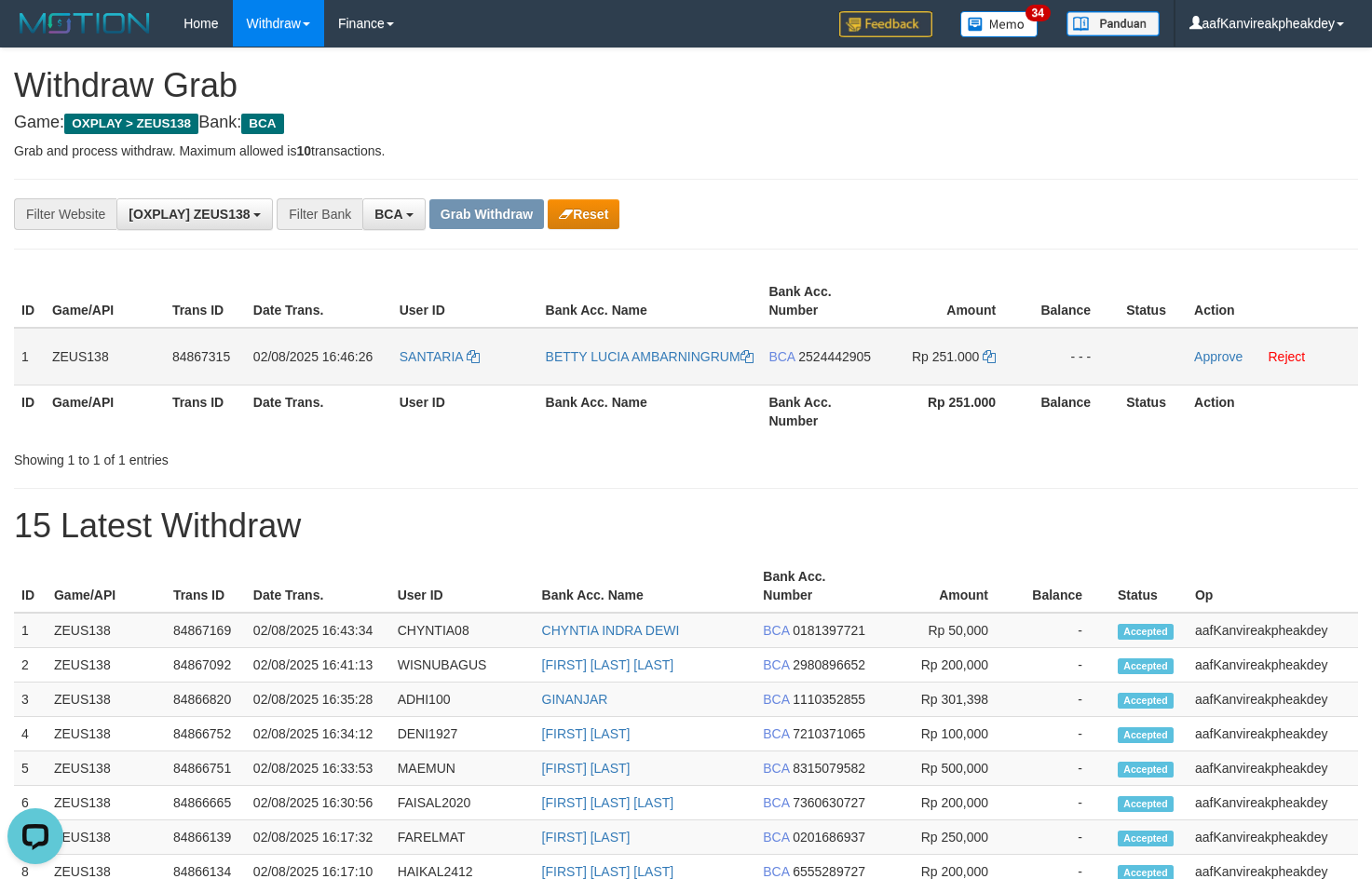 click on "SANTARIA" at bounding box center (465, 357) 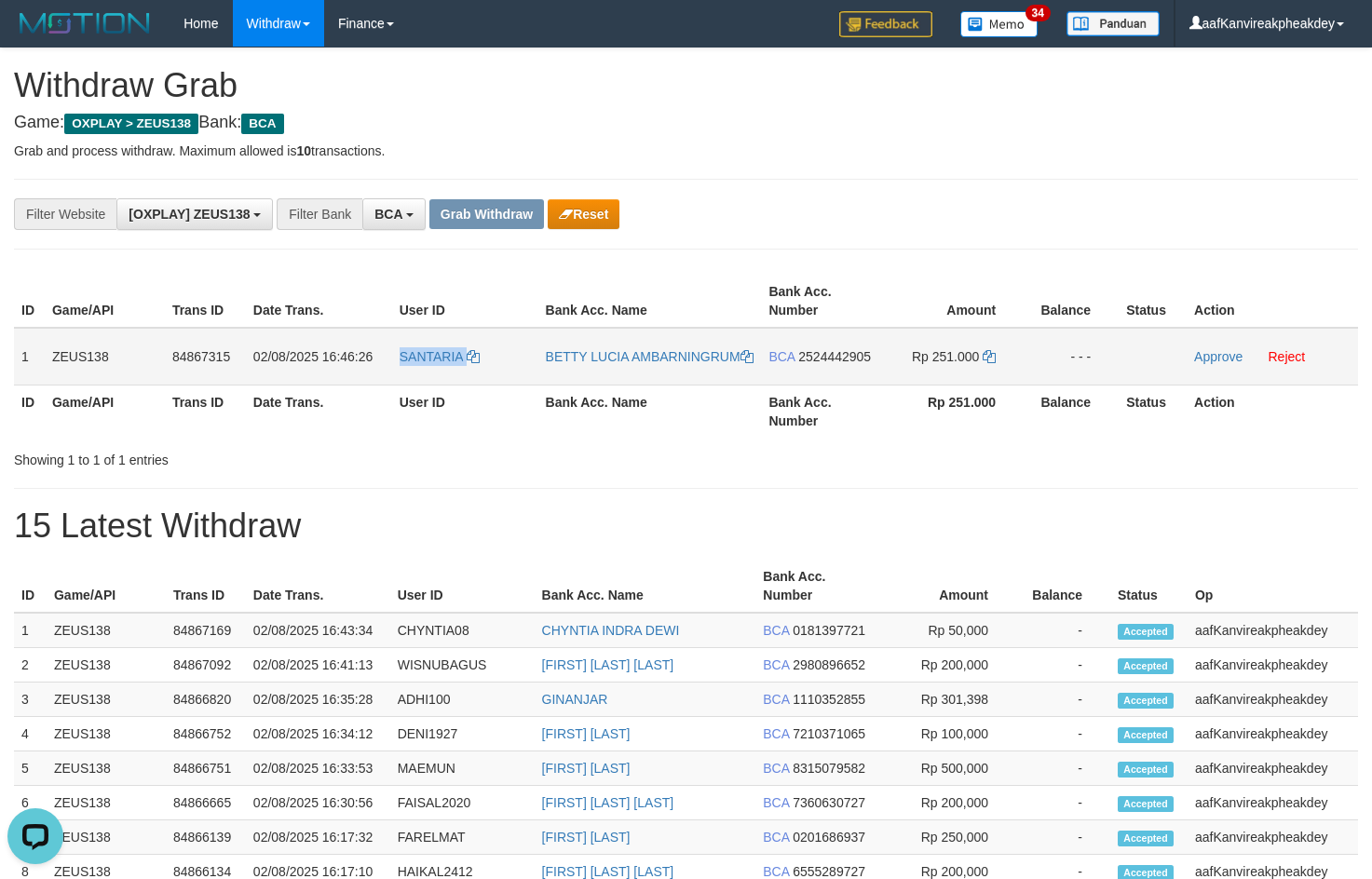 click on "SANTARIA" at bounding box center [465, 357] 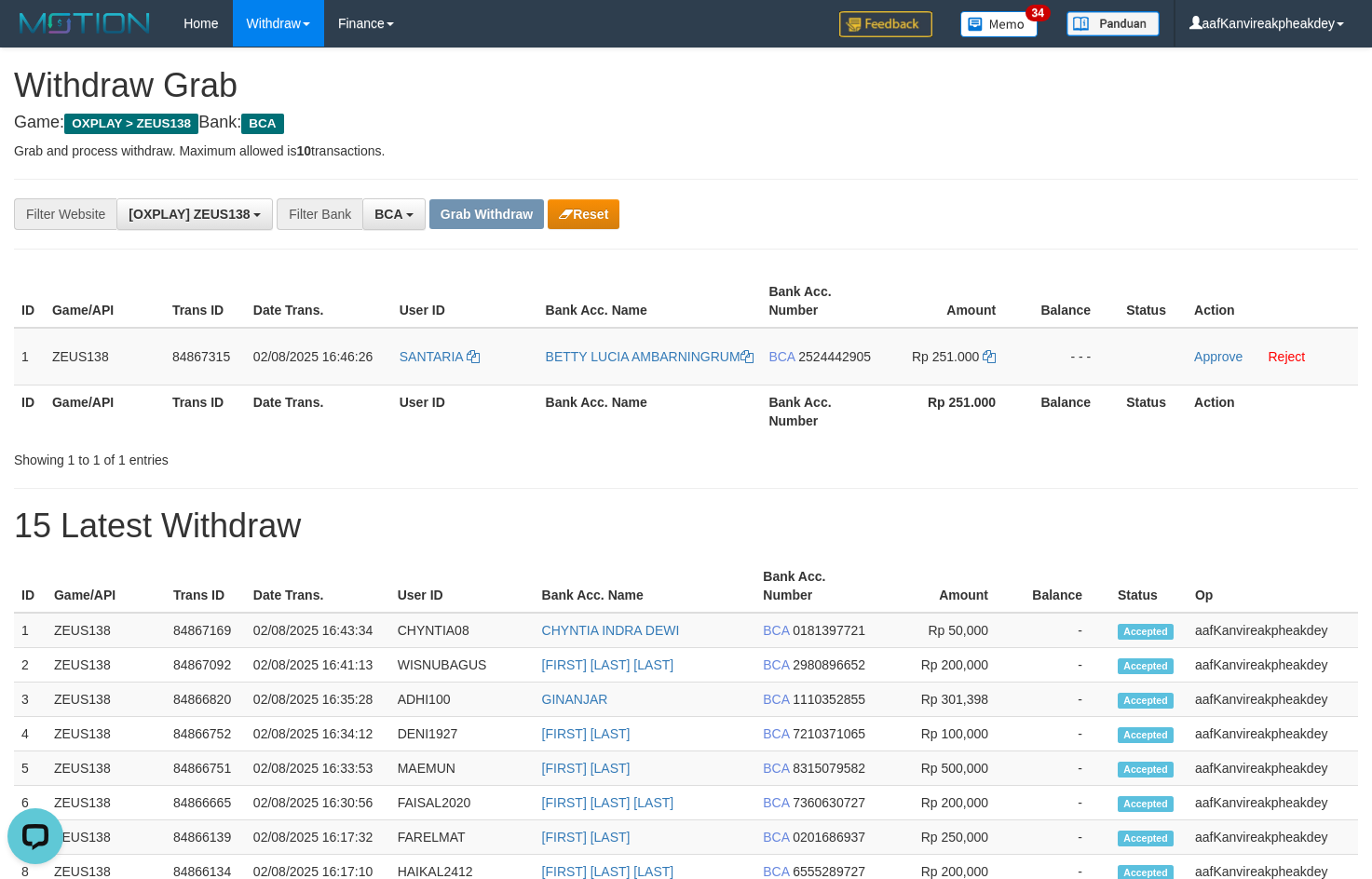 drag, startPoint x: 1055, startPoint y: 198, endPoint x: 1257, endPoint y: 258, distance: 210.72257 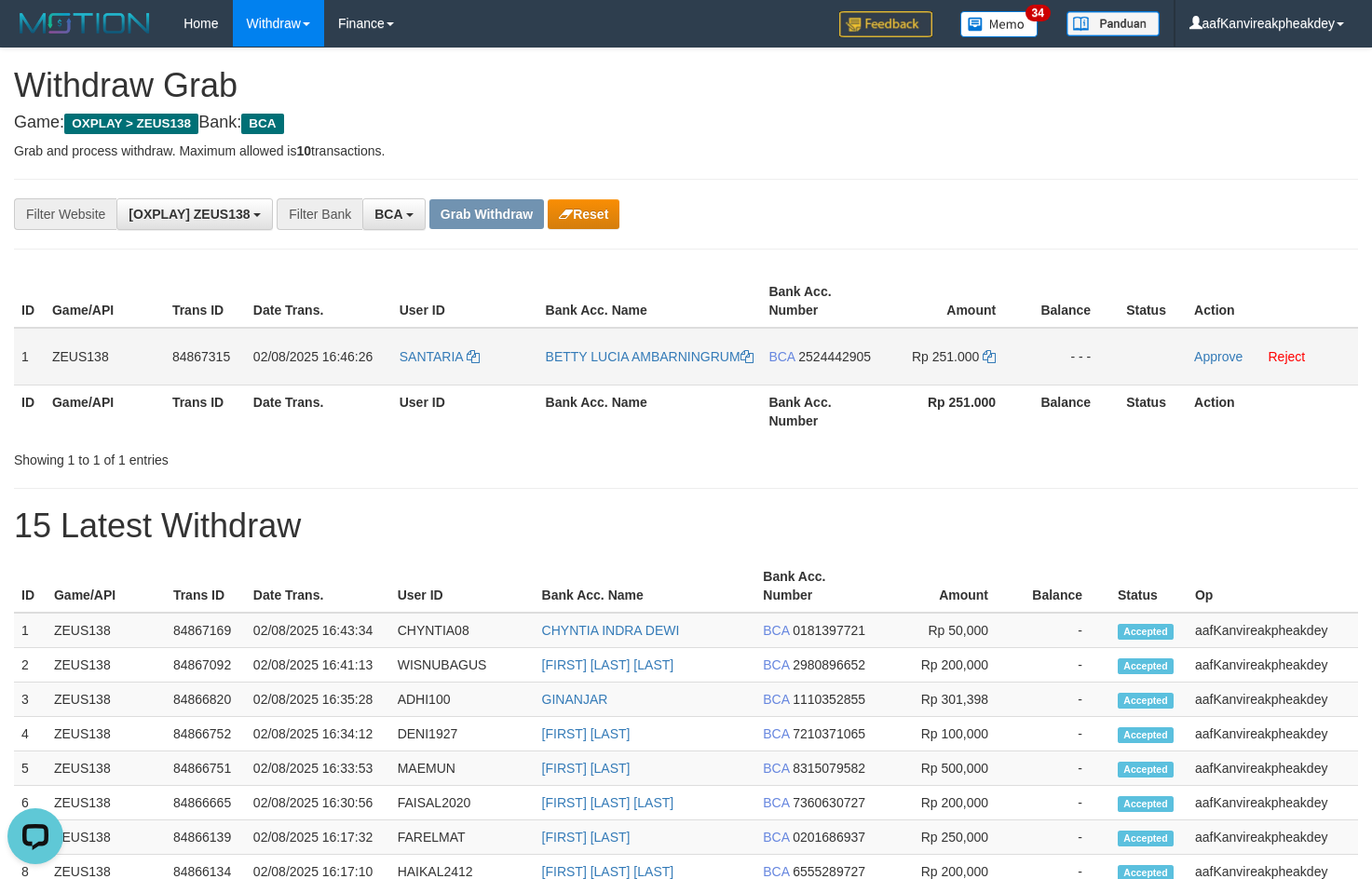 click on "2524442905" at bounding box center [835, 357] 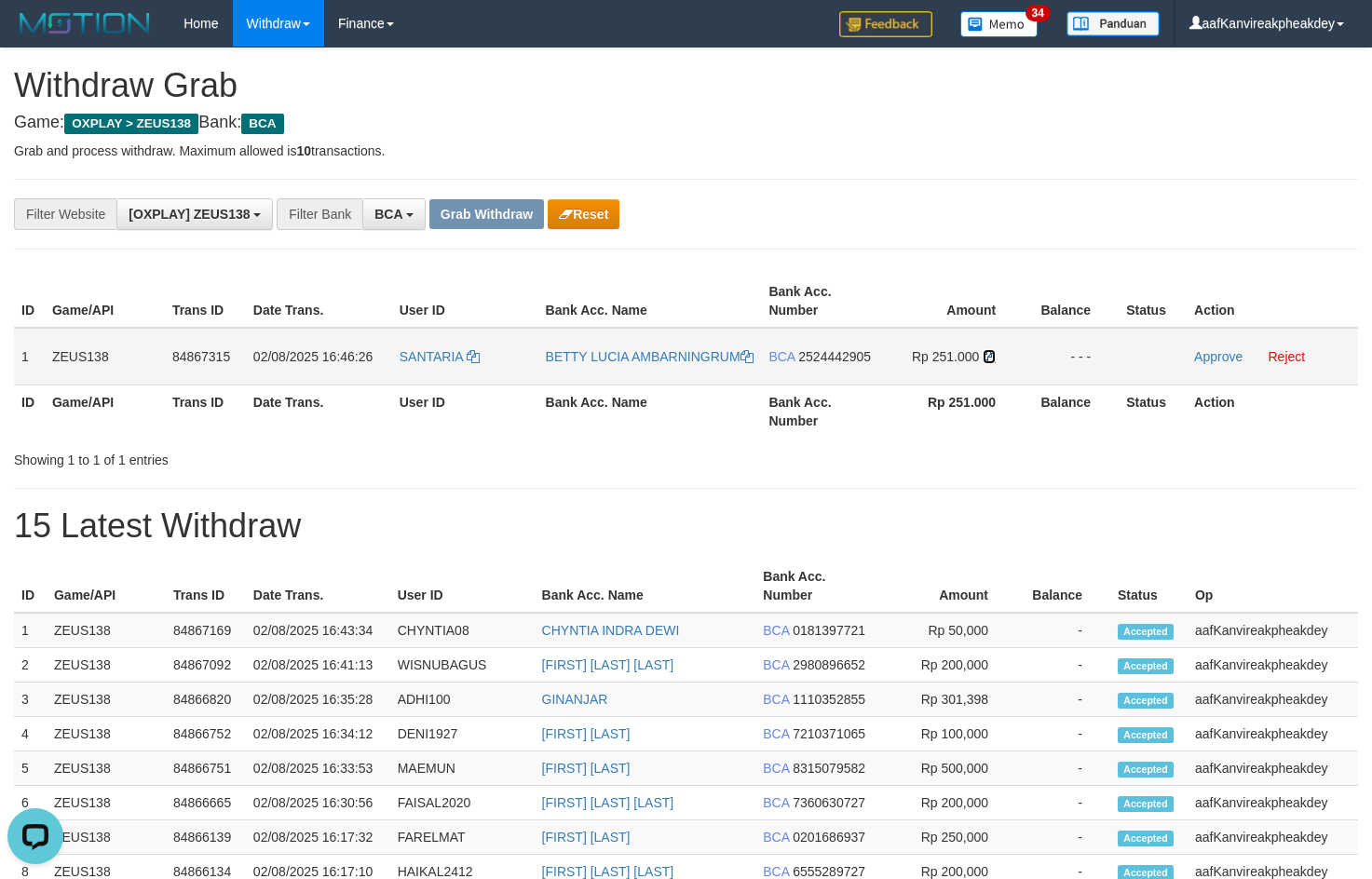 click at bounding box center (989, 357) 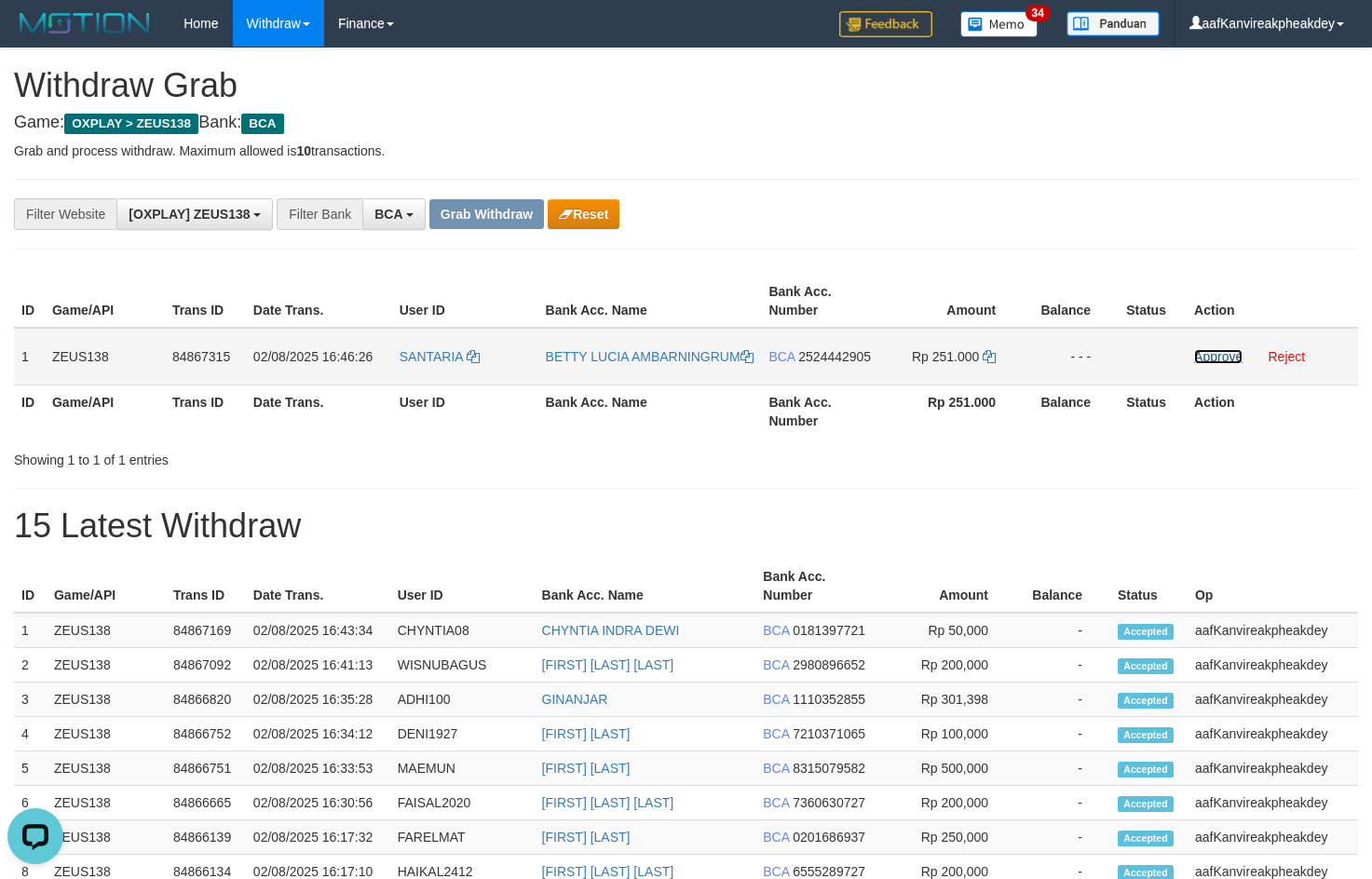click on "Approve" at bounding box center (1218, 357) 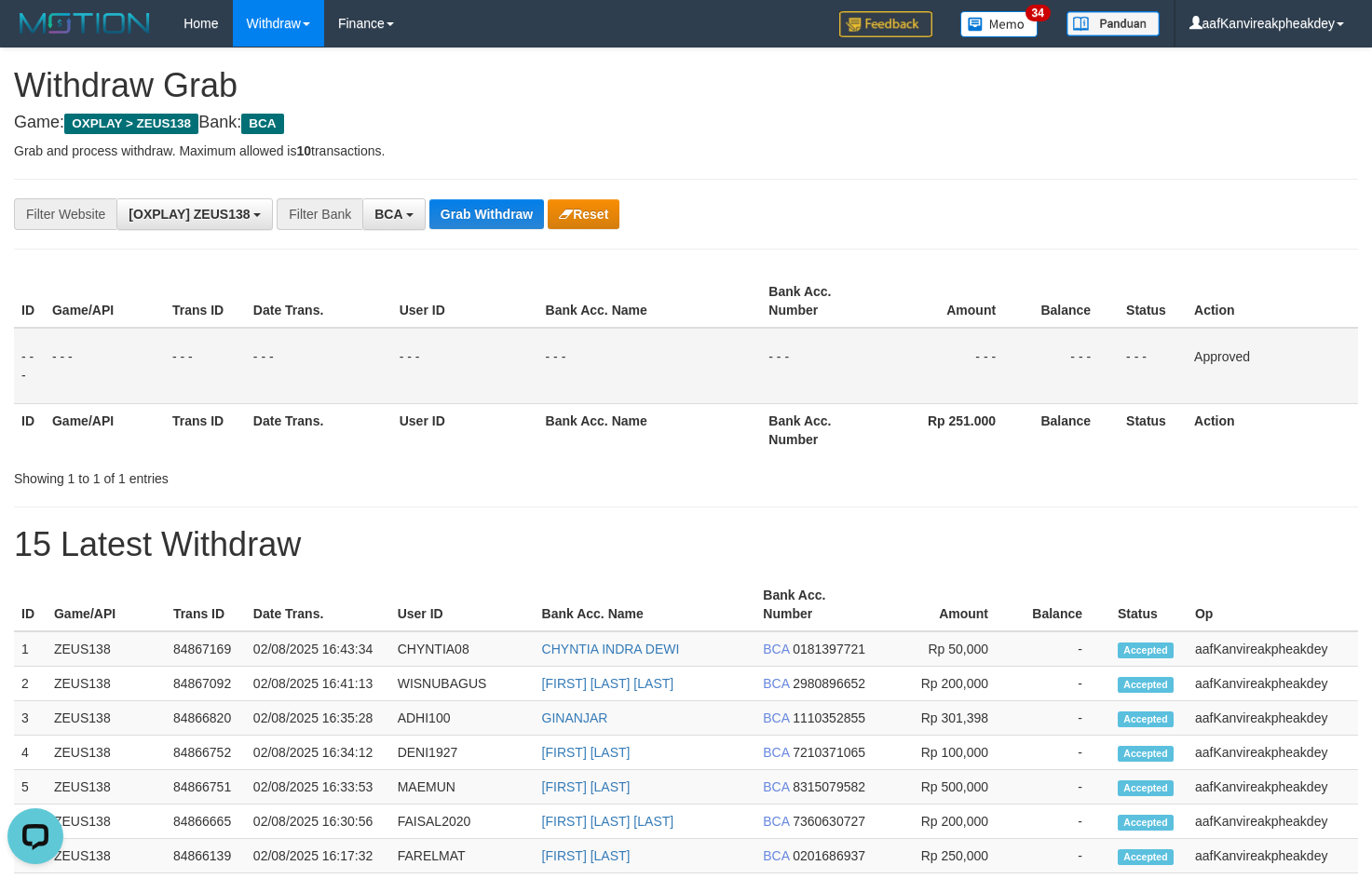 click on "**********" at bounding box center (572, 214) 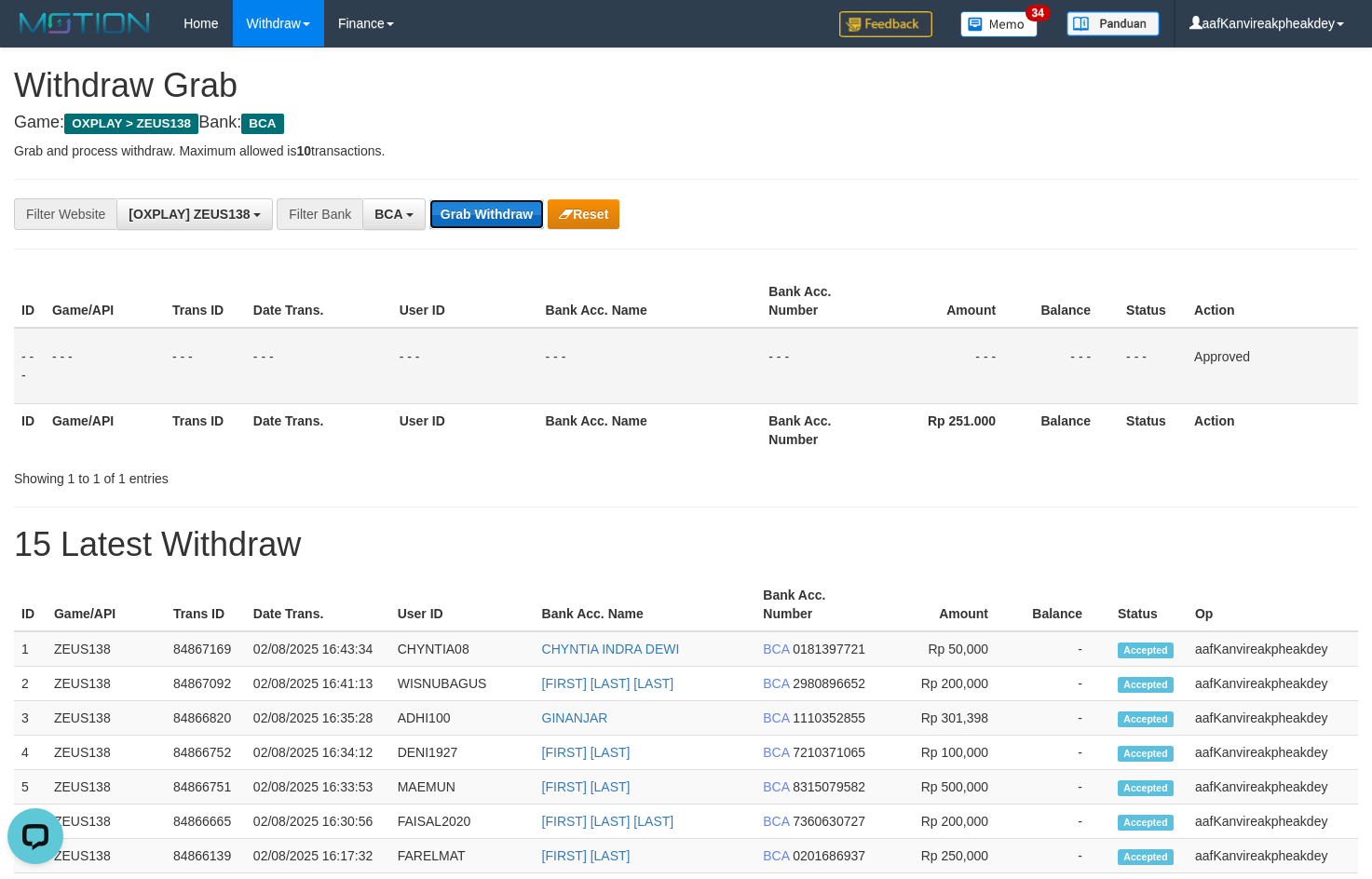 click on "Grab Withdraw" at bounding box center [486, 214] 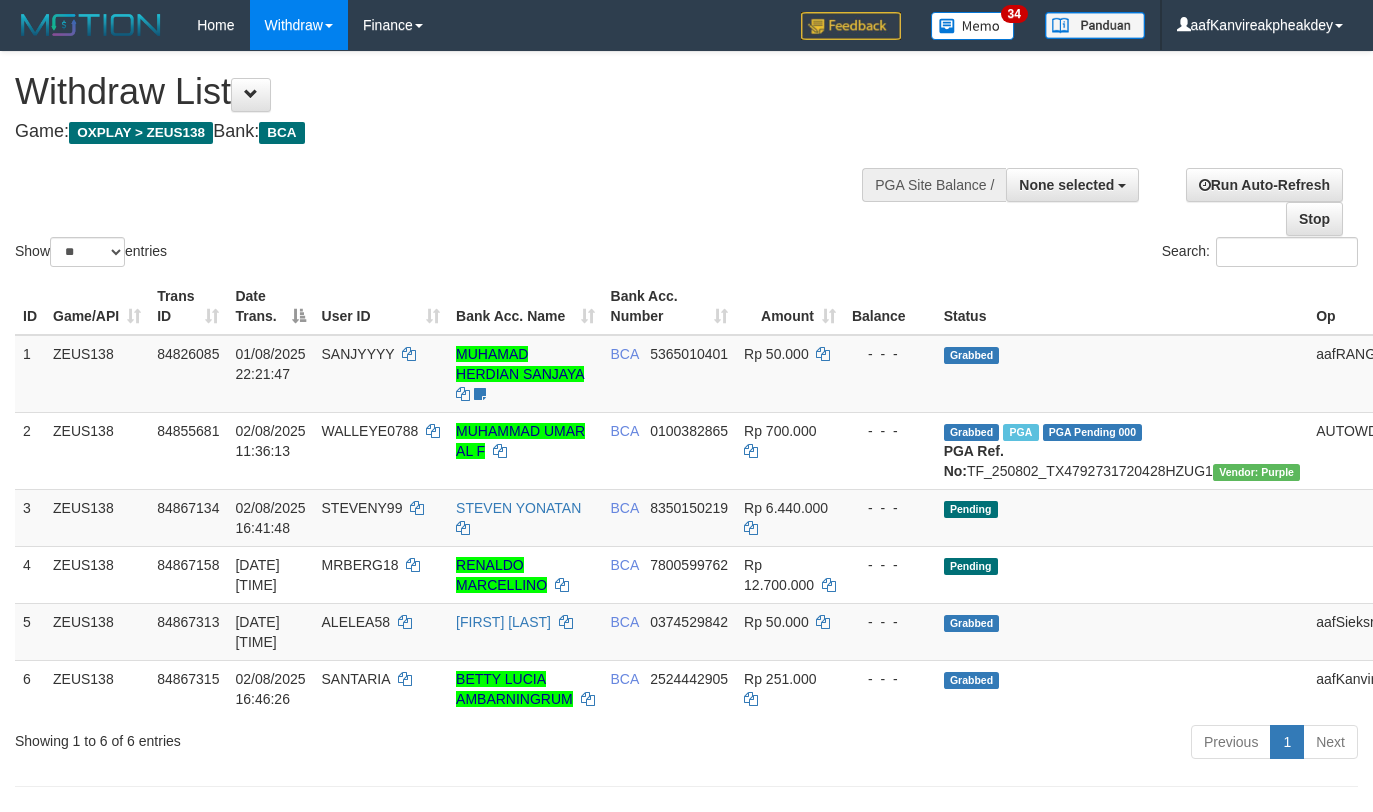 select 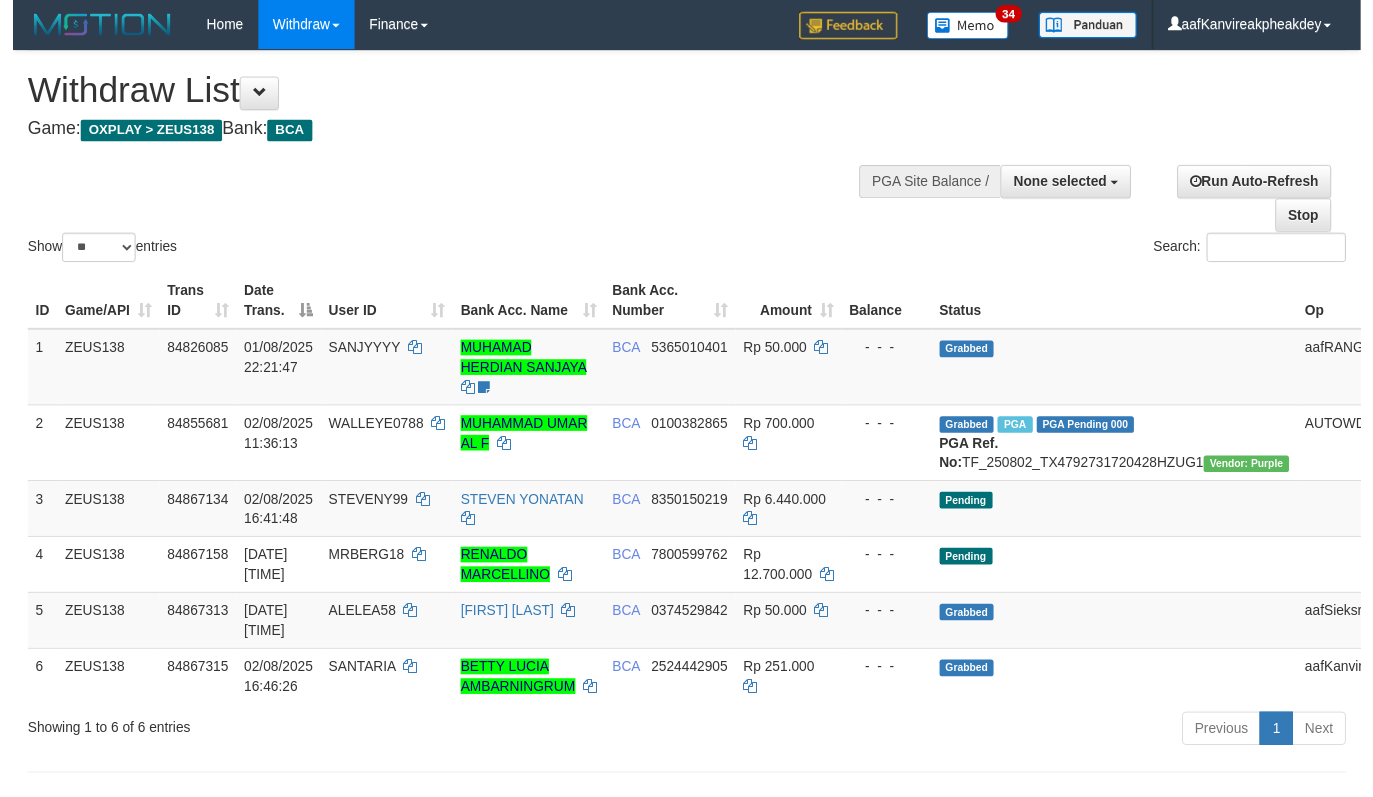 scroll, scrollTop: 142, scrollLeft: 0, axis: vertical 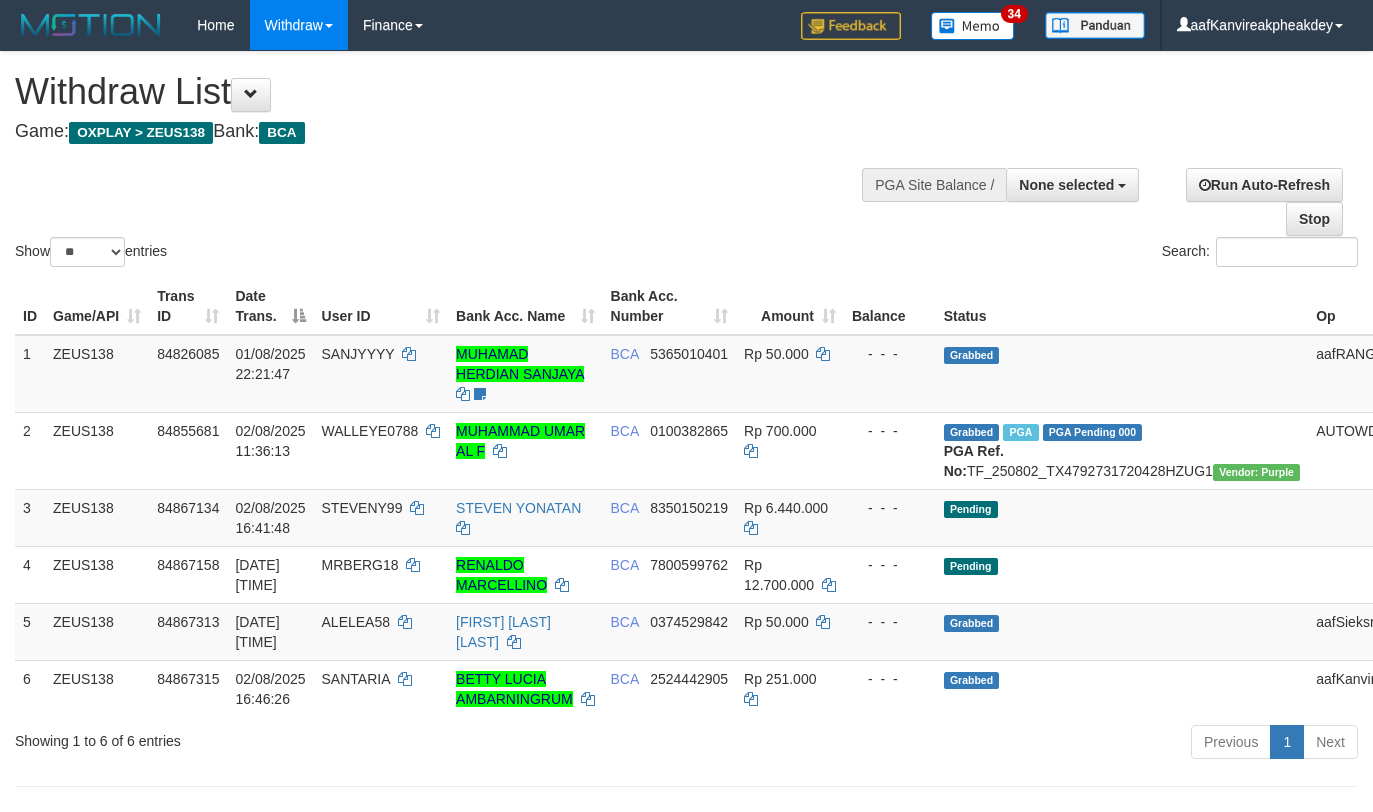 select 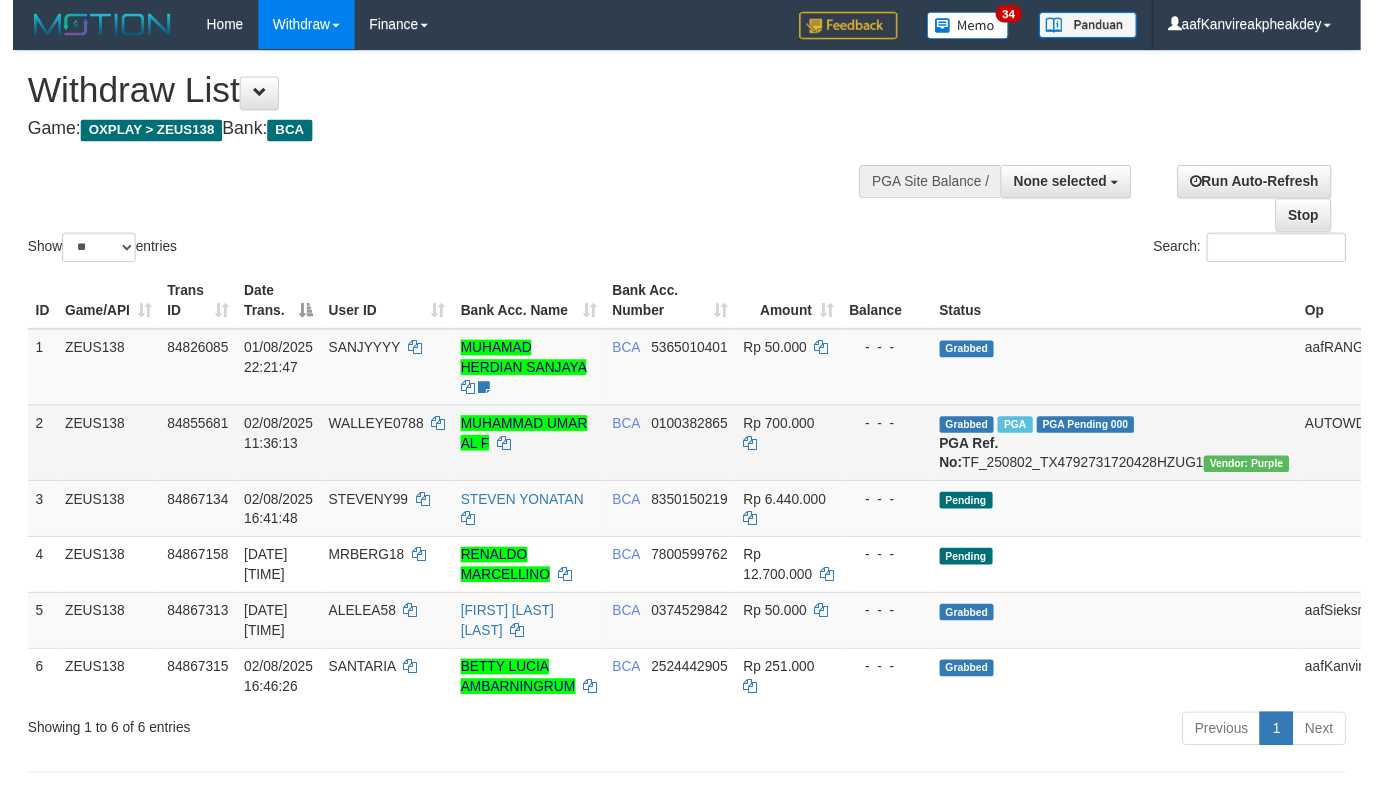 scroll, scrollTop: 142, scrollLeft: 0, axis: vertical 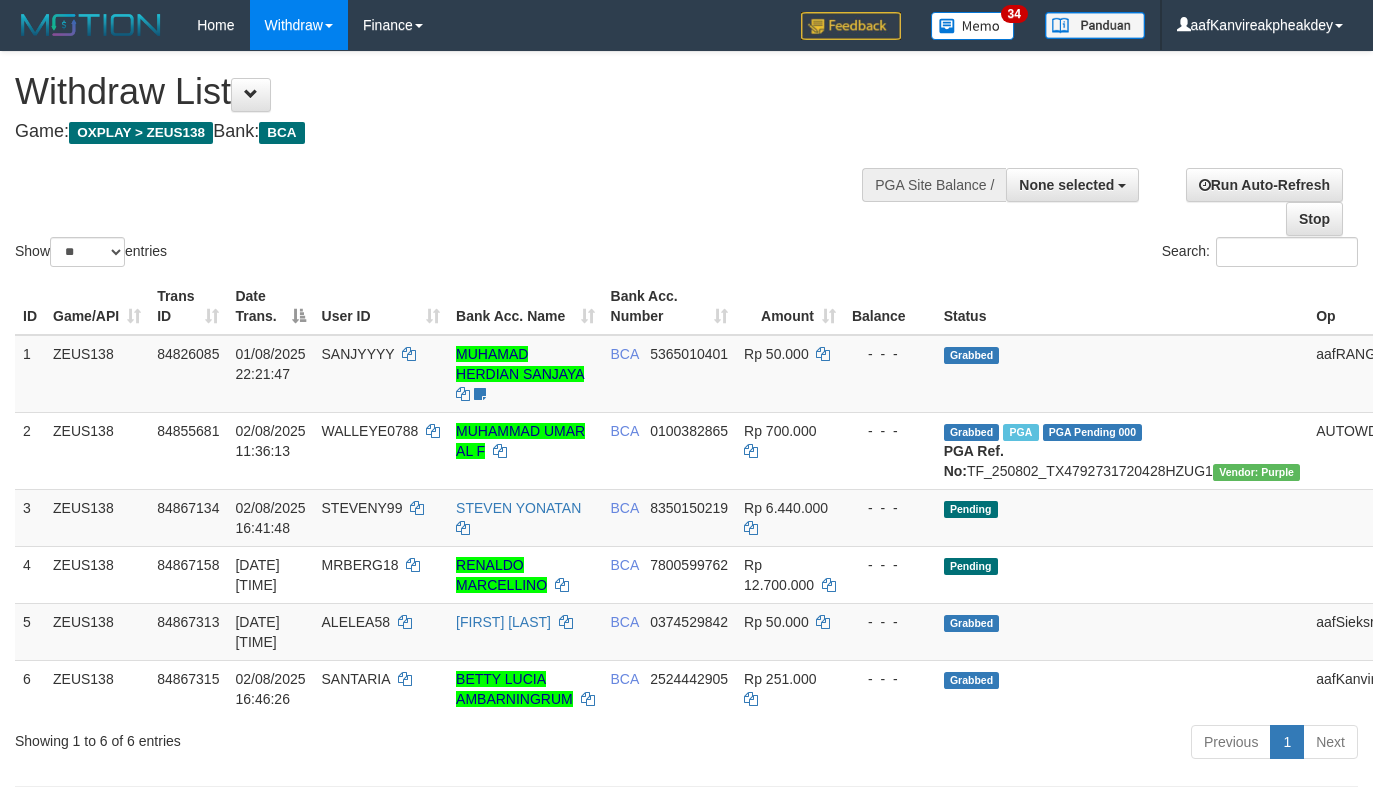 select 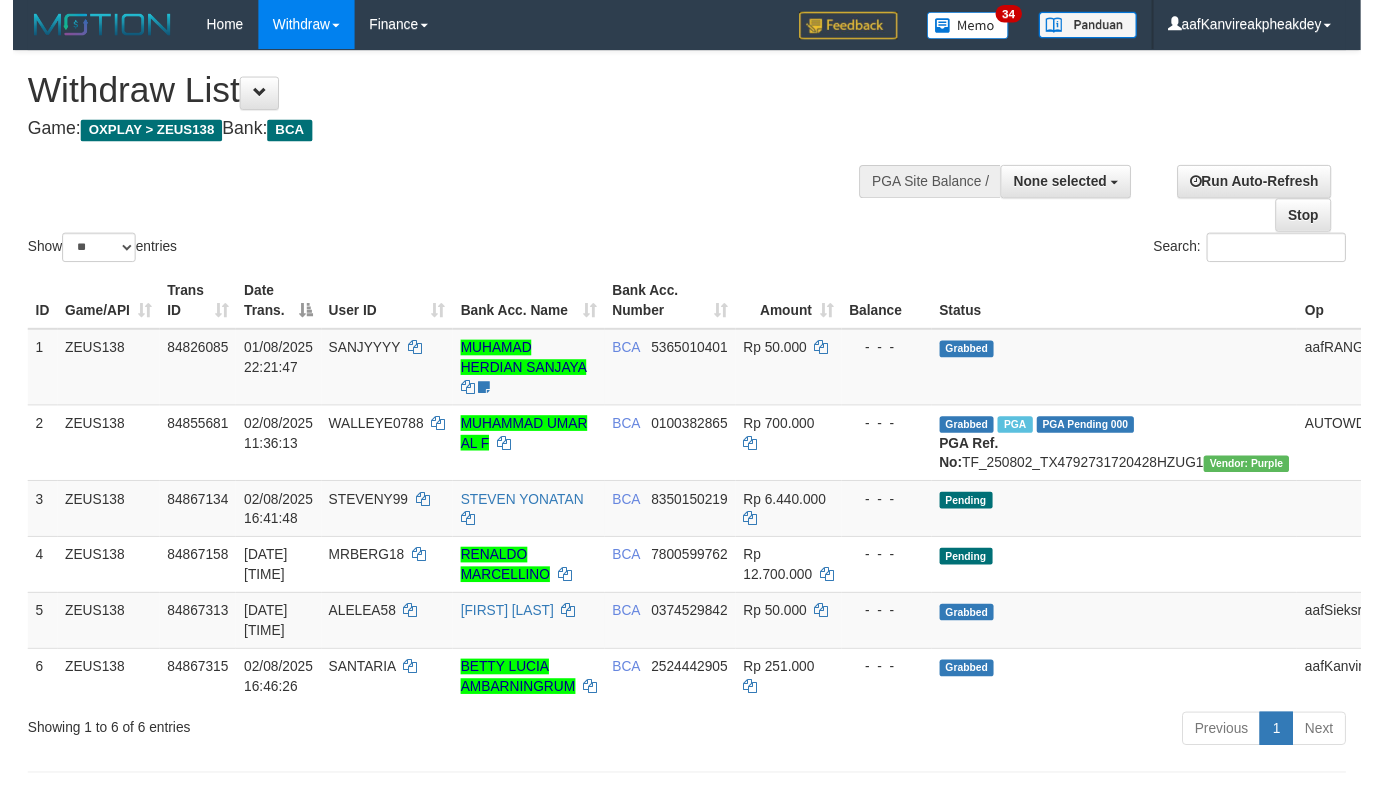 scroll, scrollTop: 142, scrollLeft: 0, axis: vertical 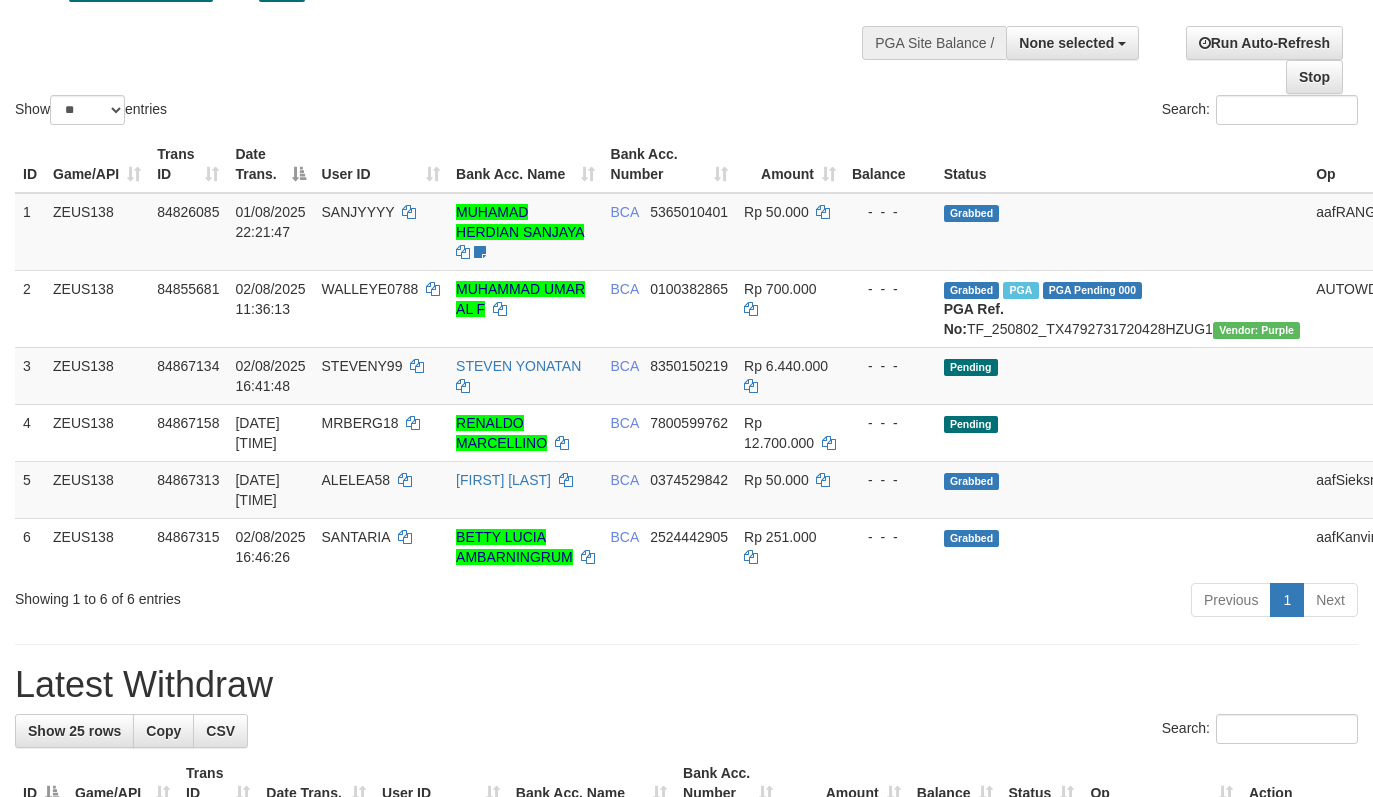 click on "Search:" at bounding box center (1030, 112) 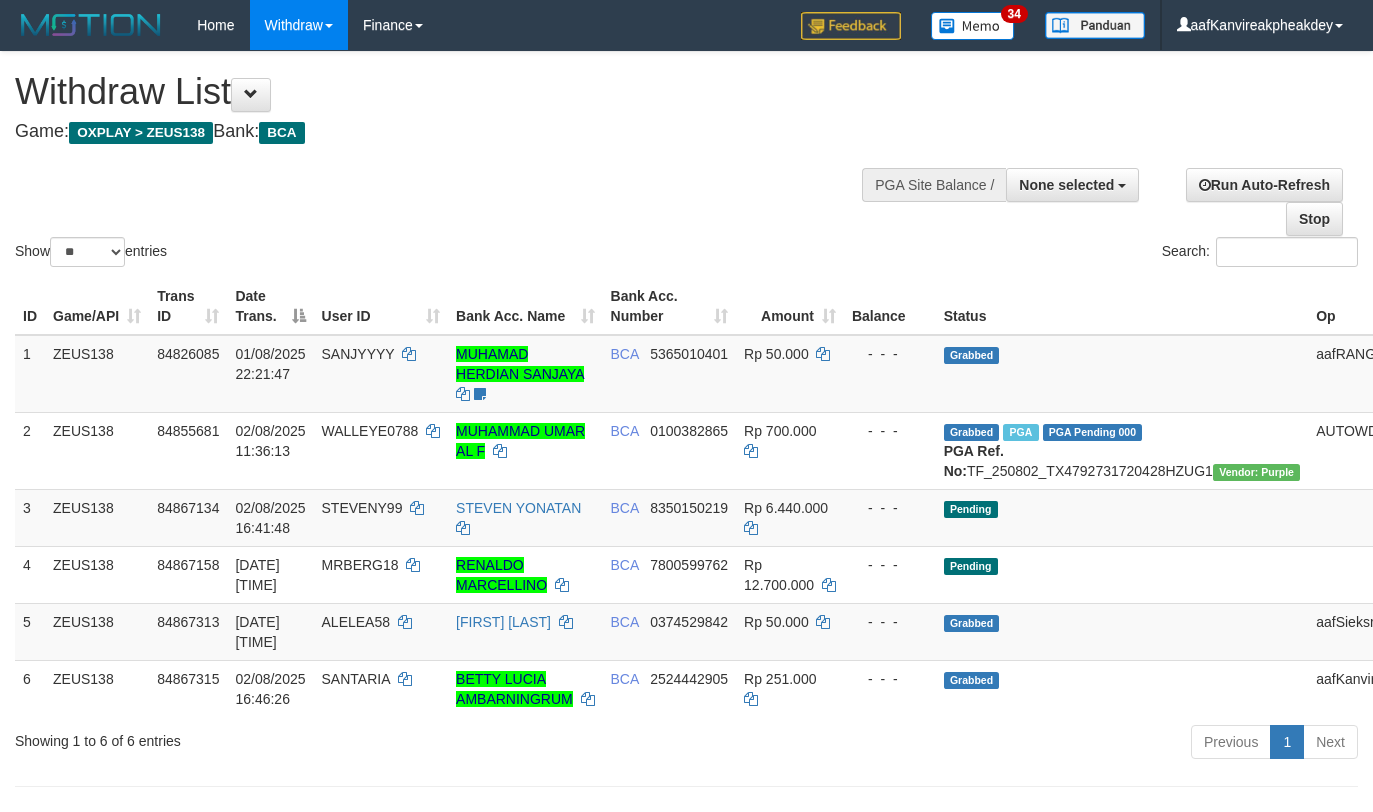 select 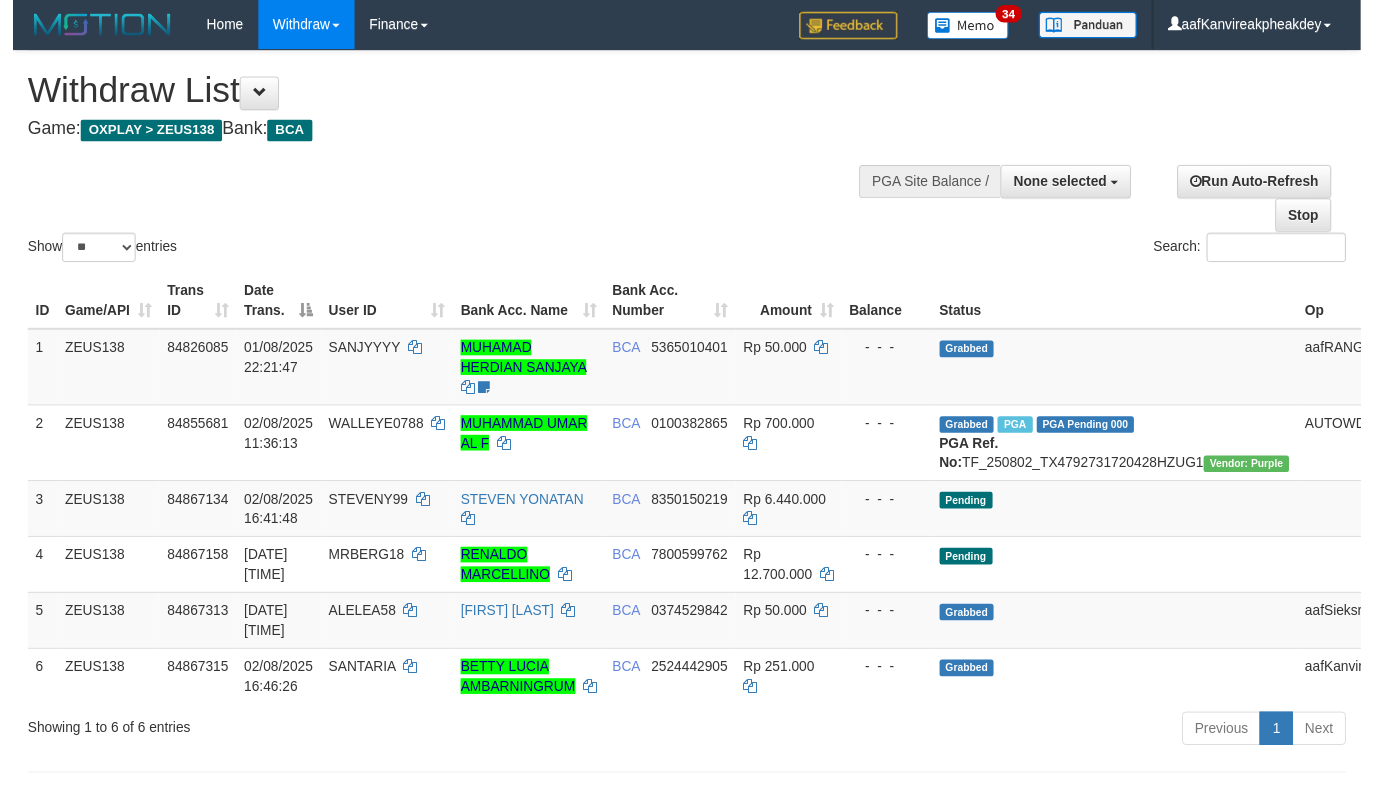 scroll, scrollTop: 142, scrollLeft: 0, axis: vertical 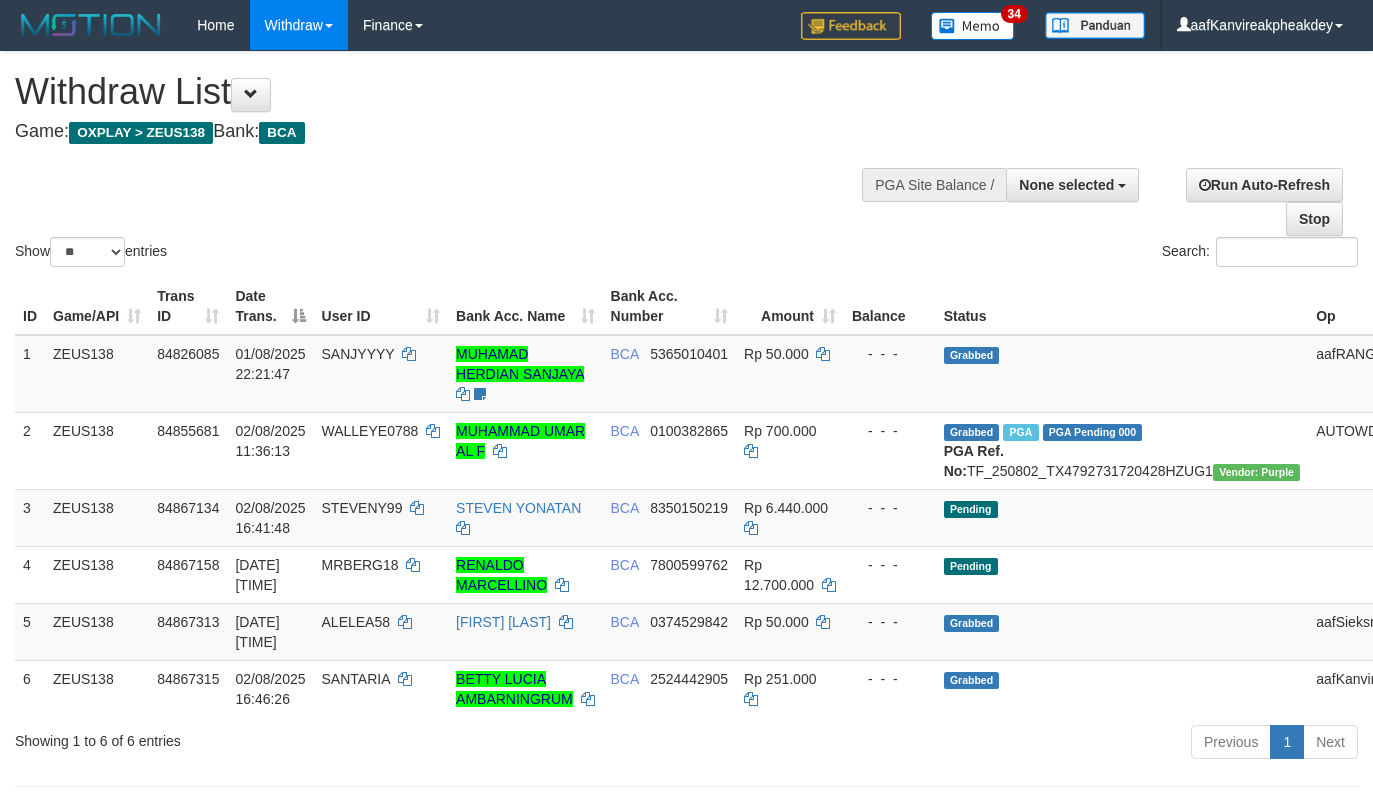 select 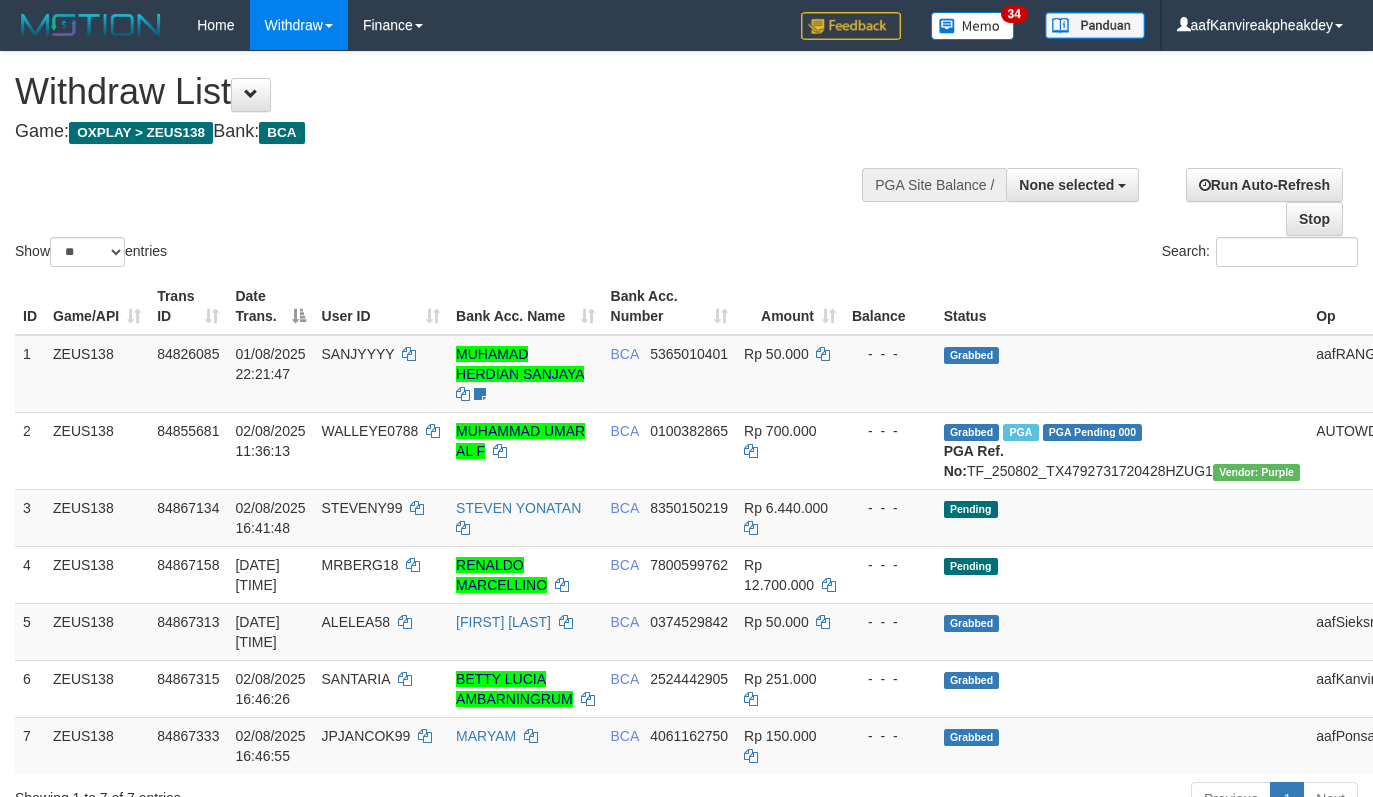 select 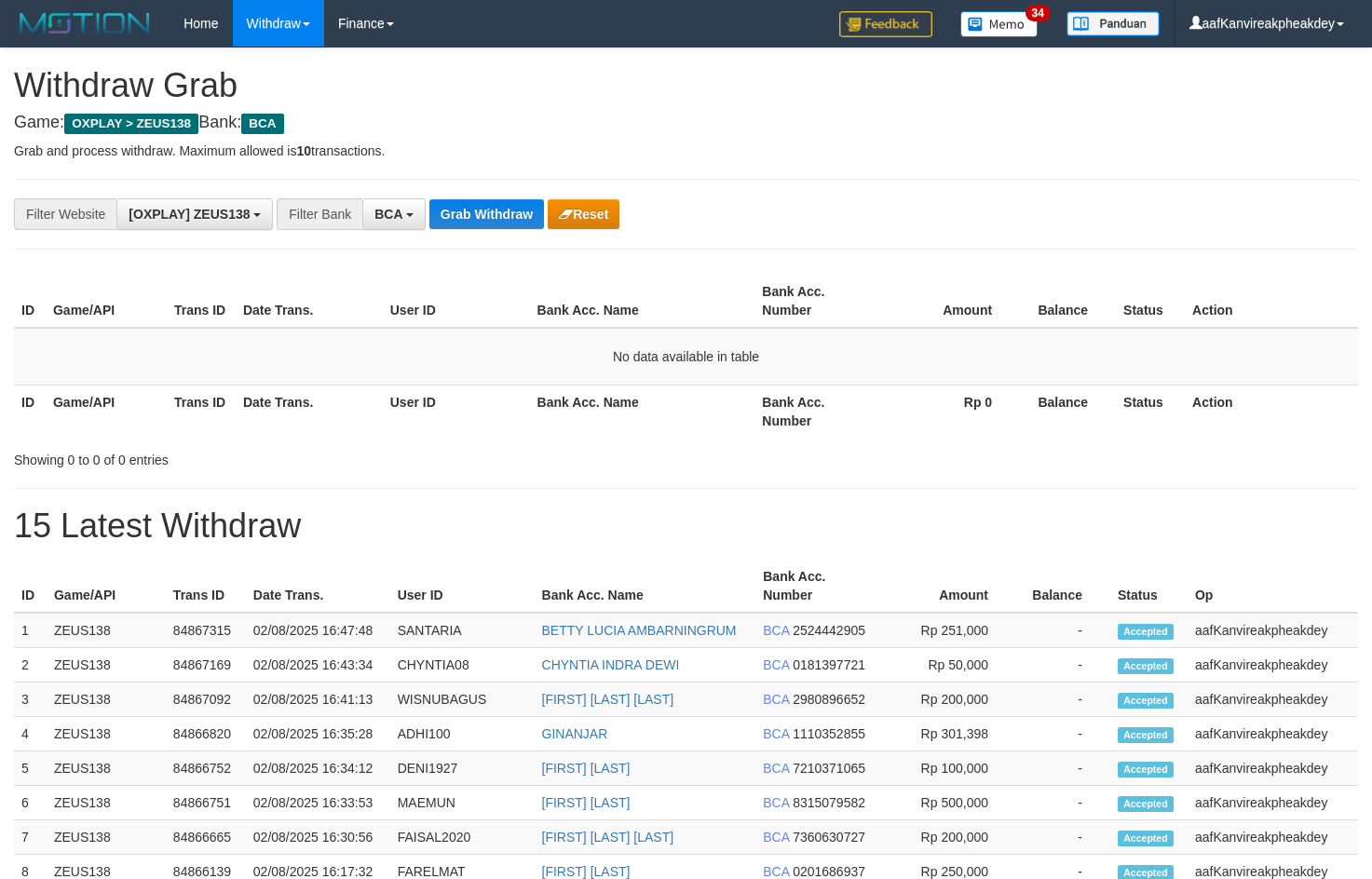 scroll, scrollTop: 0, scrollLeft: 0, axis: both 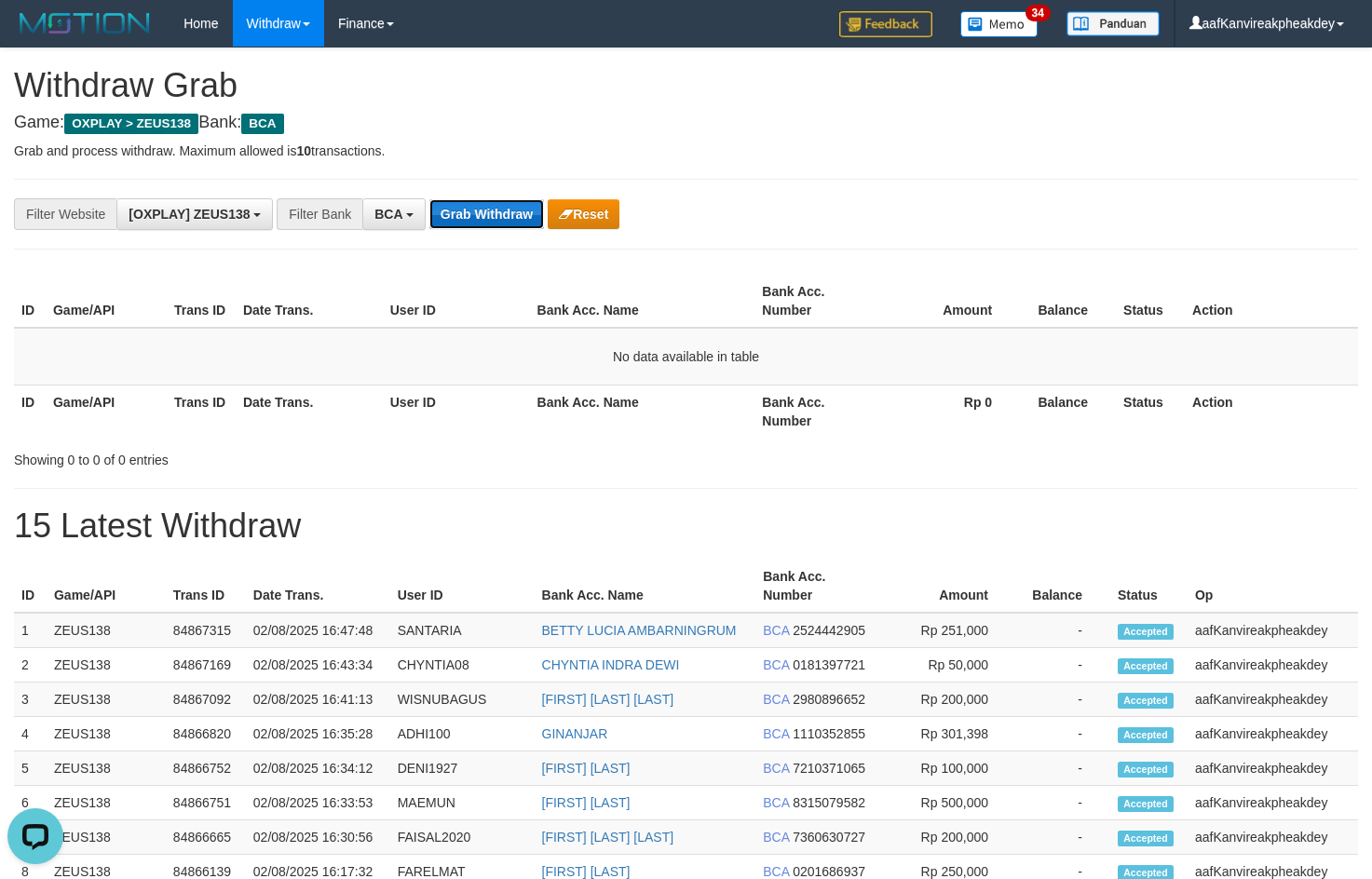 click on "Grab Withdraw" at bounding box center (486, 214) 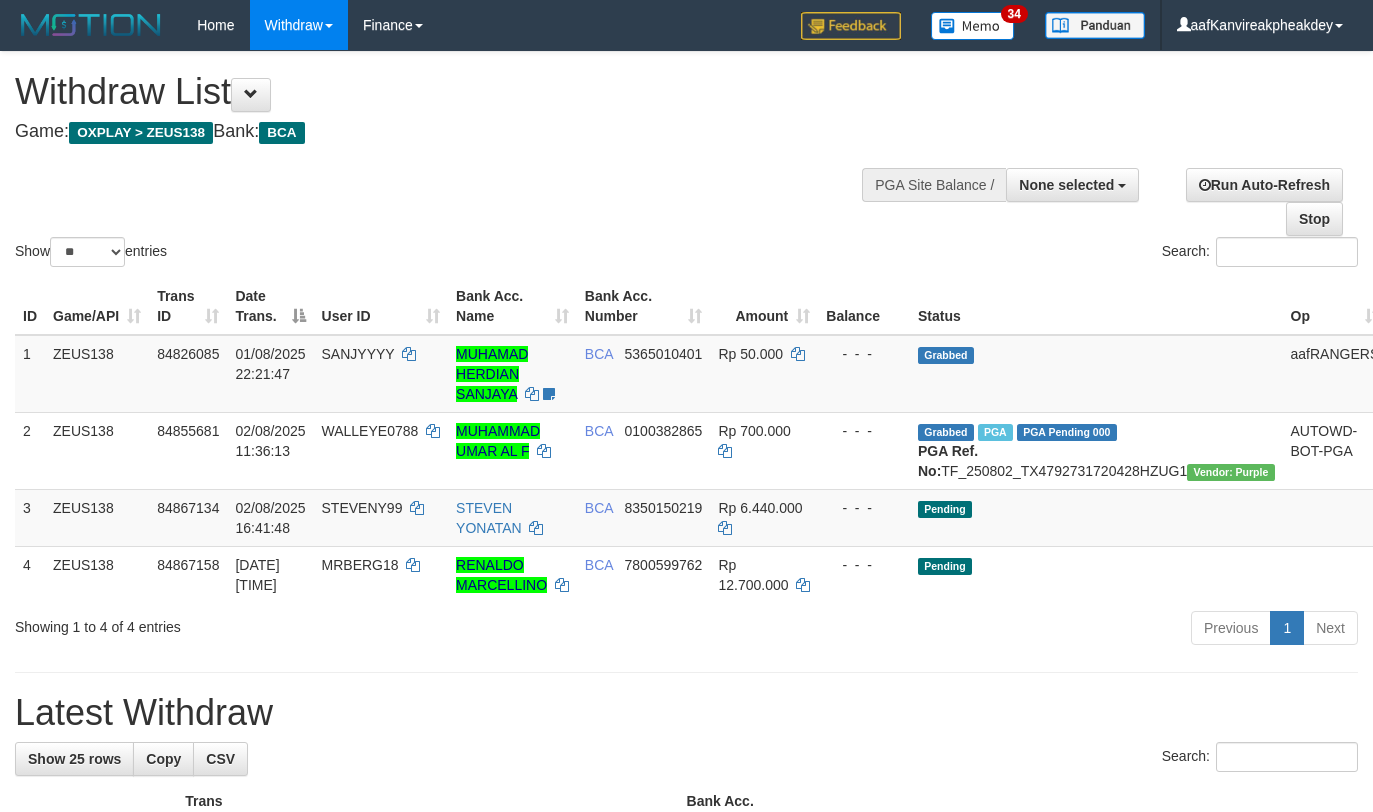 select 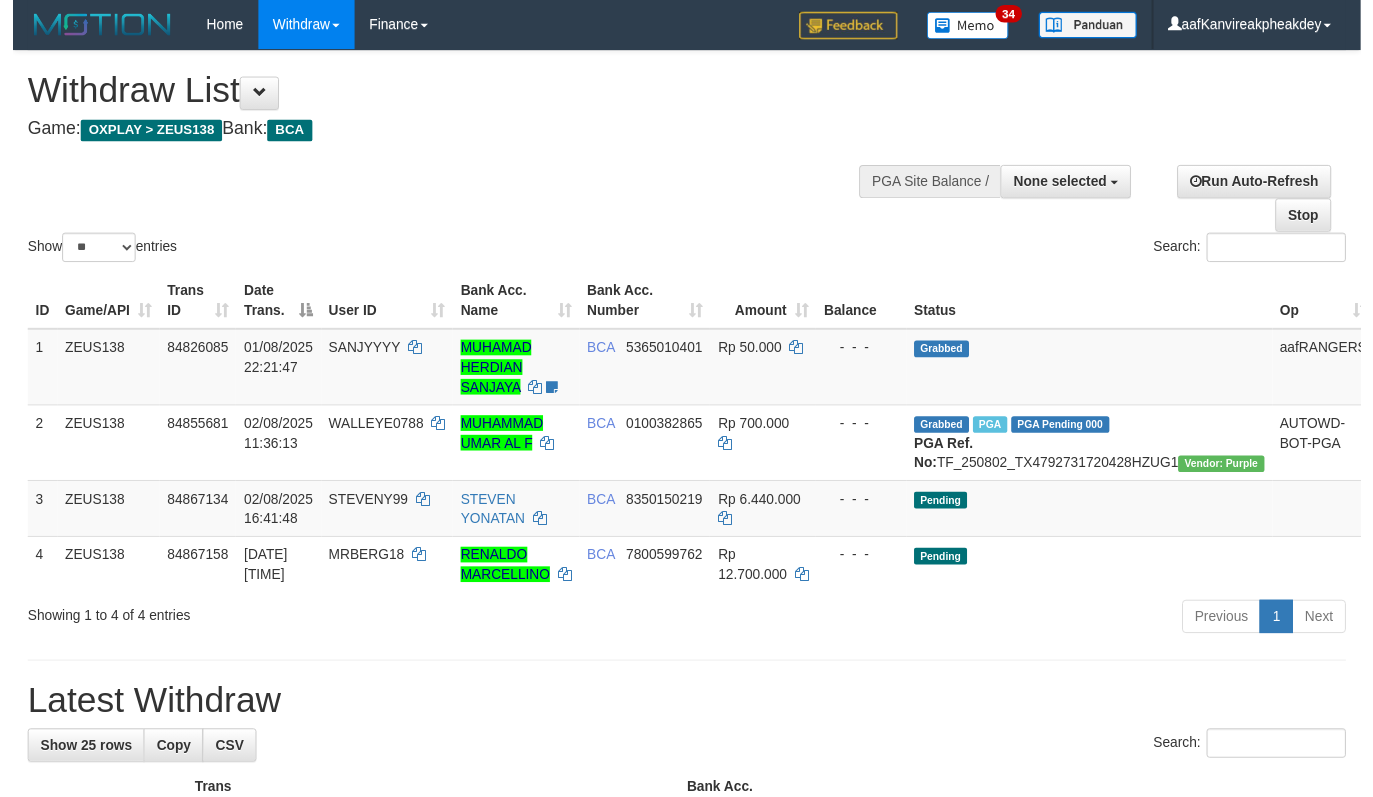 scroll, scrollTop: 142, scrollLeft: 0, axis: vertical 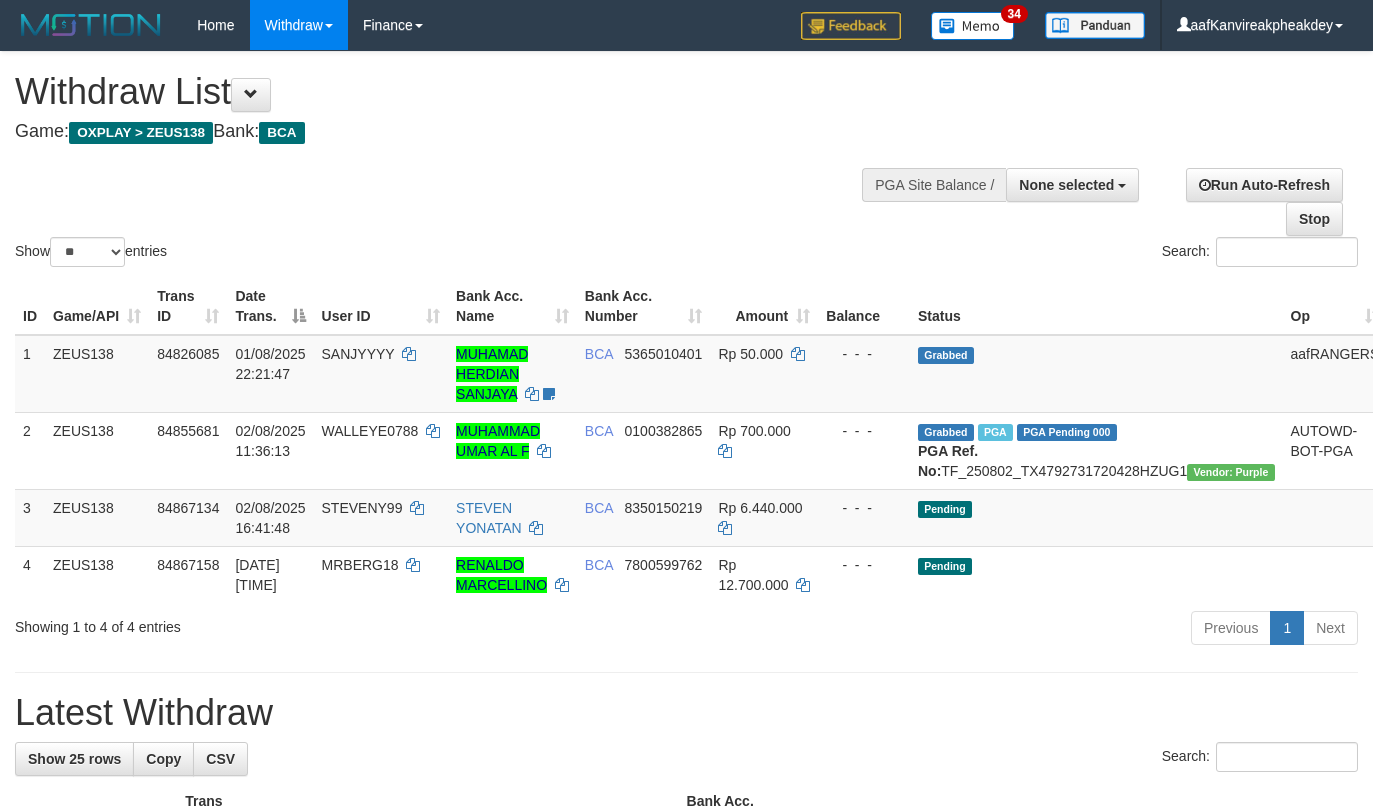 select 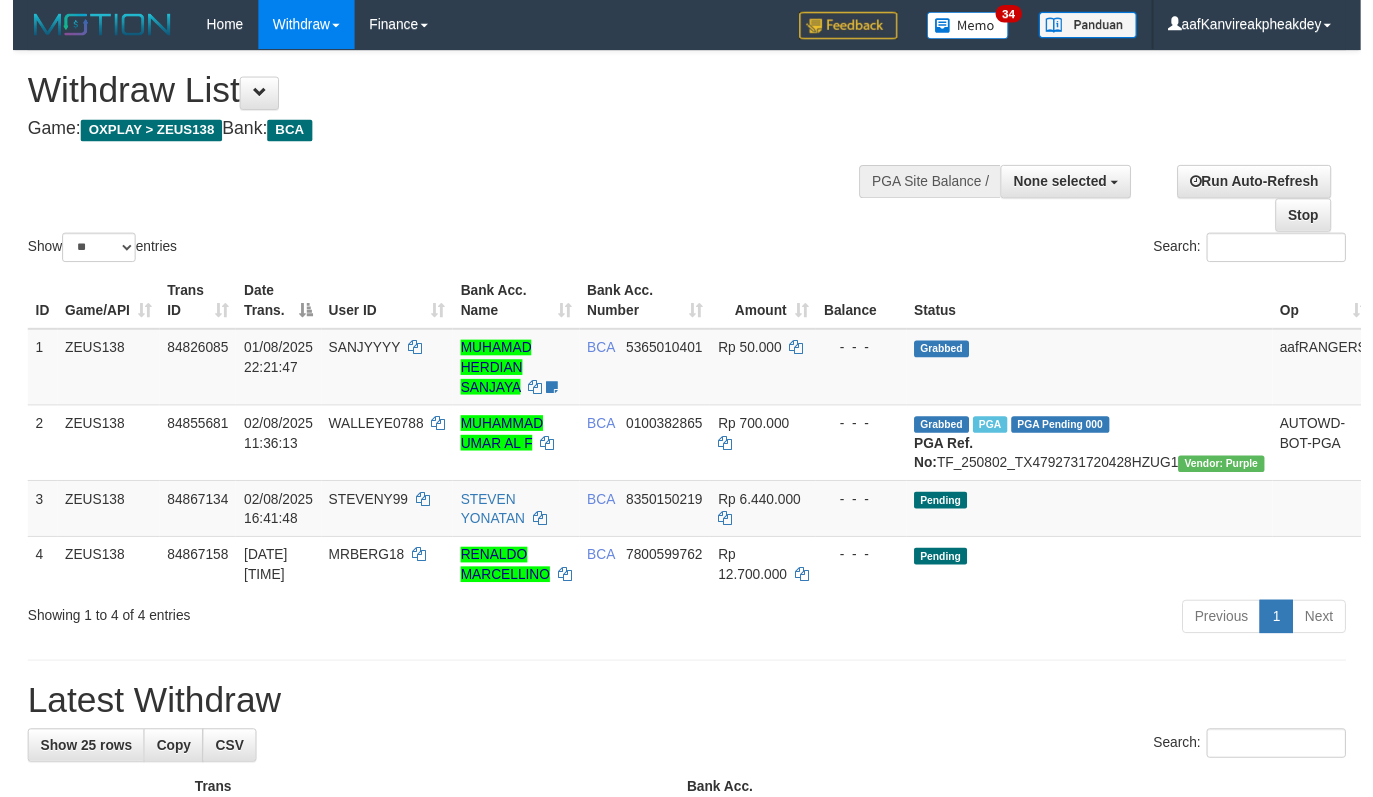 scroll, scrollTop: 142, scrollLeft: 0, axis: vertical 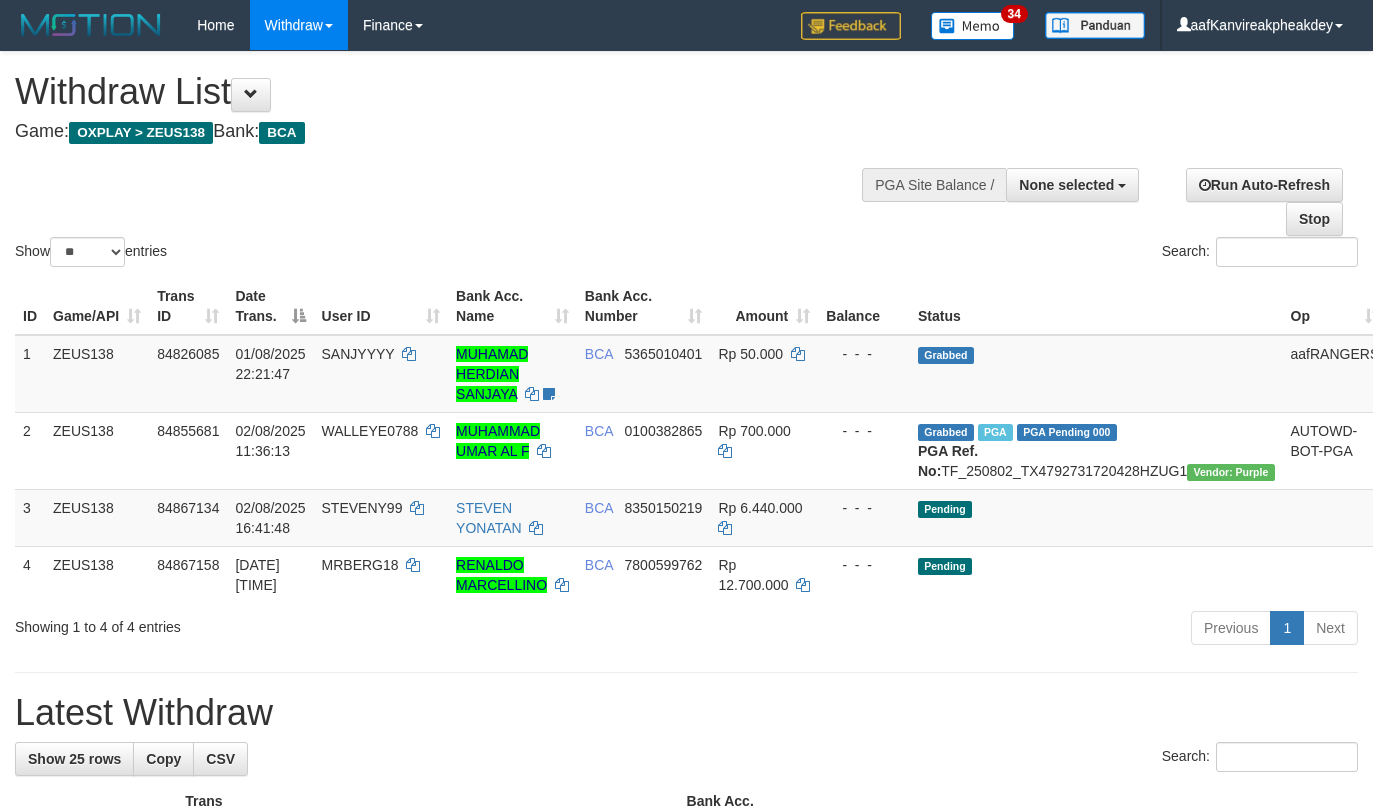 select 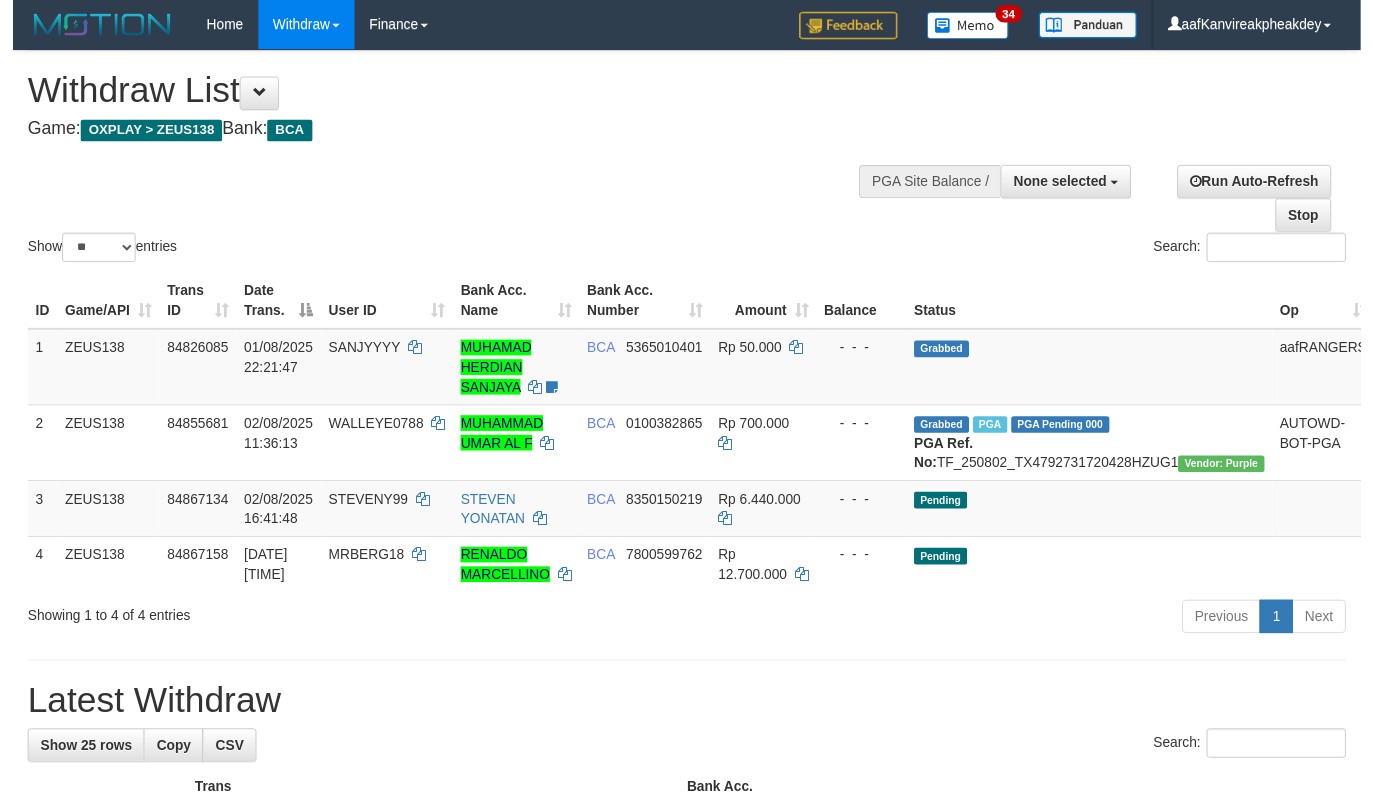 scroll, scrollTop: 142, scrollLeft: 0, axis: vertical 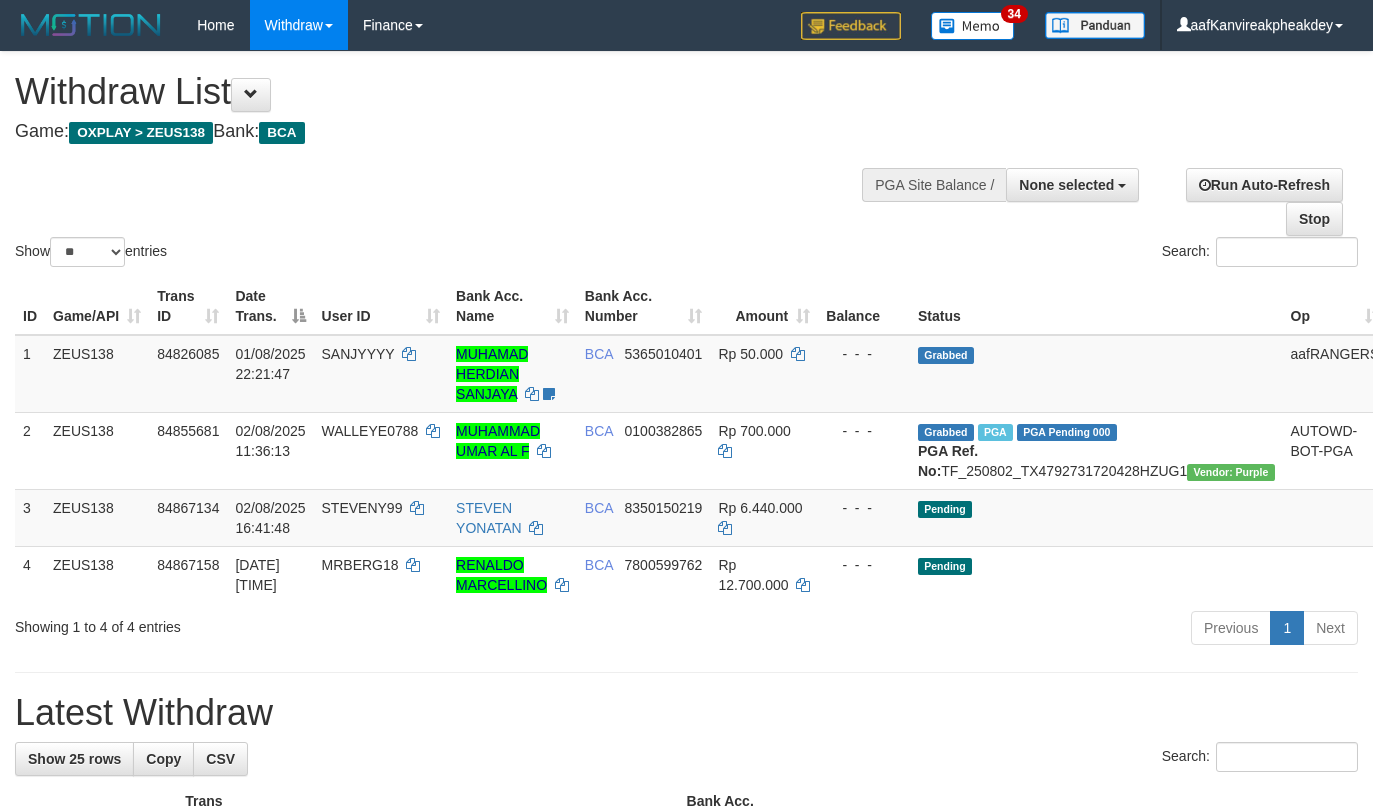 select 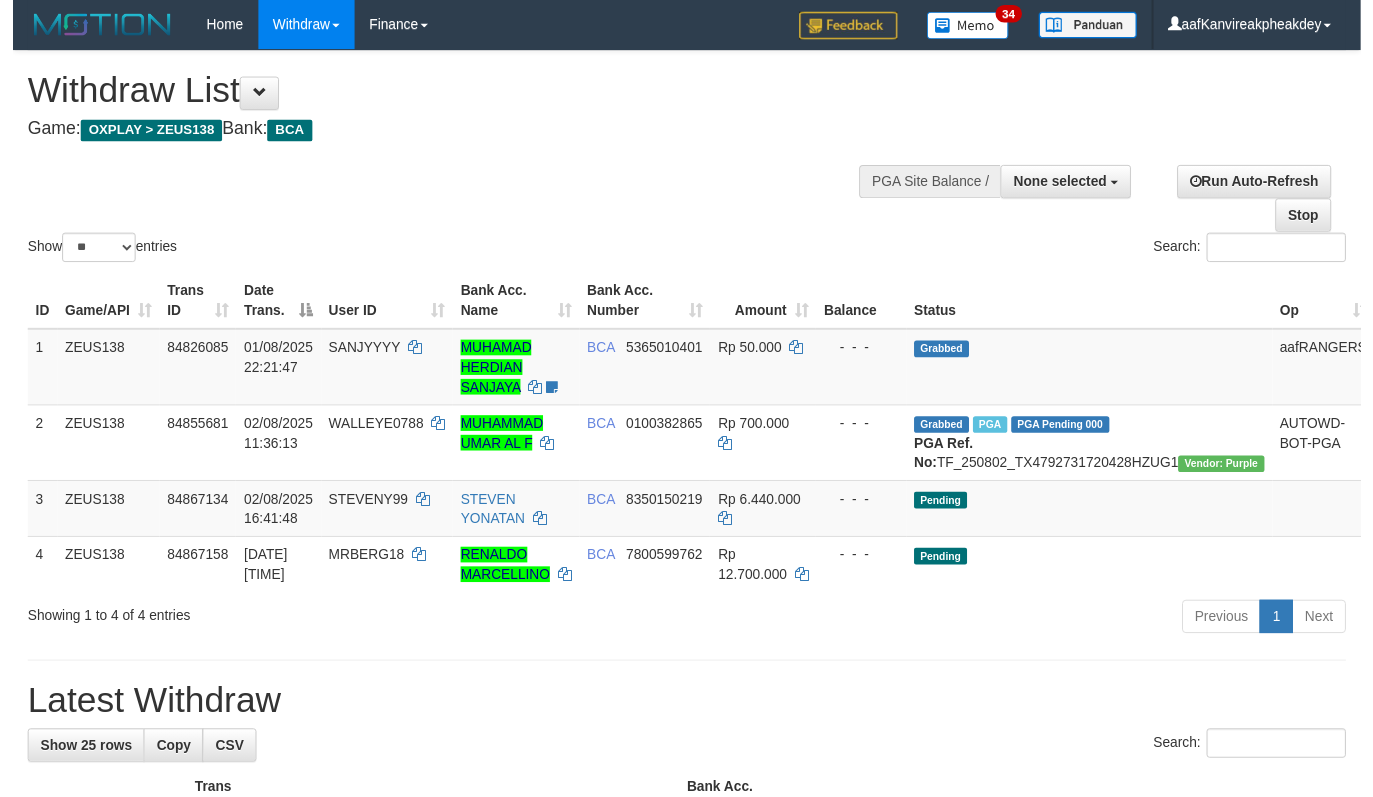 scroll, scrollTop: 142, scrollLeft: 0, axis: vertical 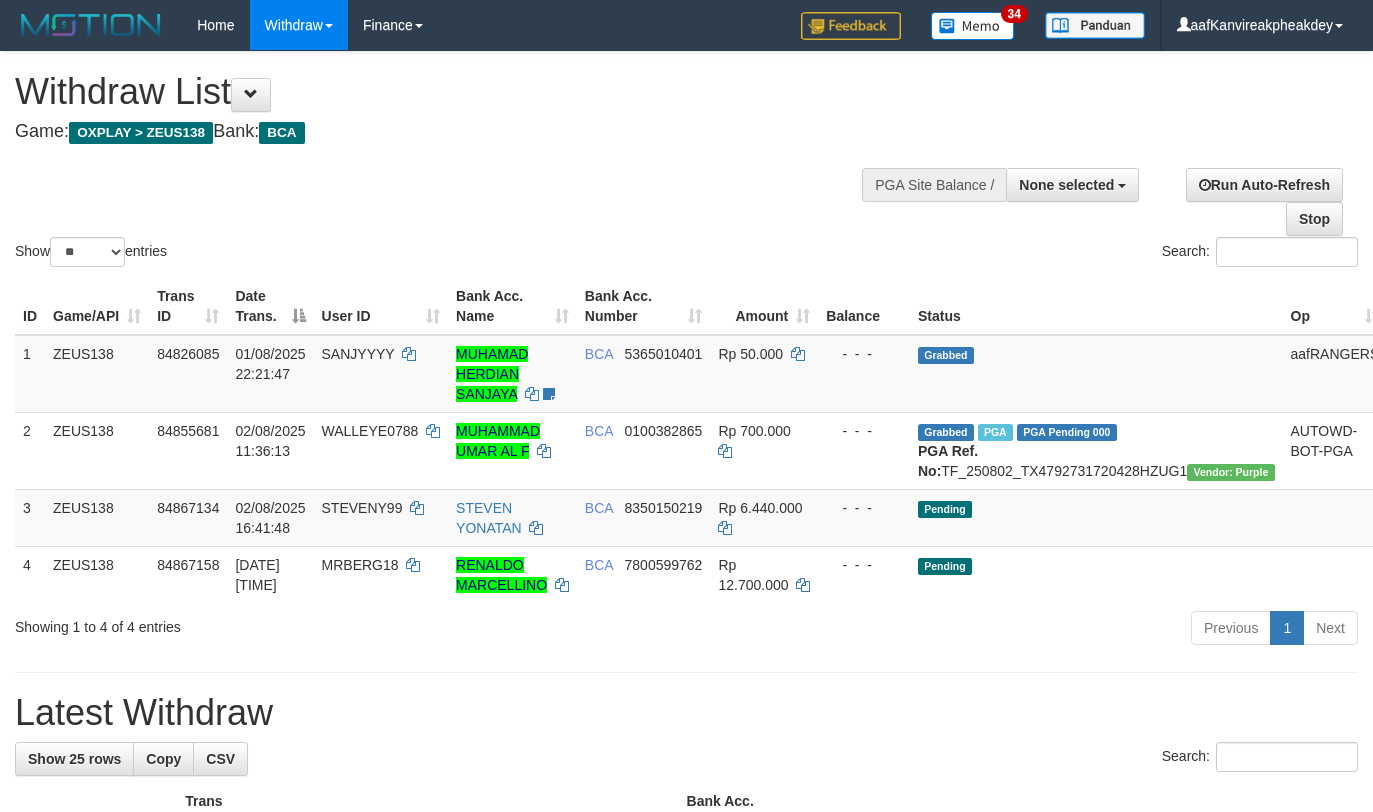 select 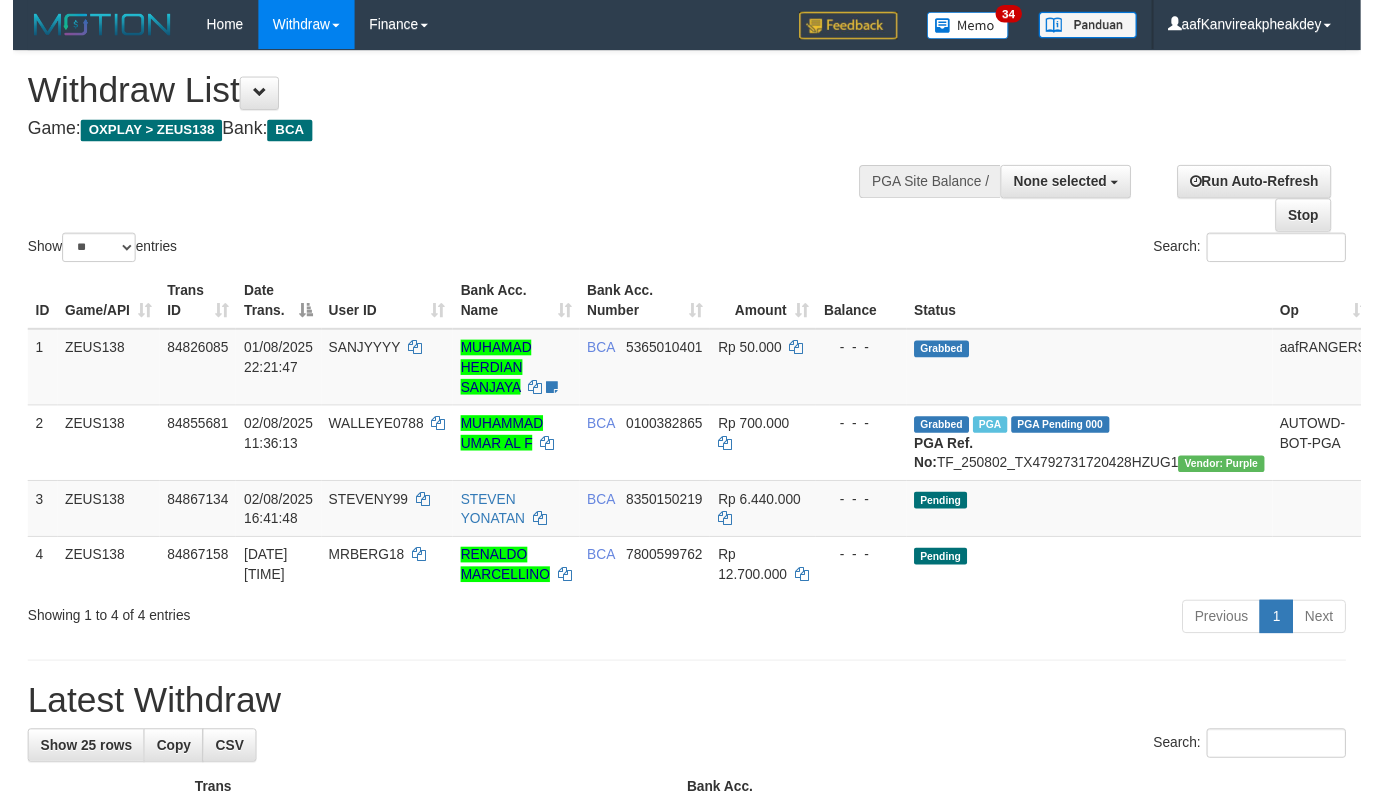 scroll, scrollTop: 142, scrollLeft: 0, axis: vertical 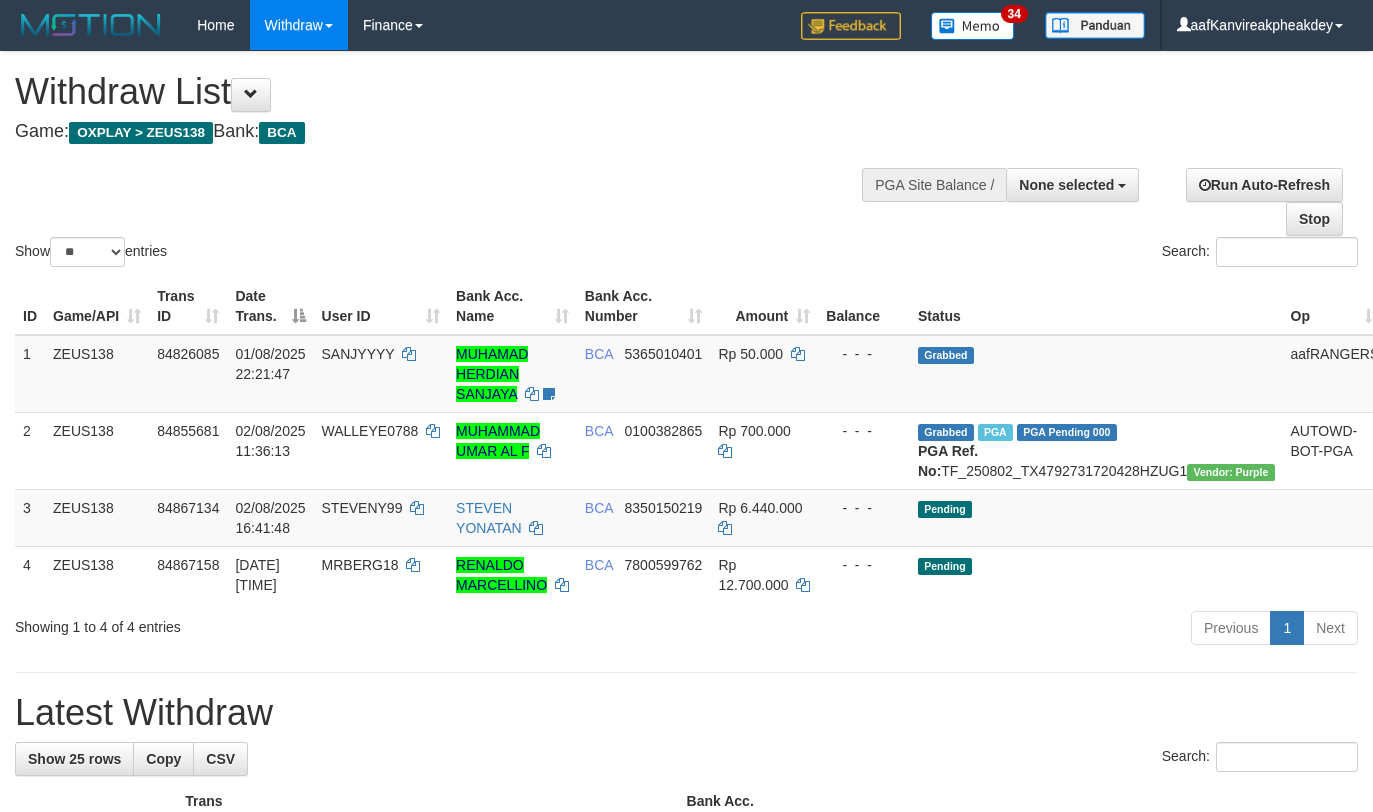 select 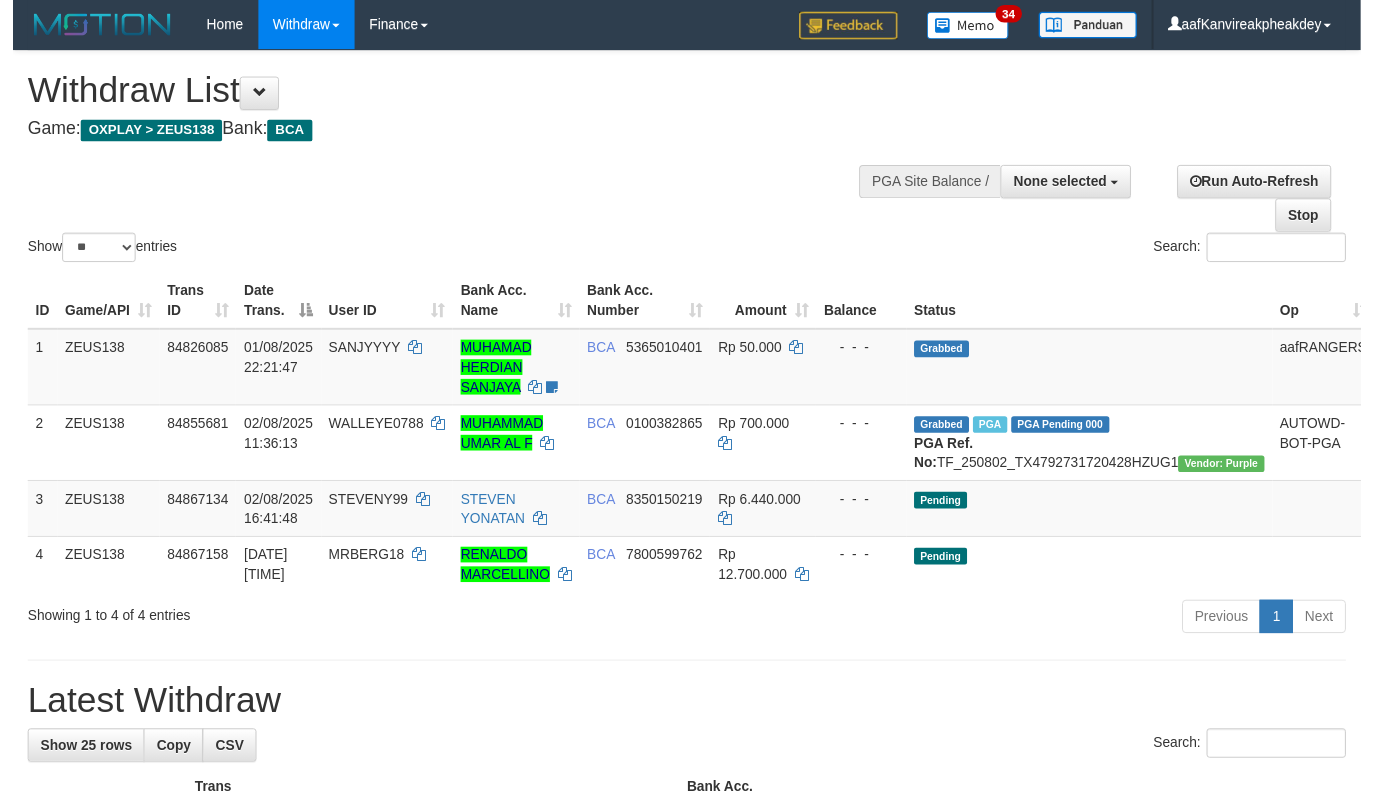 scroll, scrollTop: 142, scrollLeft: 0, axis: vertical 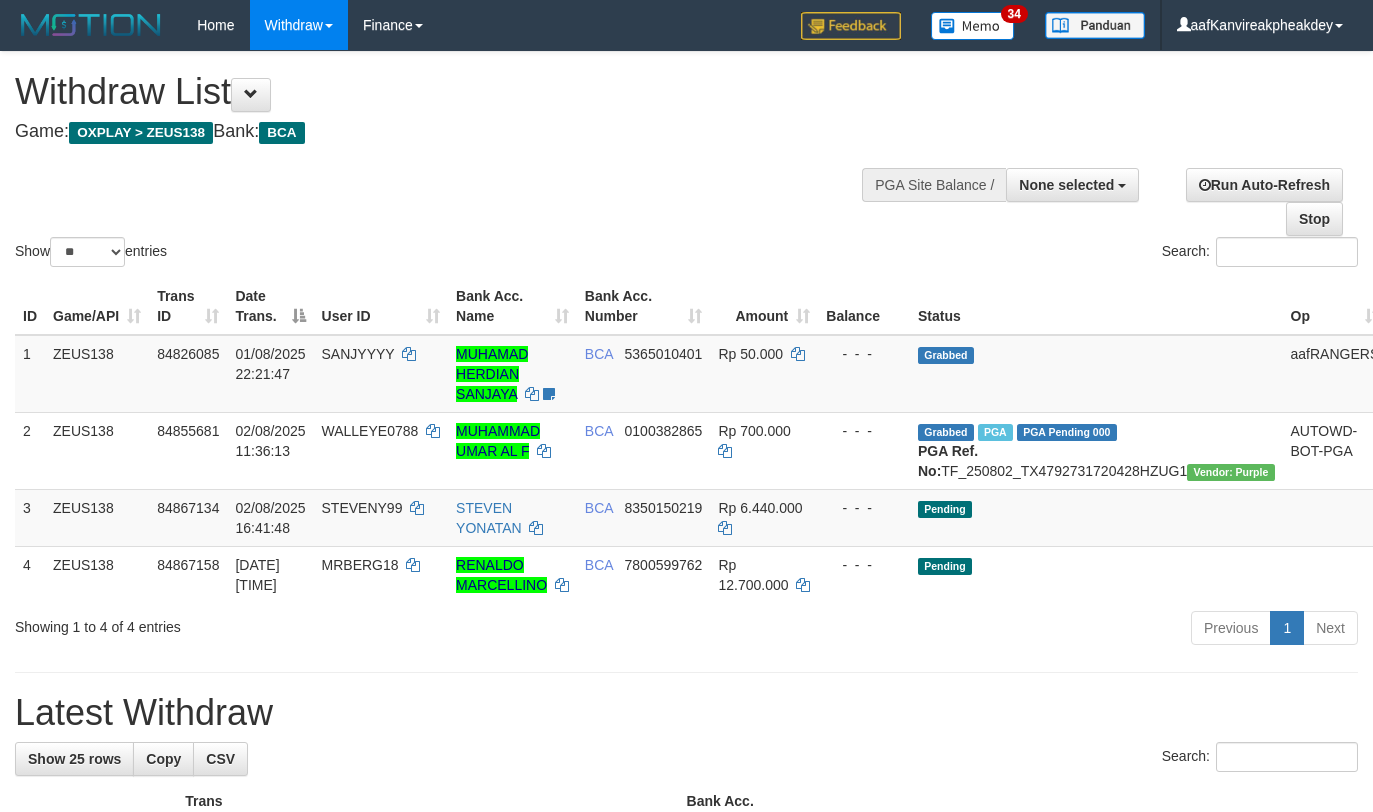 select 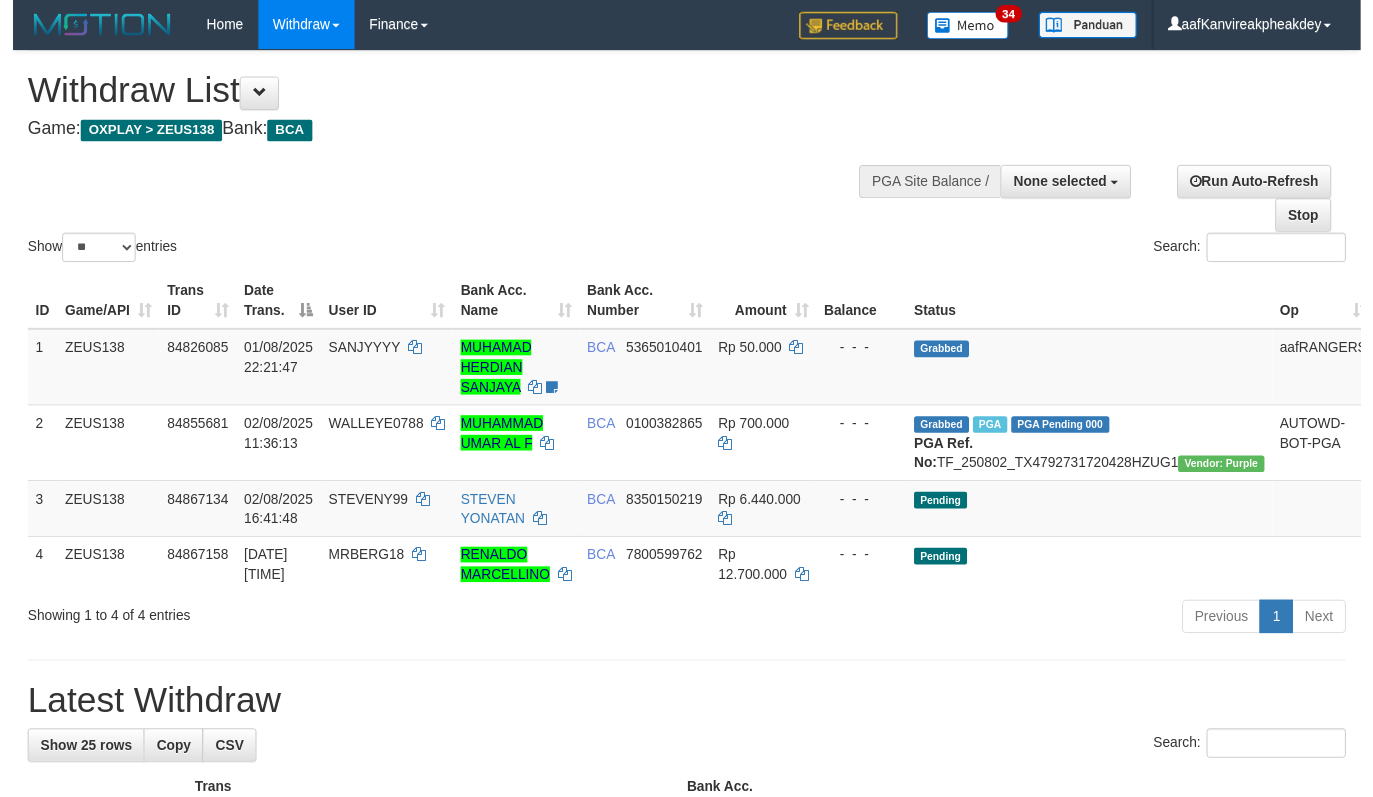 scroll, scrollTop: 142, scrollLeft: 0, axis: vertical 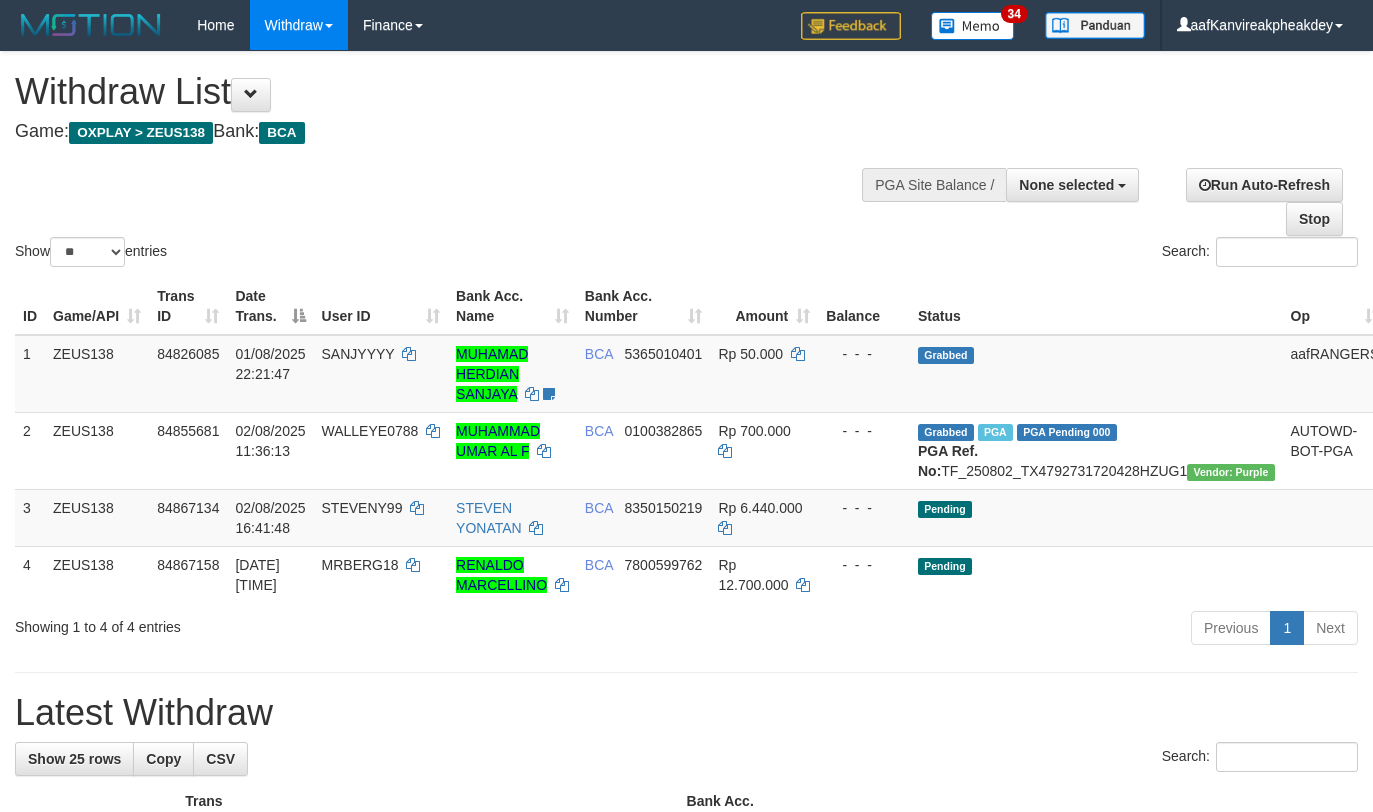 select 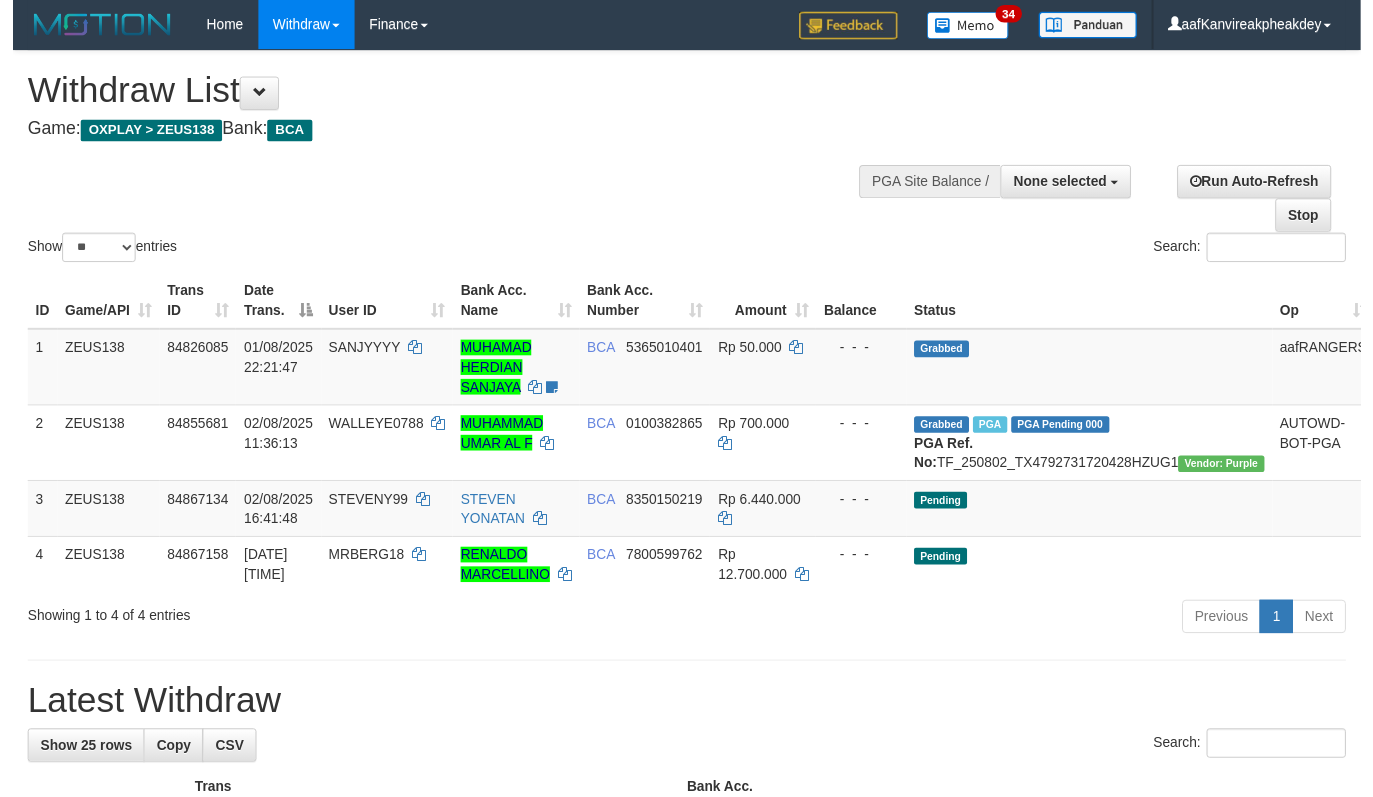 scroll, scrollTop: 142, scrollLeft: 0, axis: vertical 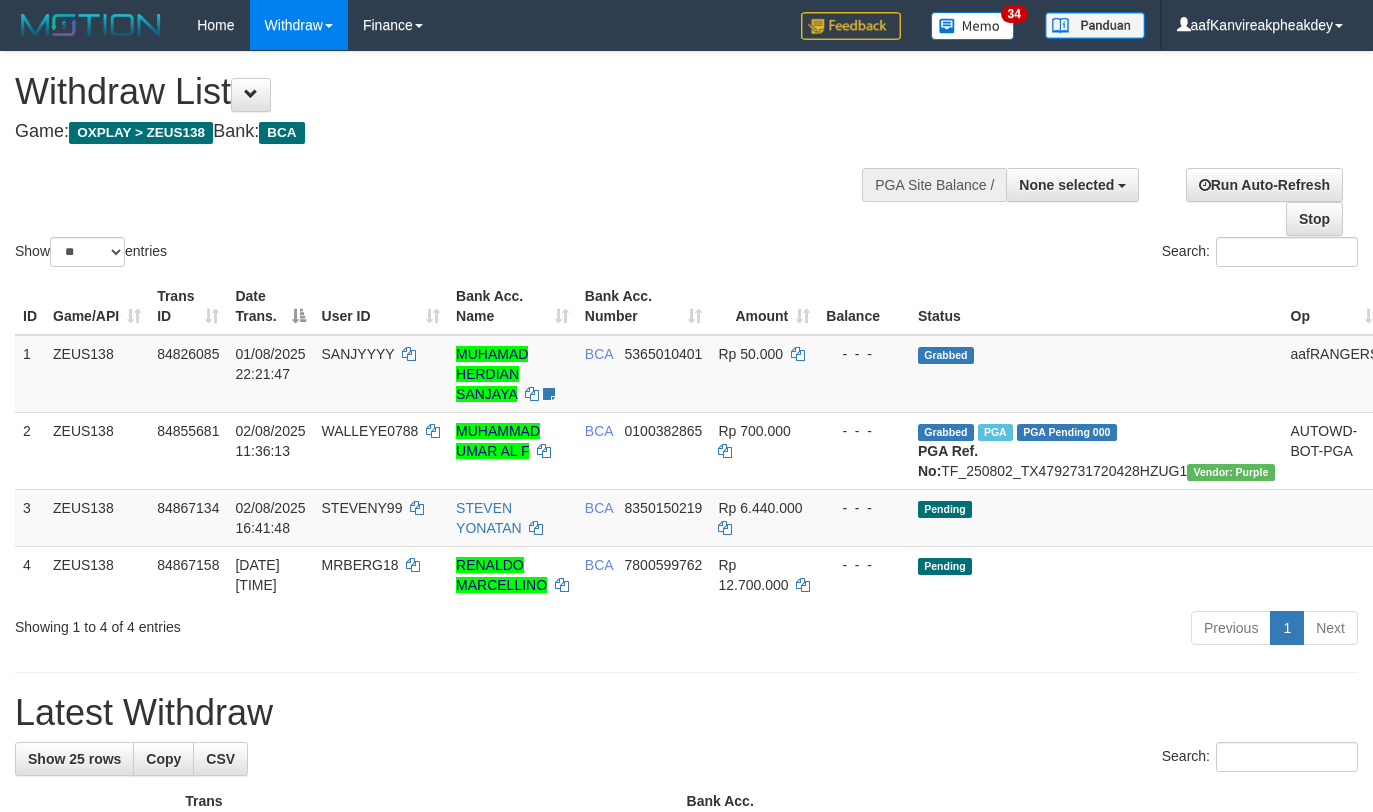 select 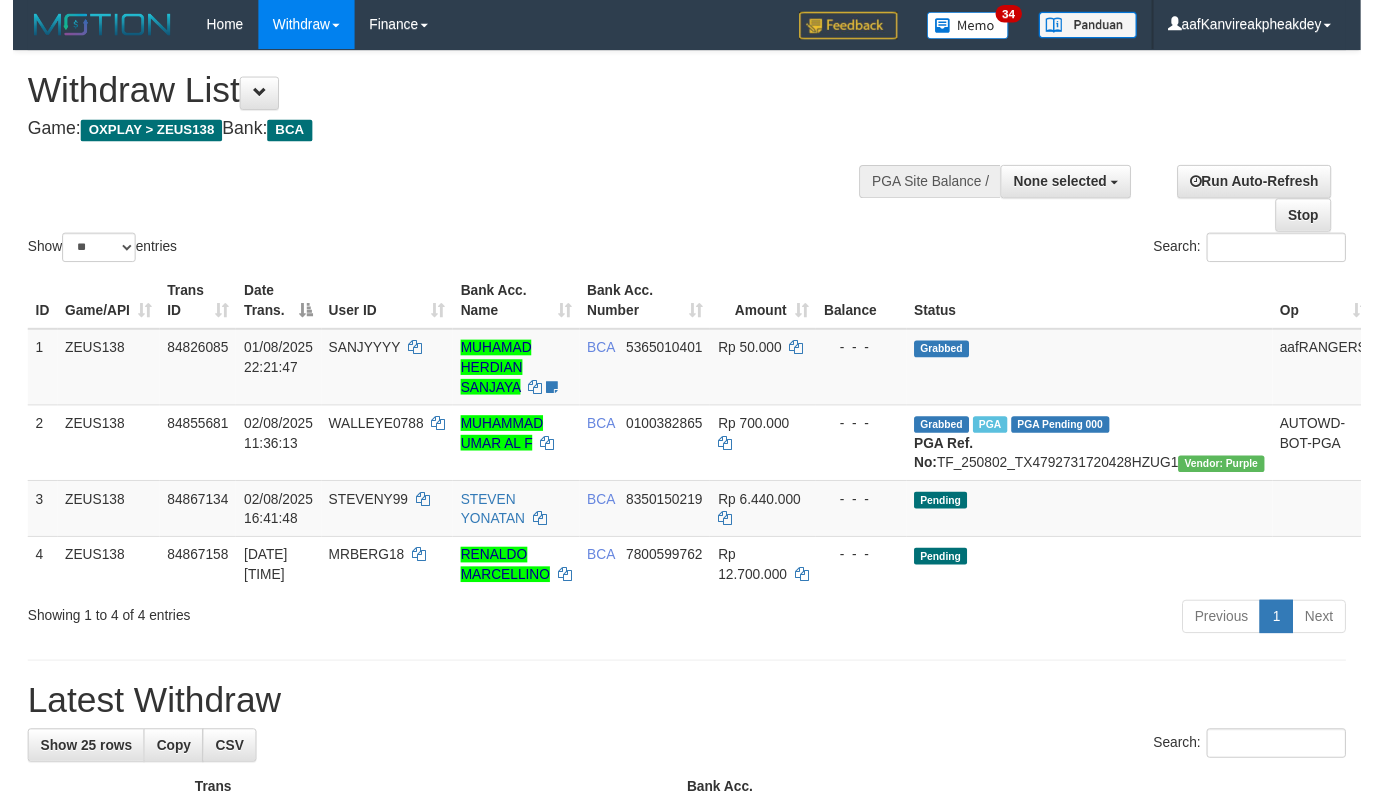 scroll, scrollTop: 142, scrollLeft: 0, axis: vertical 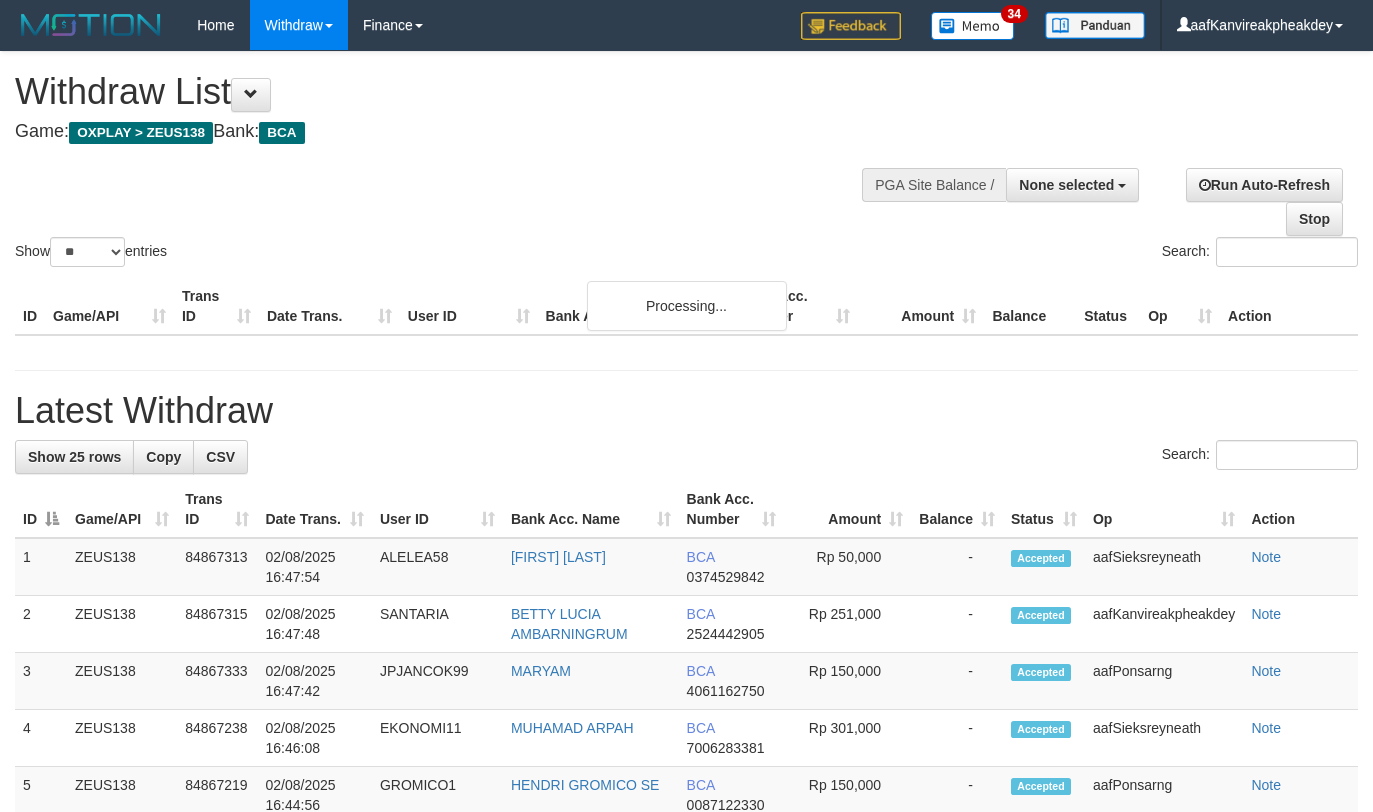 select 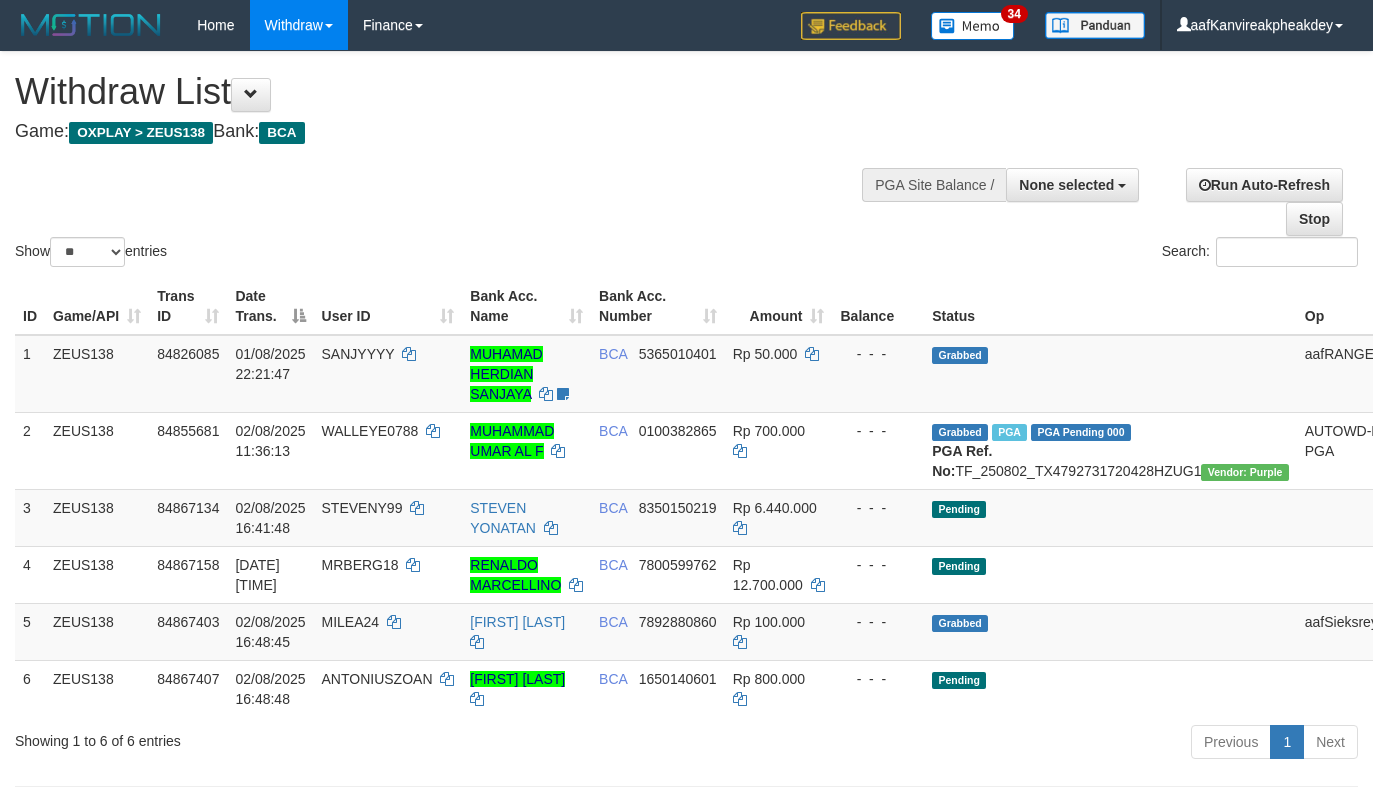 select 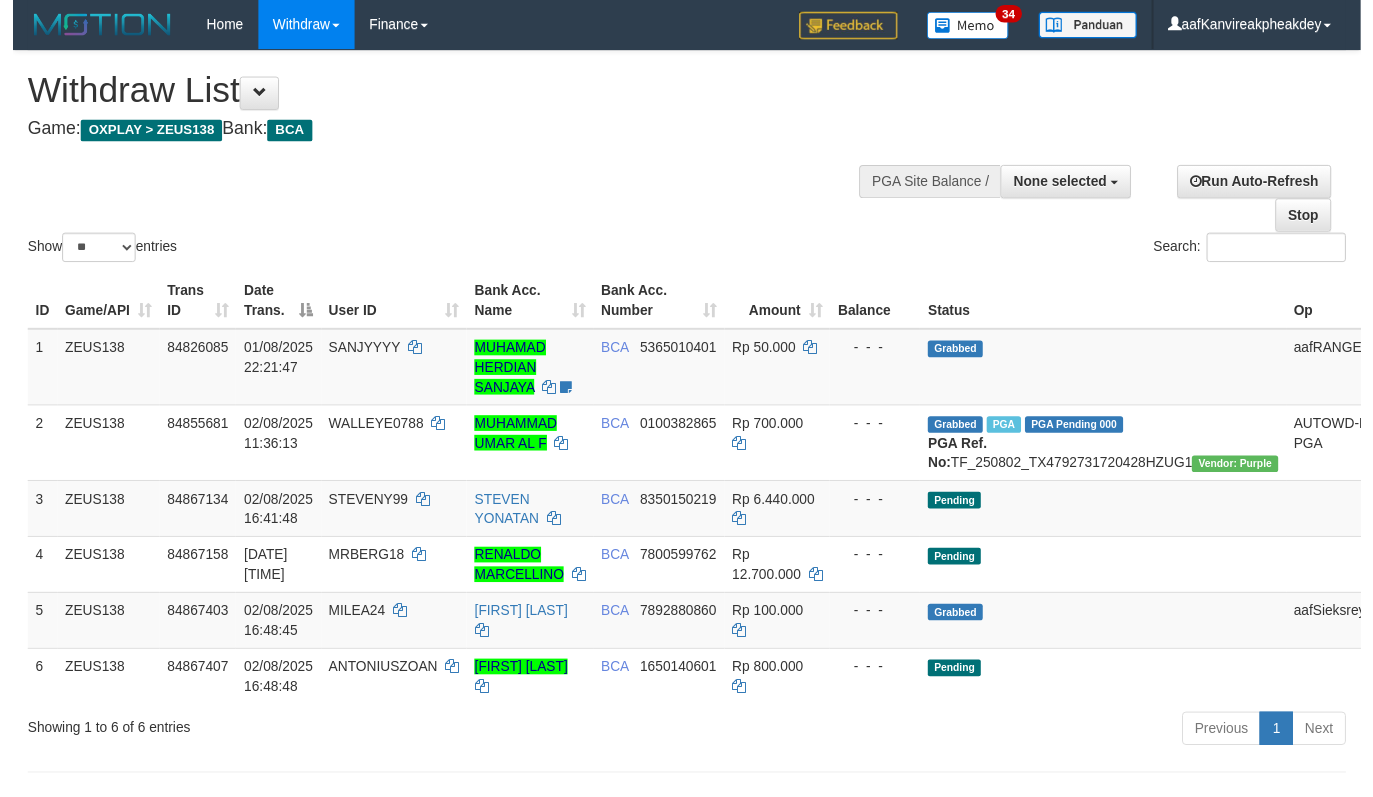 scroll, scrollTop: 142, scrollLeft: 0, axis: vertical 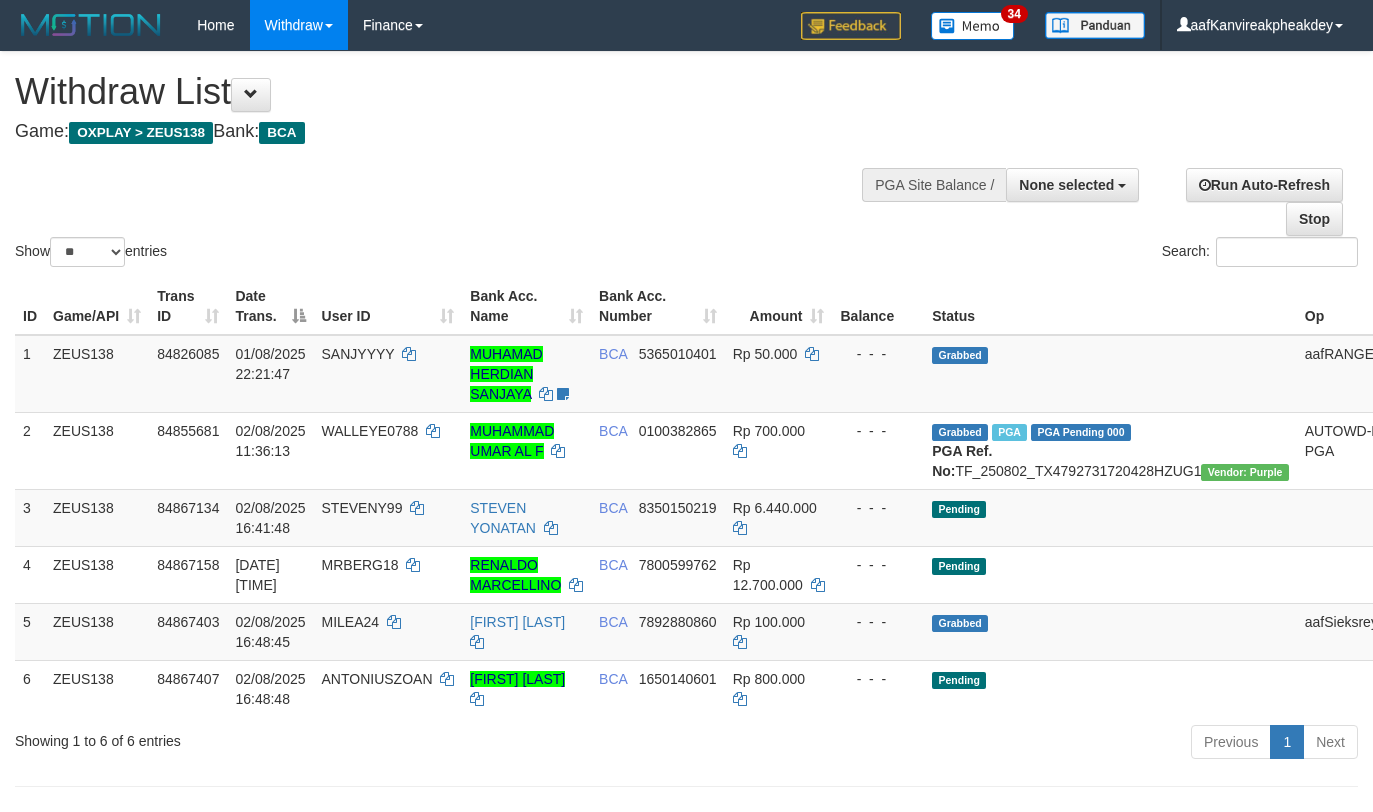 select 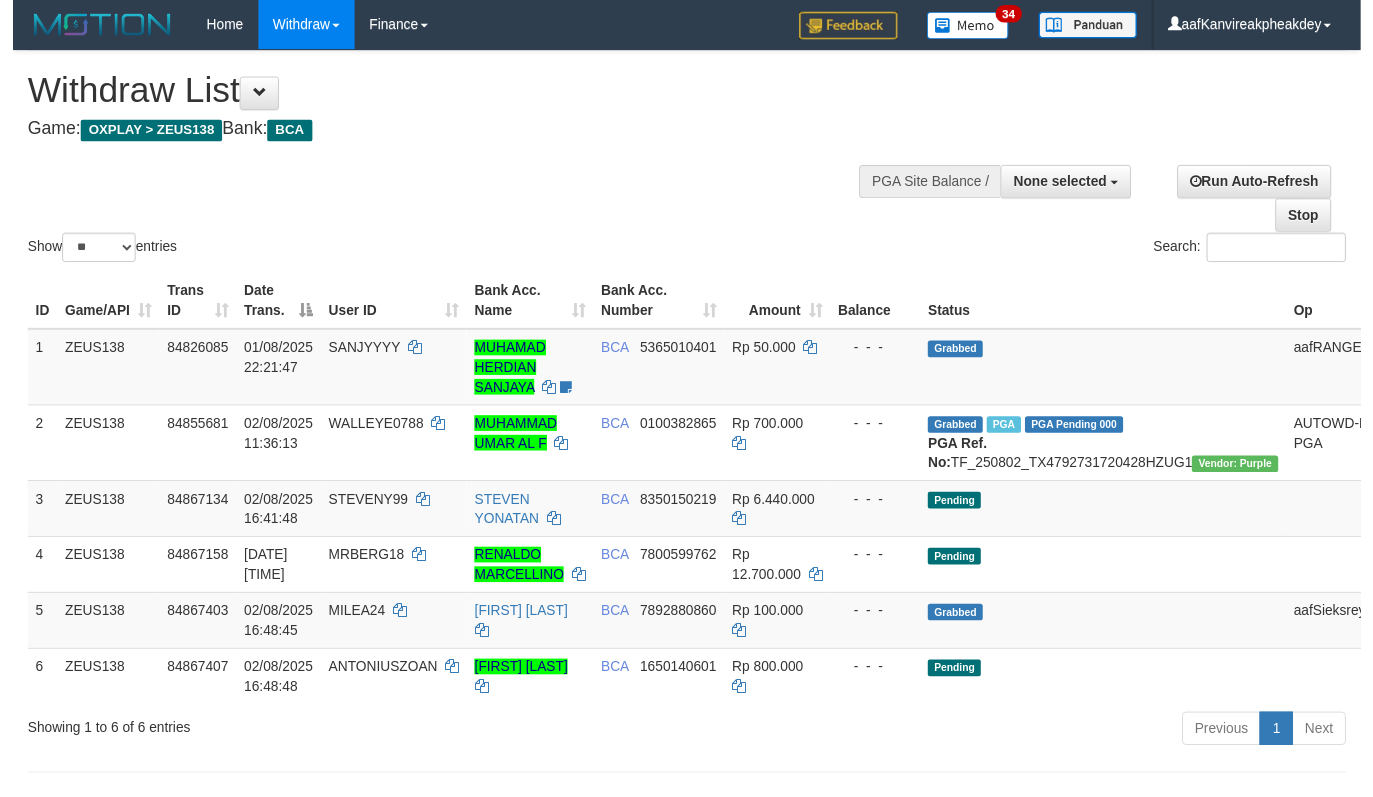 scroll, scrollTop: 142, scrollLeft: 0, axis: vertical 